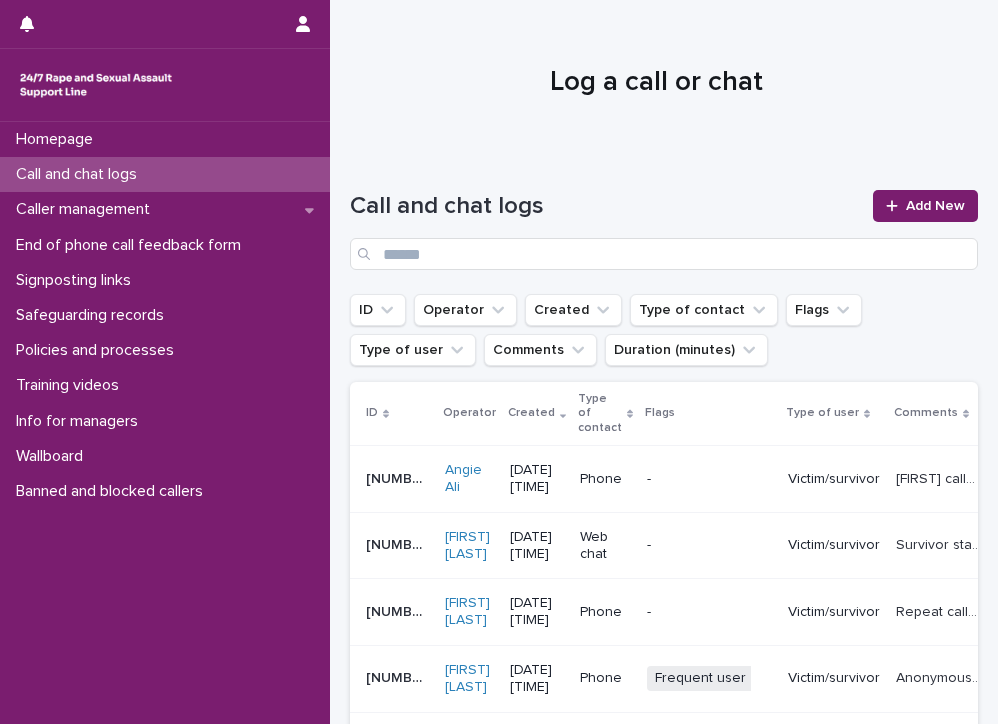 scroll, scrollTop: 0, scrollLeft: 0, axis: both 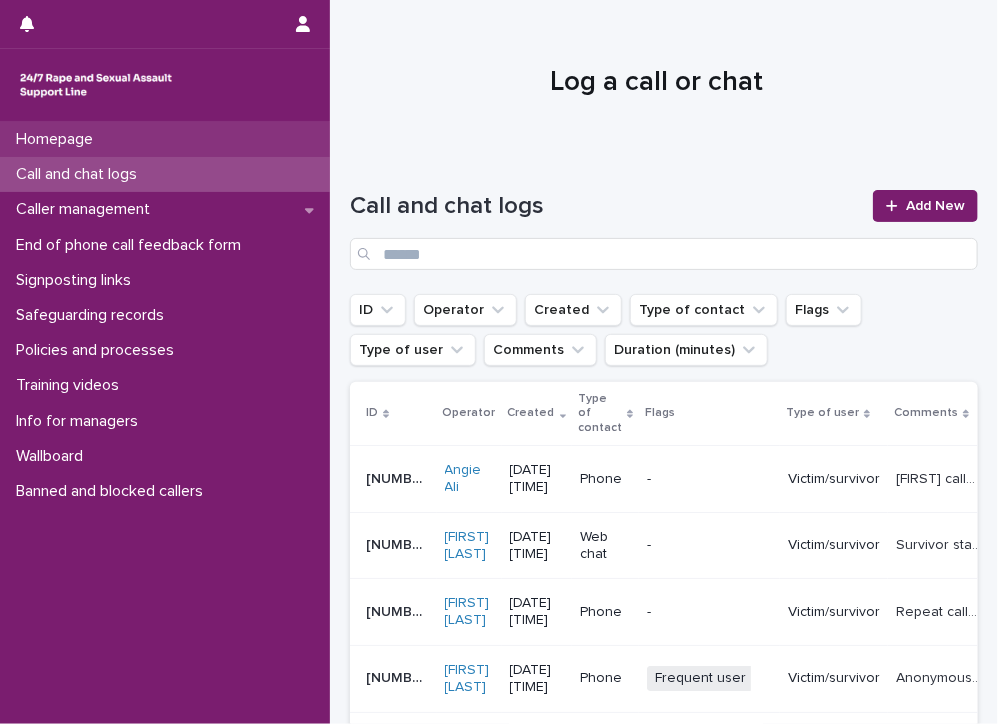 click on "Homepage" at bounding box center (58, 139) 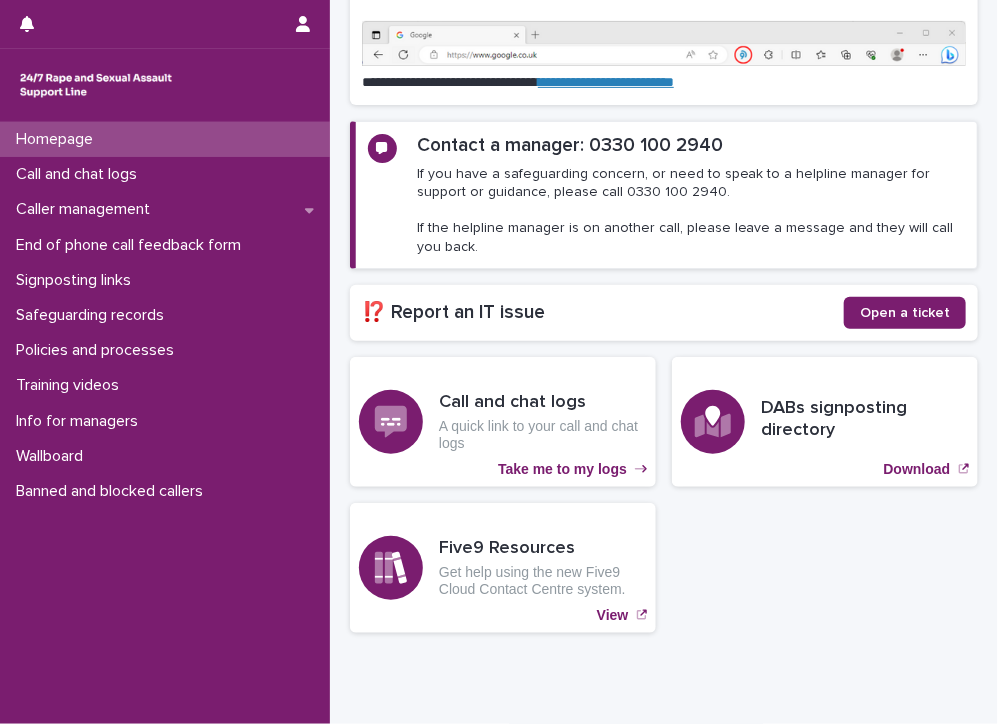 scroll, scrollTop: 300, scrollLeft: 0, axis: vertical 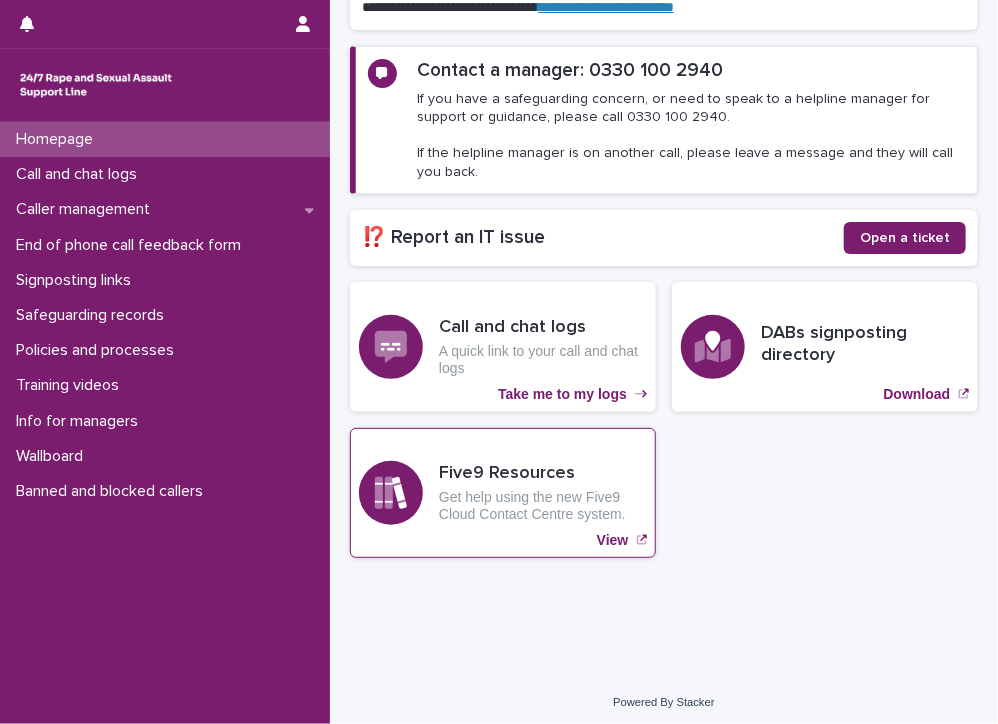 click on "View" at bounding box center (613, 540) 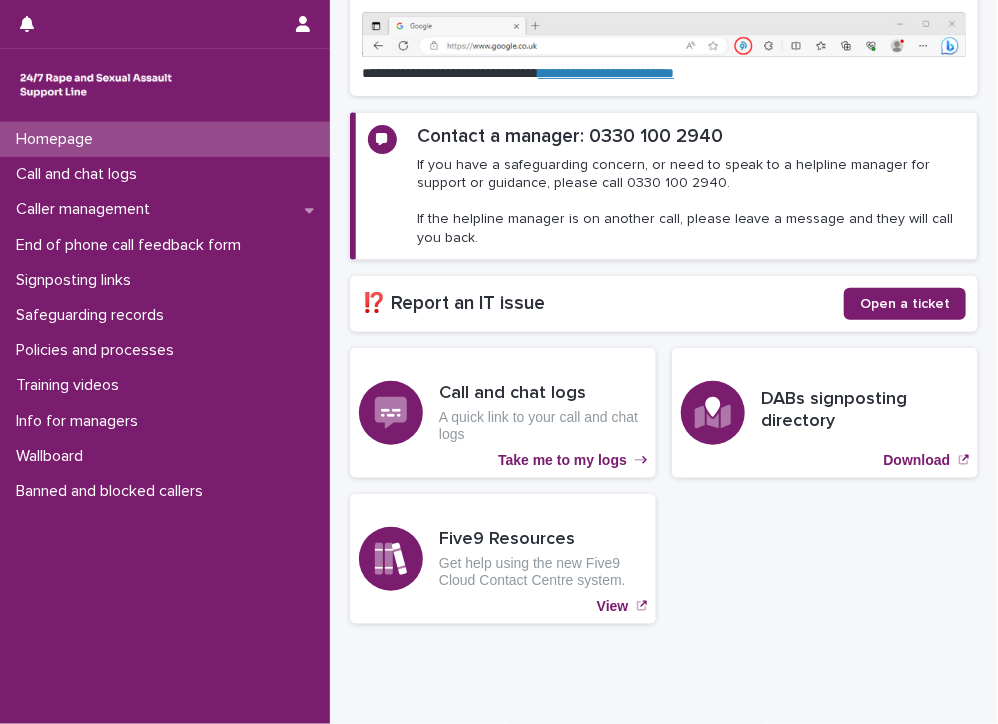 scroll, scrollTop: 200, scrollLeft: 0, axis: vertical 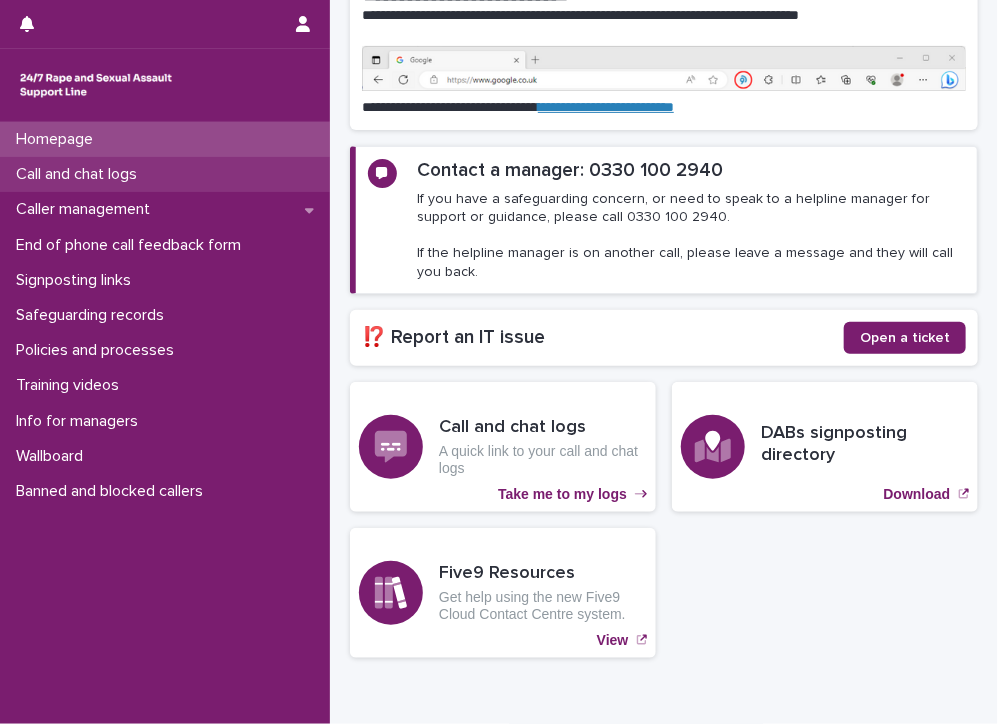 click on "Call and chat logs" at bounding box center [165, 174] 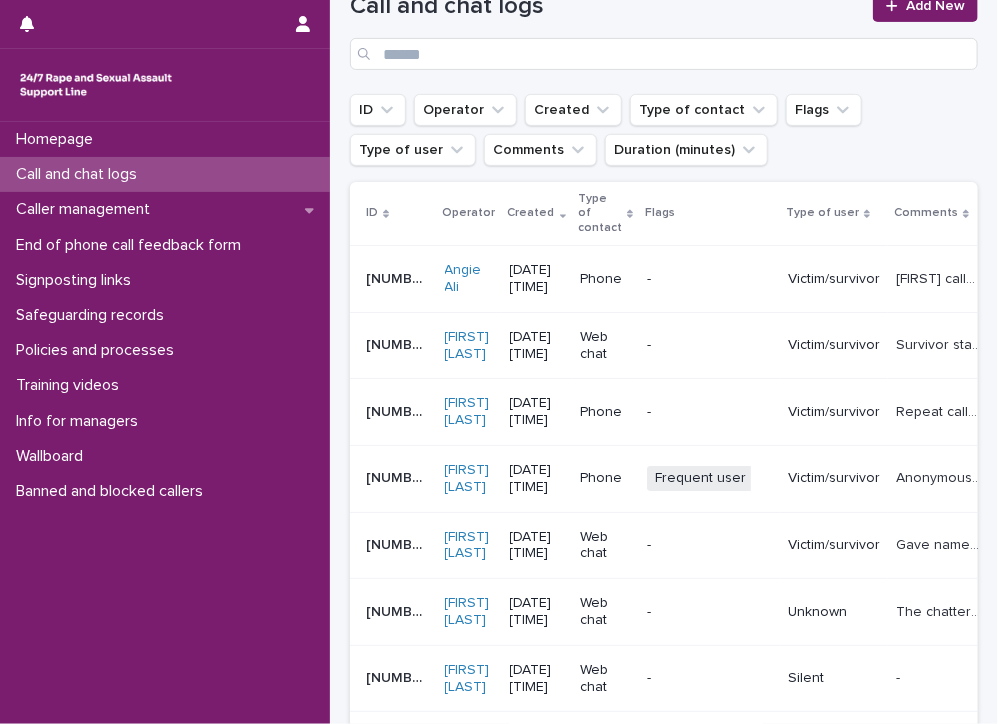 scroll, scrollTop: 0, scrollLeft: 0, axis: both 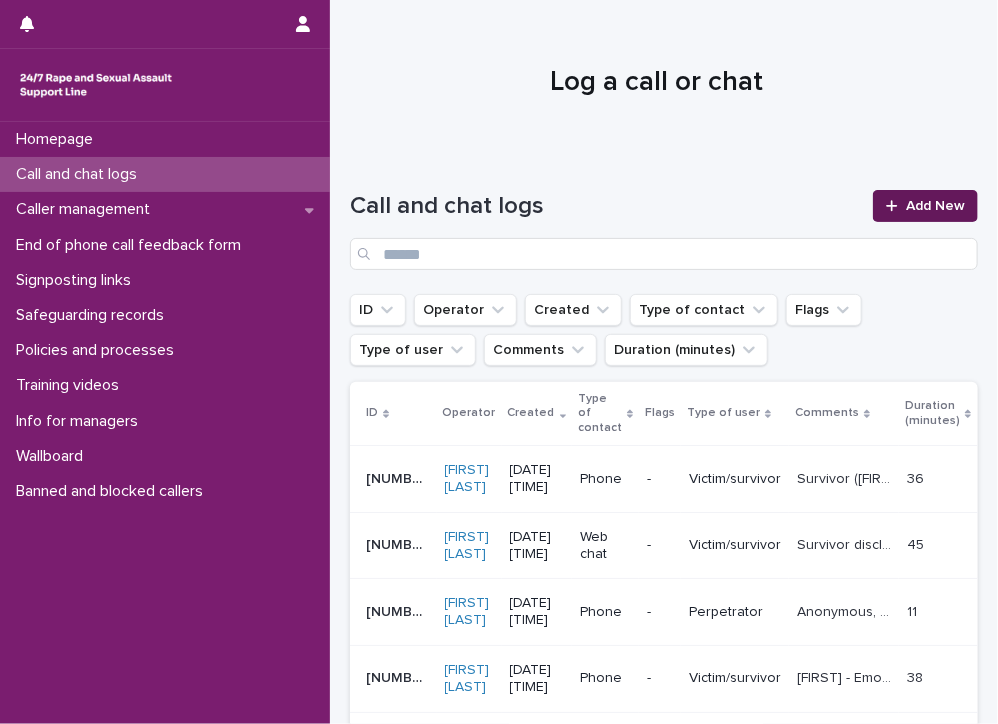 click on "Add New" at bounding box center [925, 206] 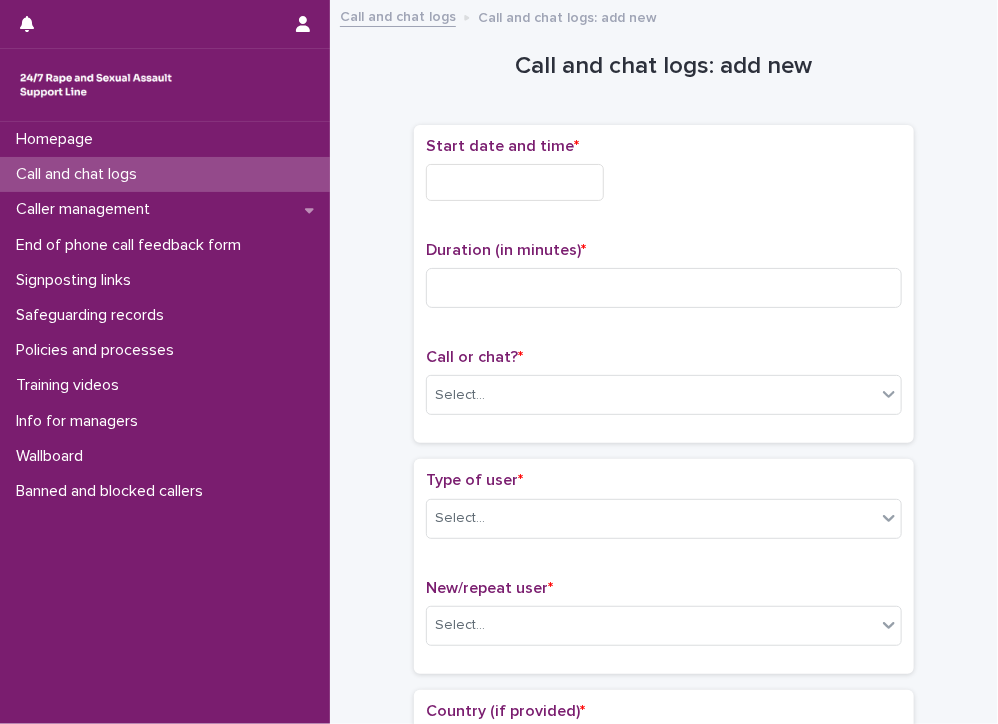 click at bounding box center [515, 182] 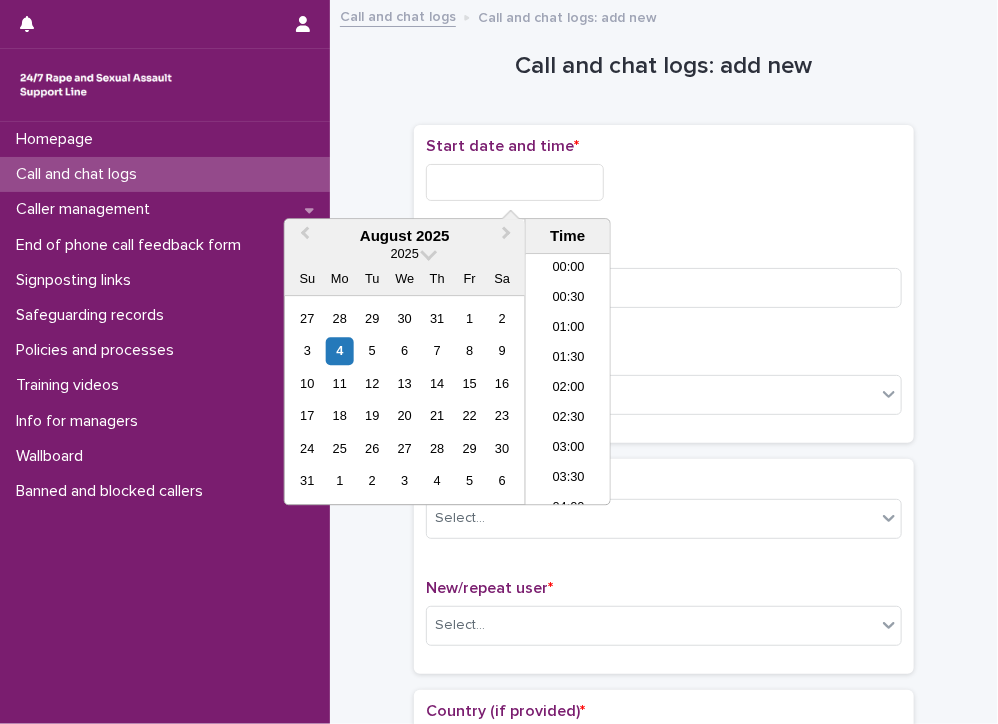 scroll, scrollTop: 670, scrollLeft: 0, axis: vertical 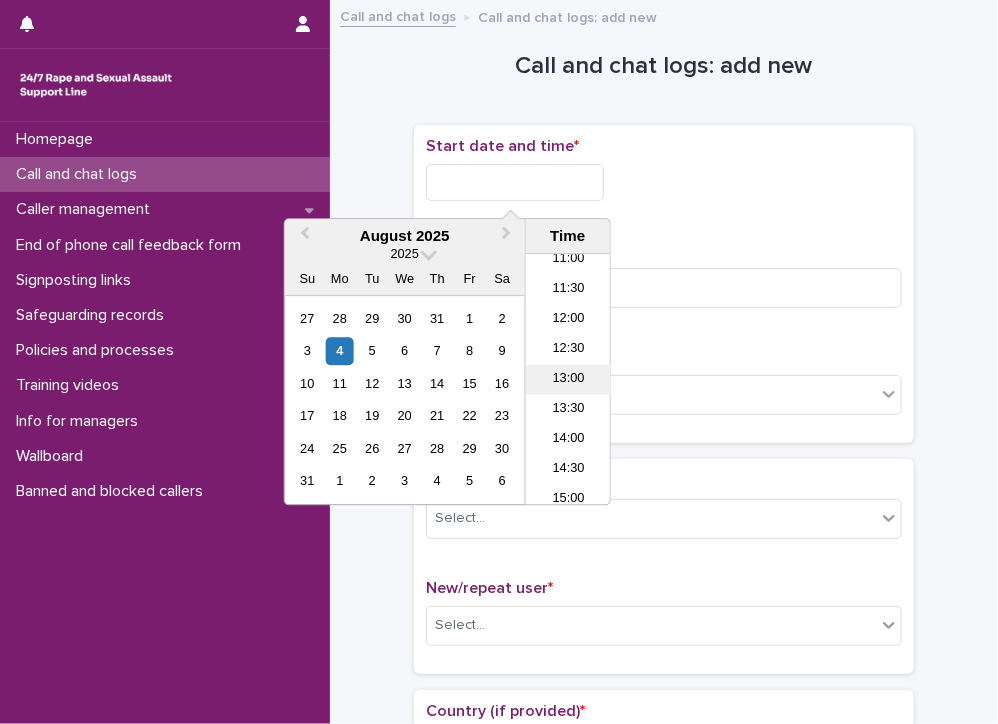 click on "13:00" at bounding box center [568, 380] 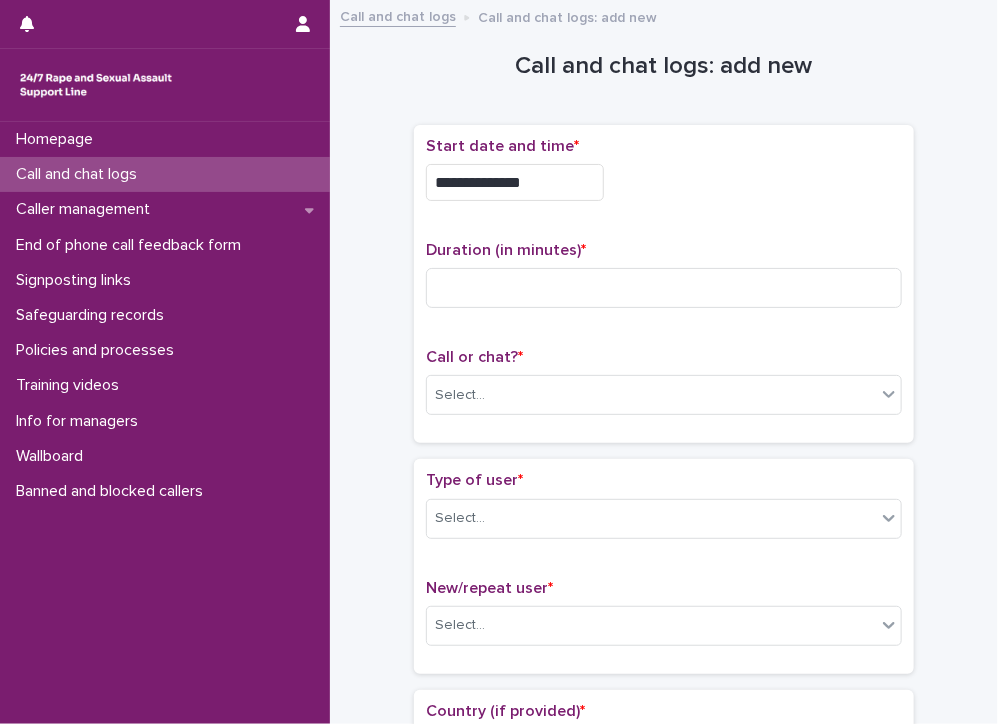 click on "**********" at bounding box center (664, 177) 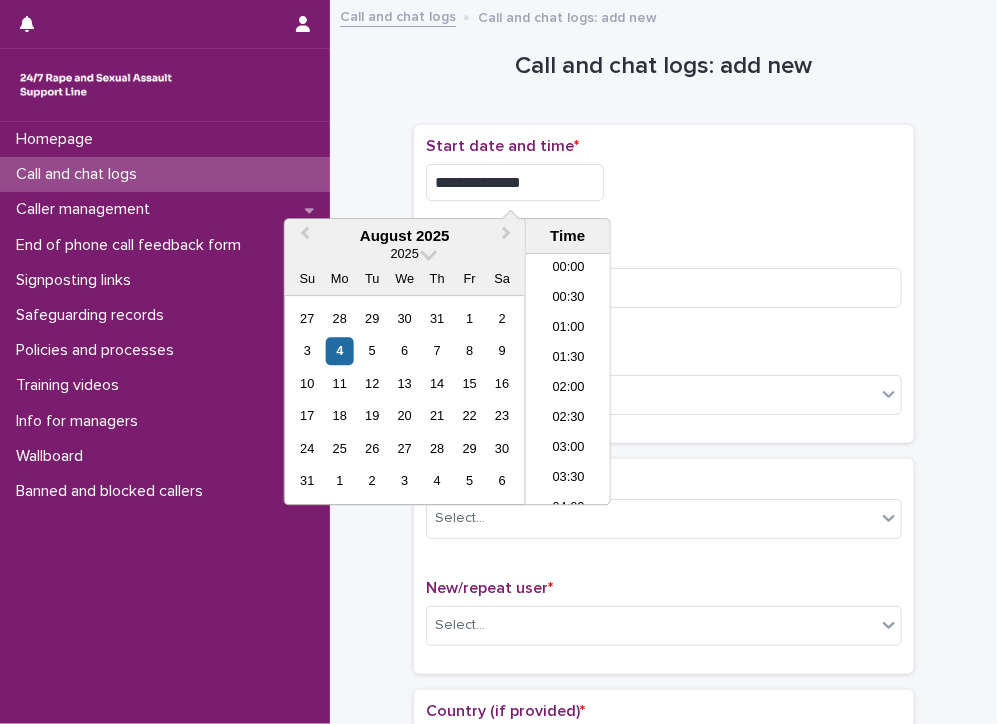 scroll, scrollTop: 670, scrollLeft: 0, axis: vertical 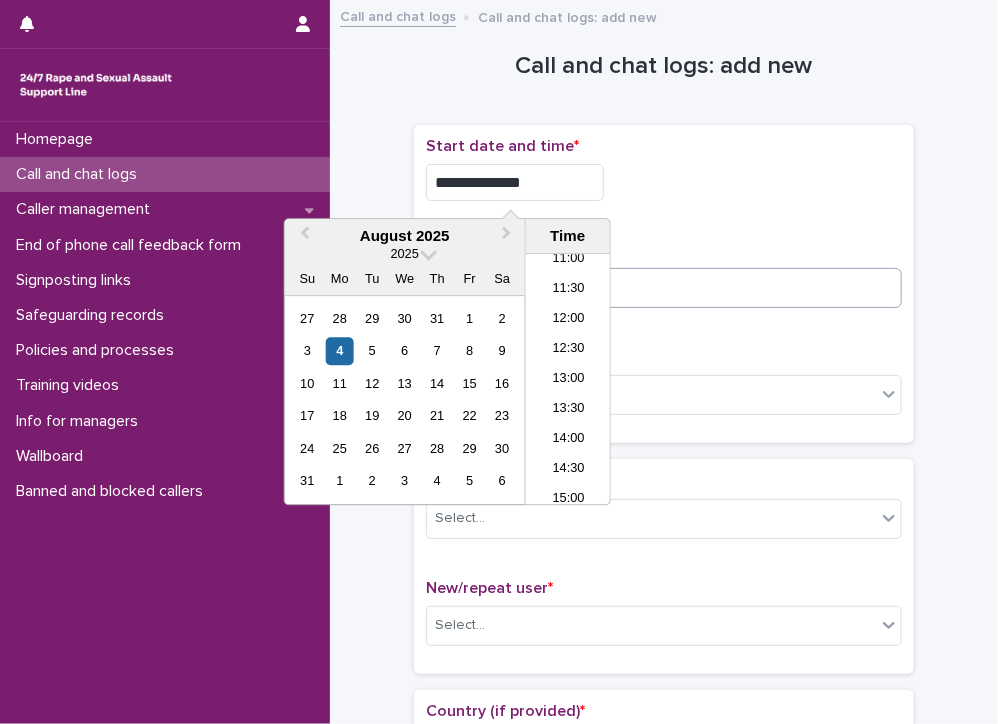 type on "**********" 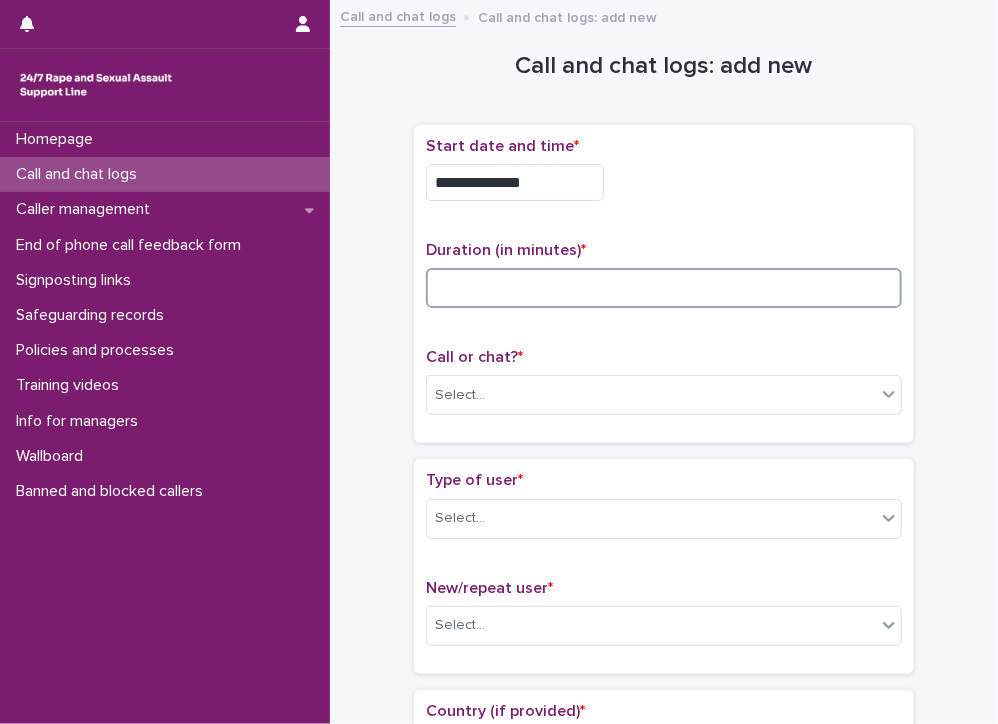click at bounding box center (664, 288) 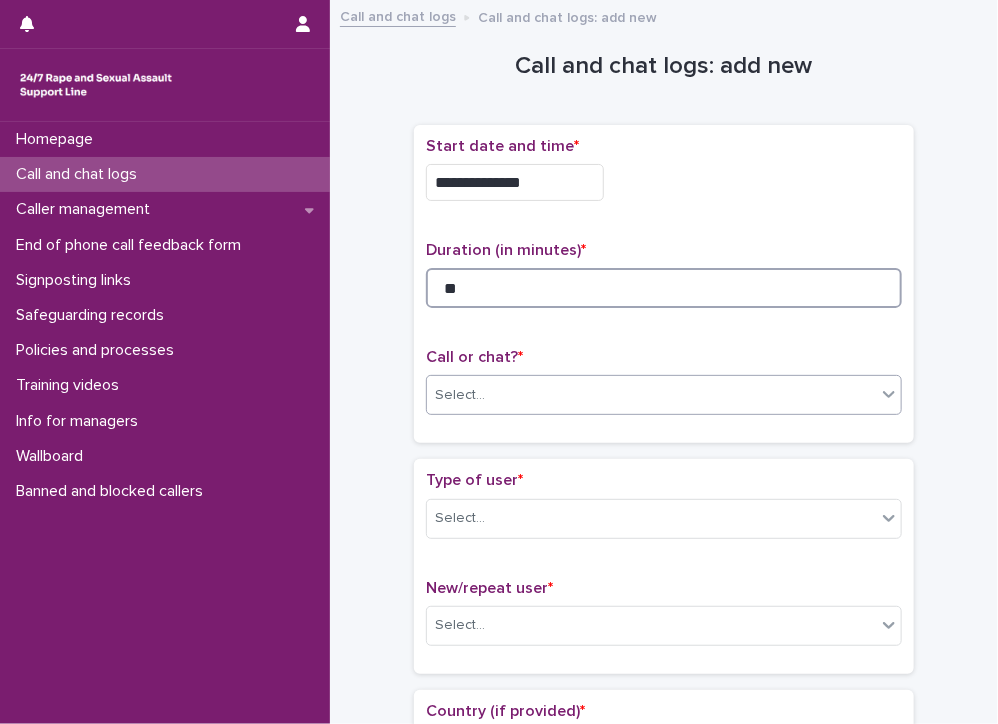 type on "**" 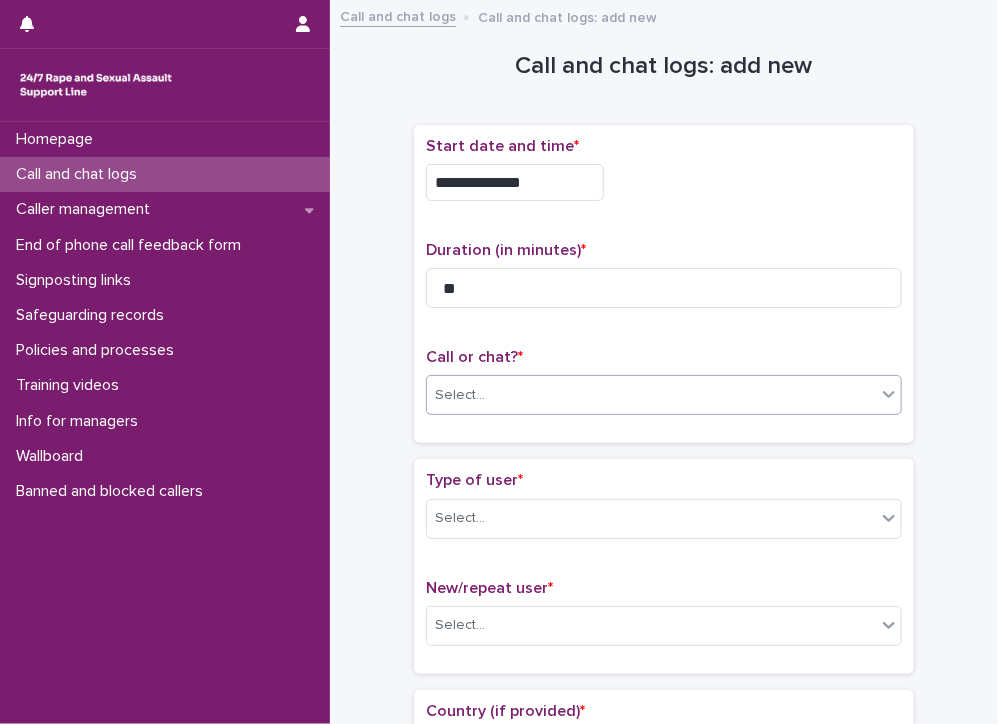 click on "Select..." at bounding box center [651, 395] 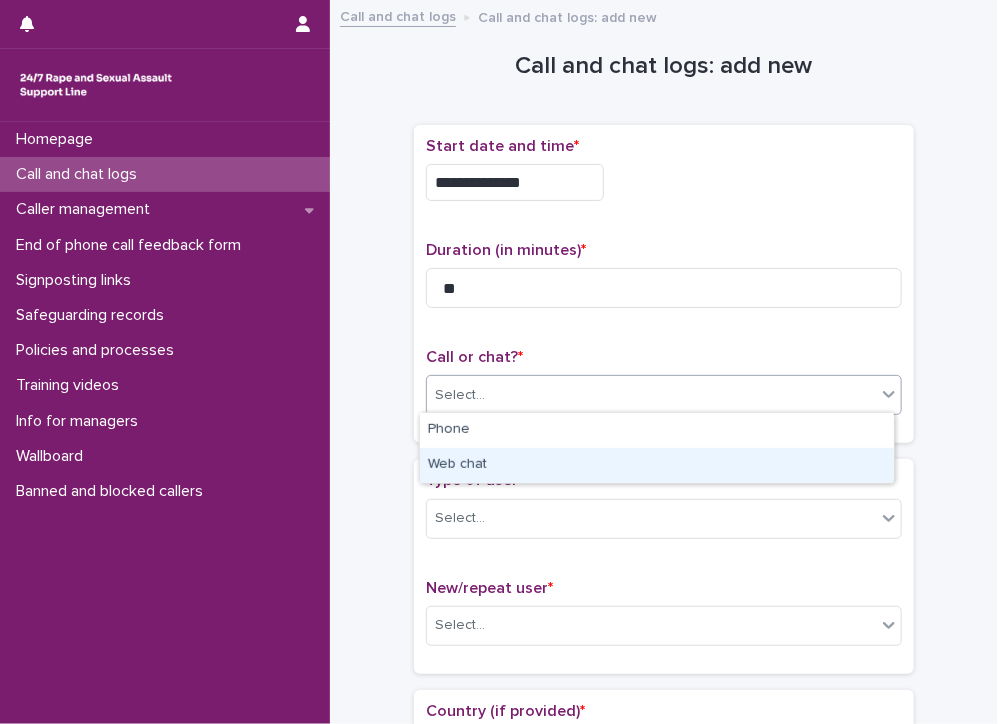 click on "Web chat" at bounding box center (657, 465) 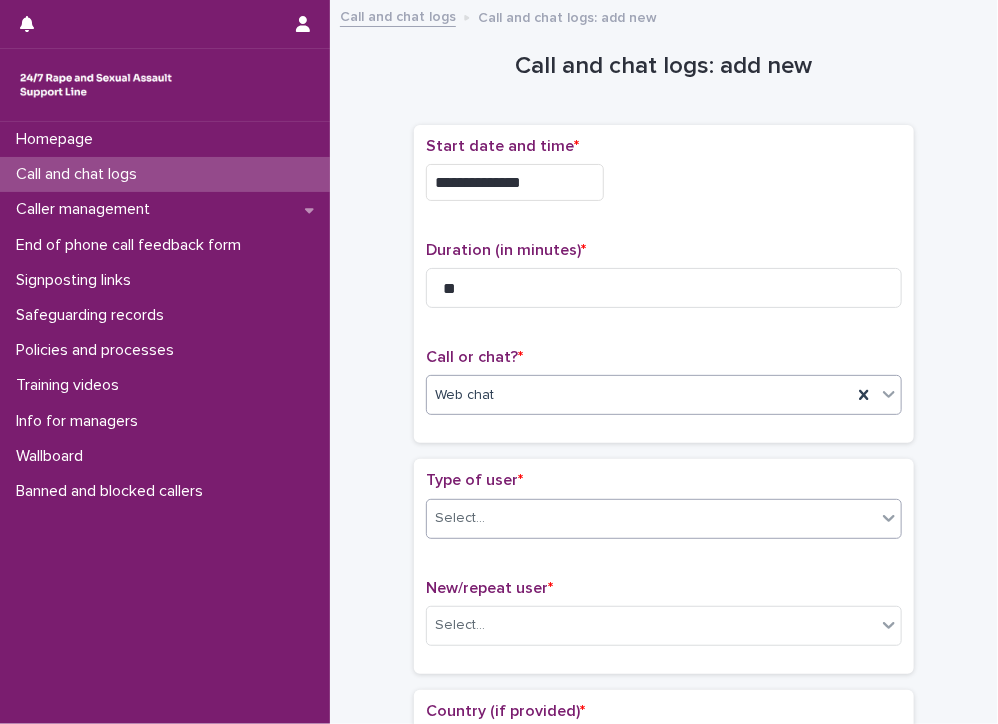 click on "Select..." at bounding box center (651, 518) 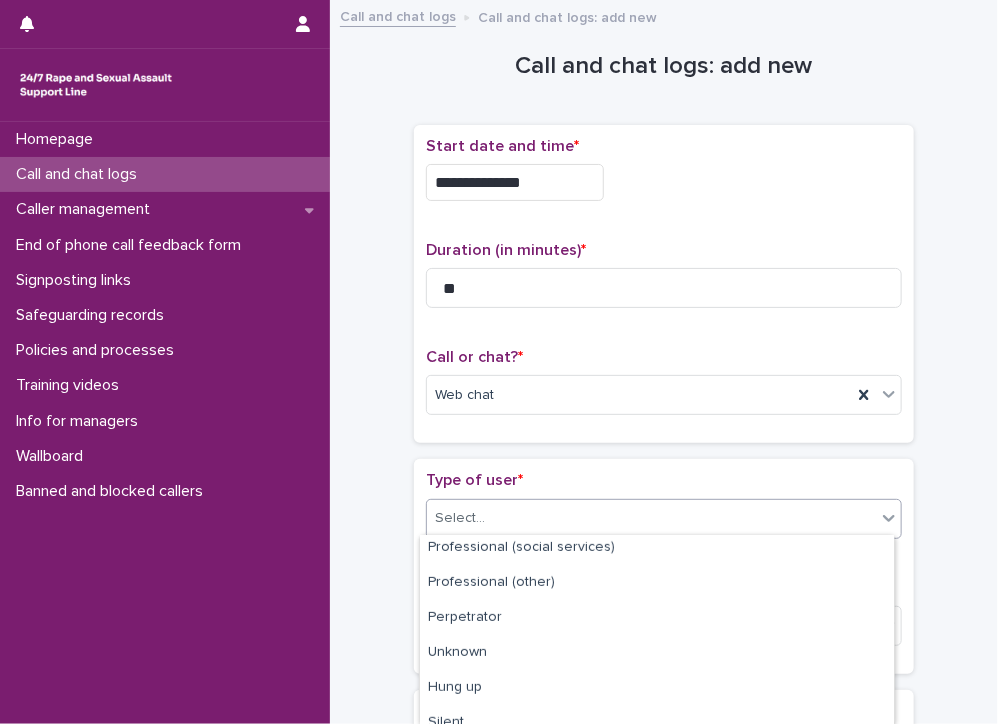scroll, scrollTop: 335, scrollLeft: 0, axis: vertical 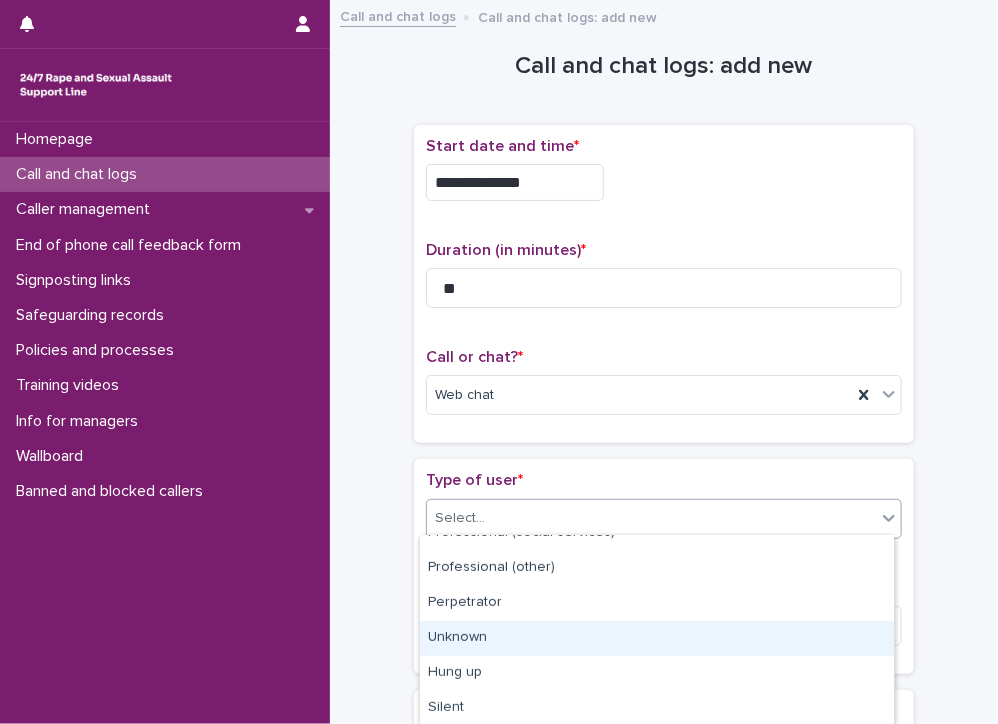 click on "Unknown" at bounding box center [657, 638] 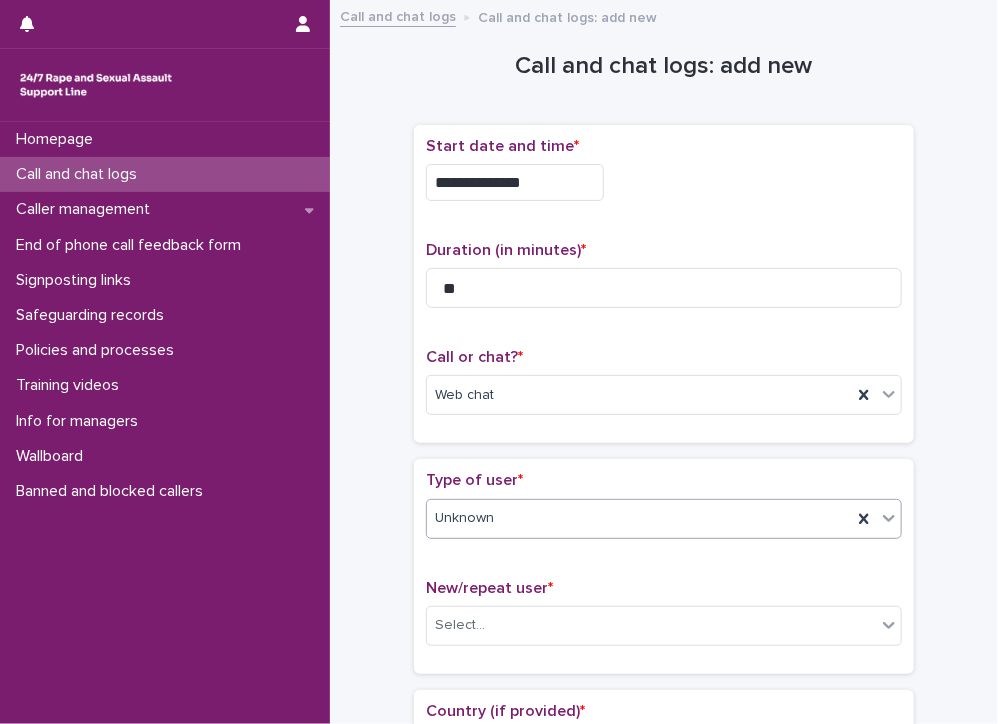 scroll, scrollTop: 100, scrollLeft: 0, axis: vertical 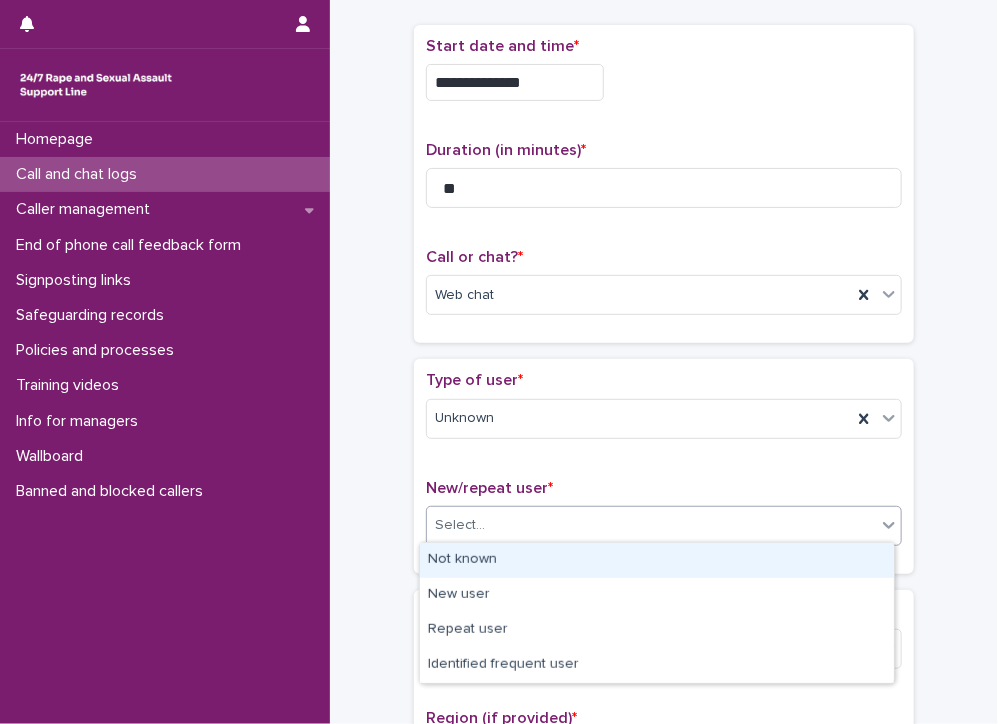 click on "Select..." at bounding box center (651, 525) 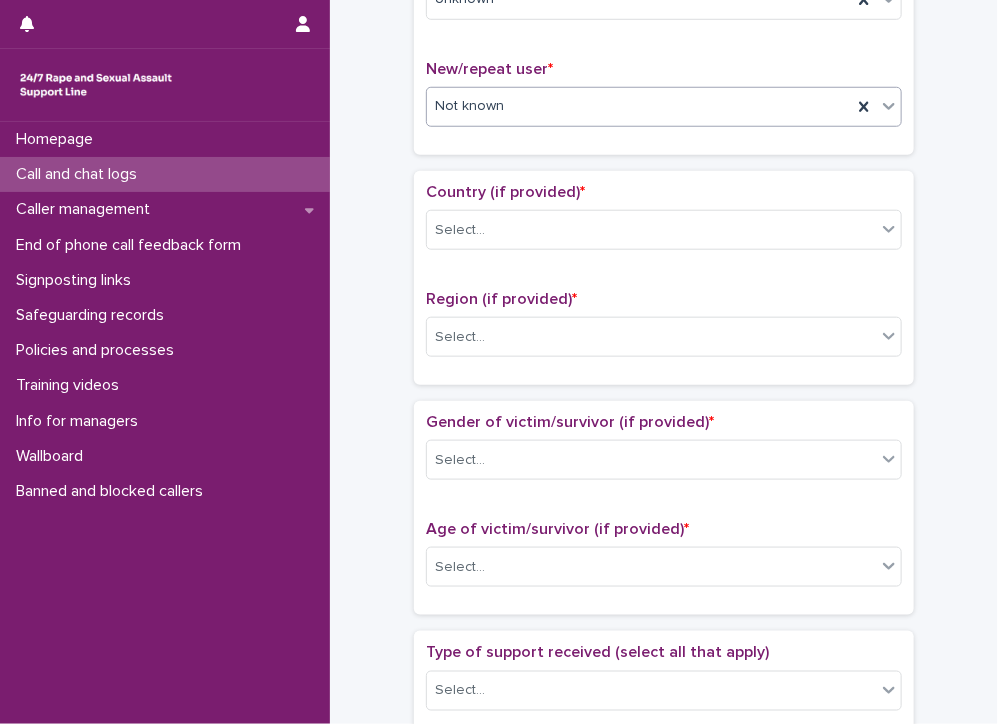 scroll, scrollTop: 500, scrollLeft: 0, axis: vertical 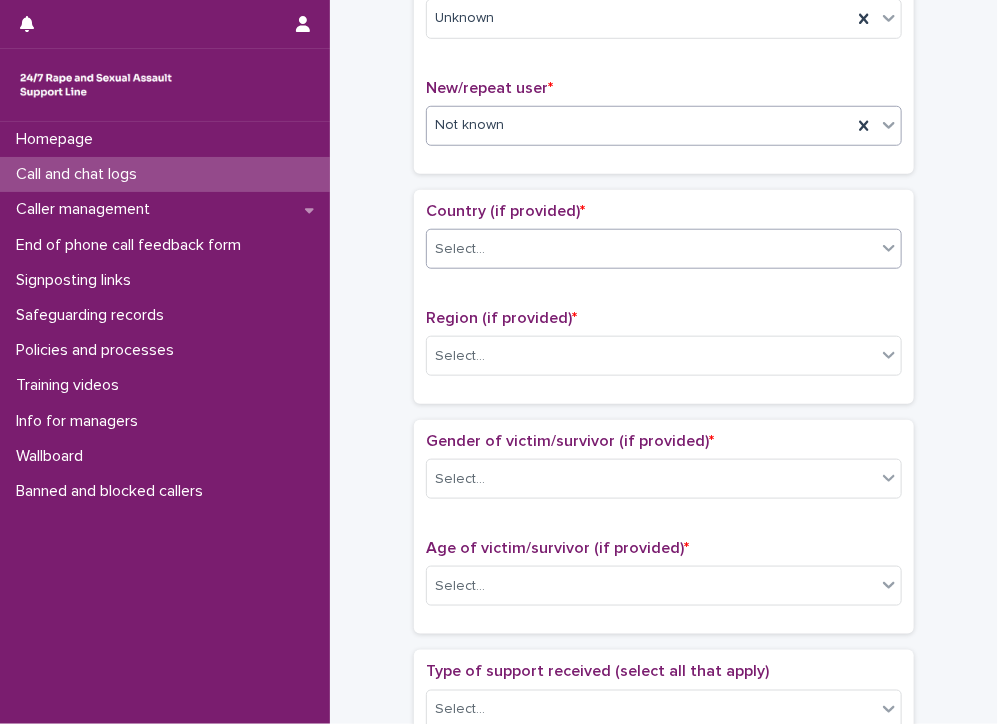 click on "Select..." at bounding box center (651, 249) 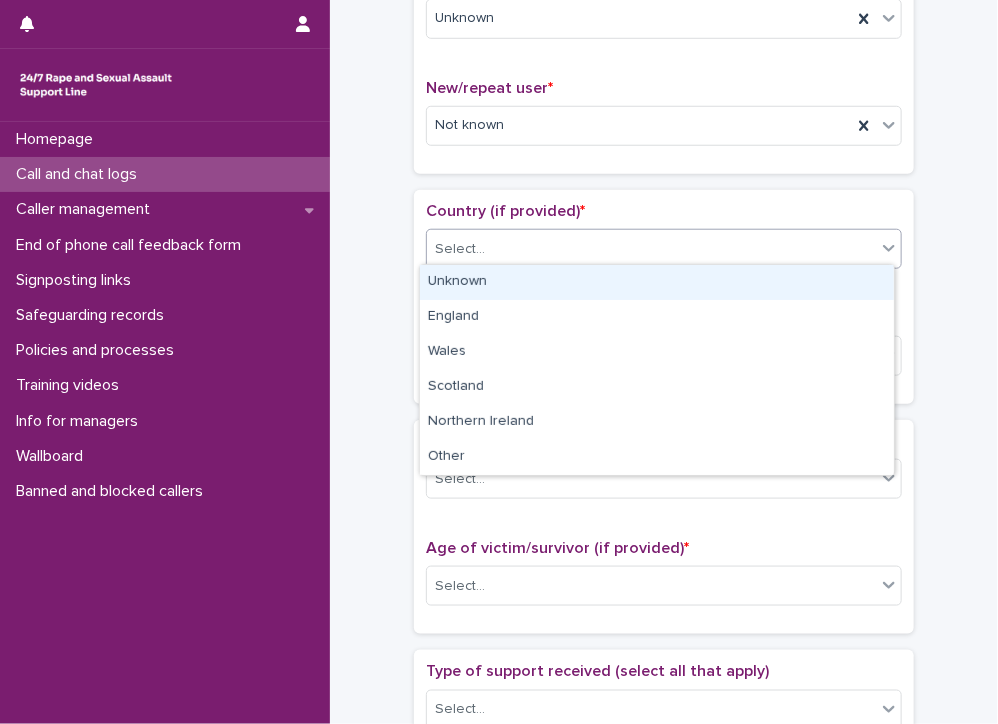 click on "Unknown" at bounding box center (657, 282) 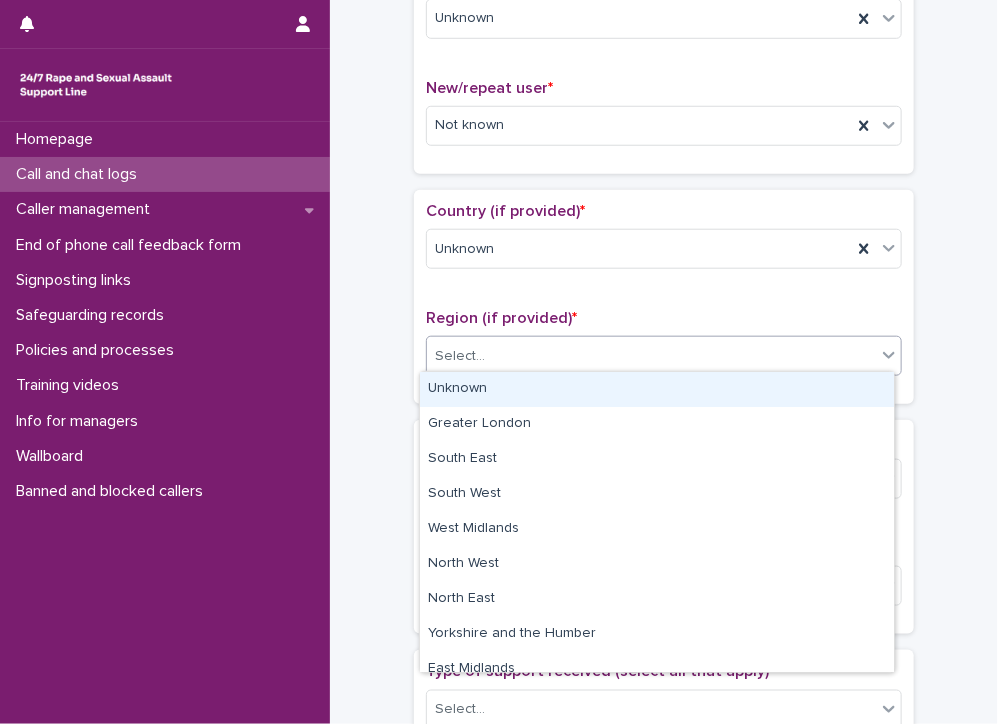 click on "Select..." at bounding box center [651, 356] 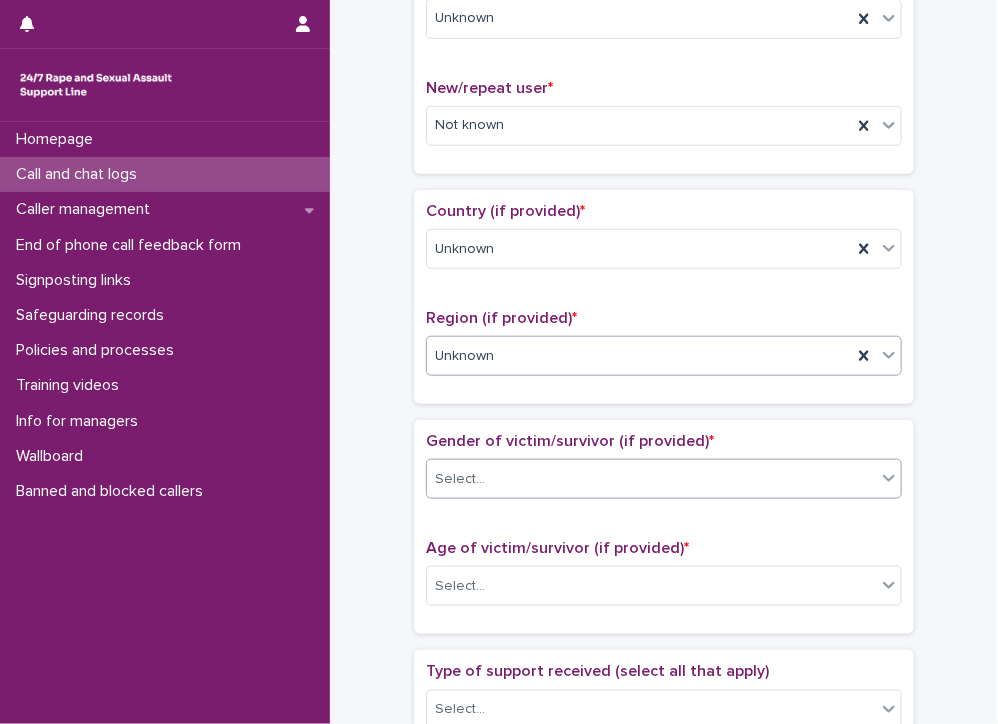 click on "Select..." at bounding box center [651, 479] 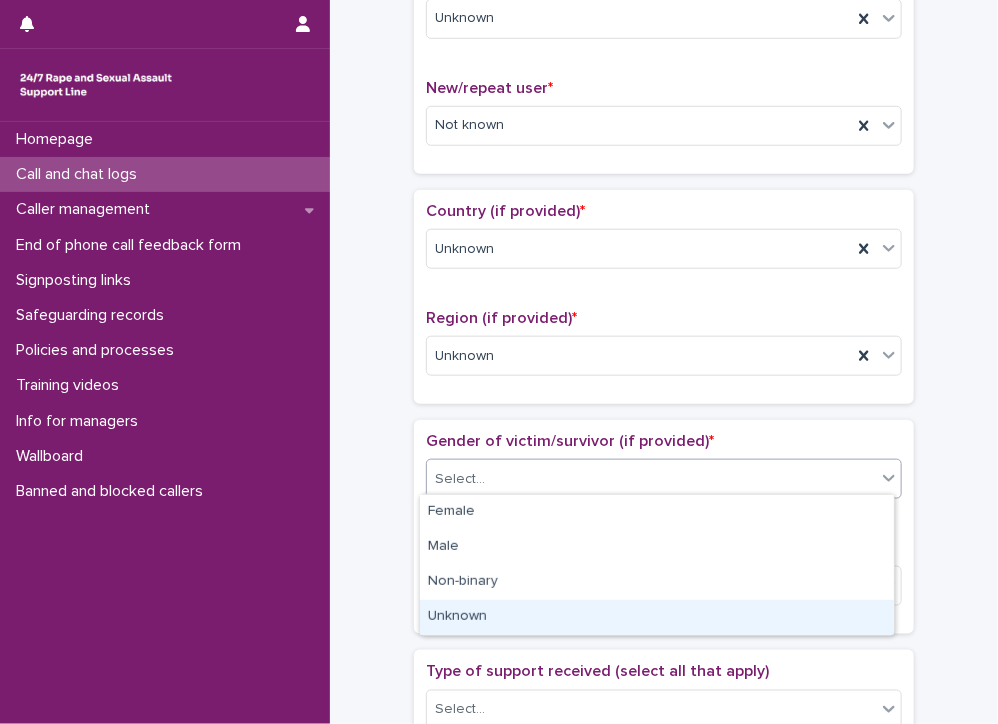 click on "Unknown" at bounding box center [657, 617] 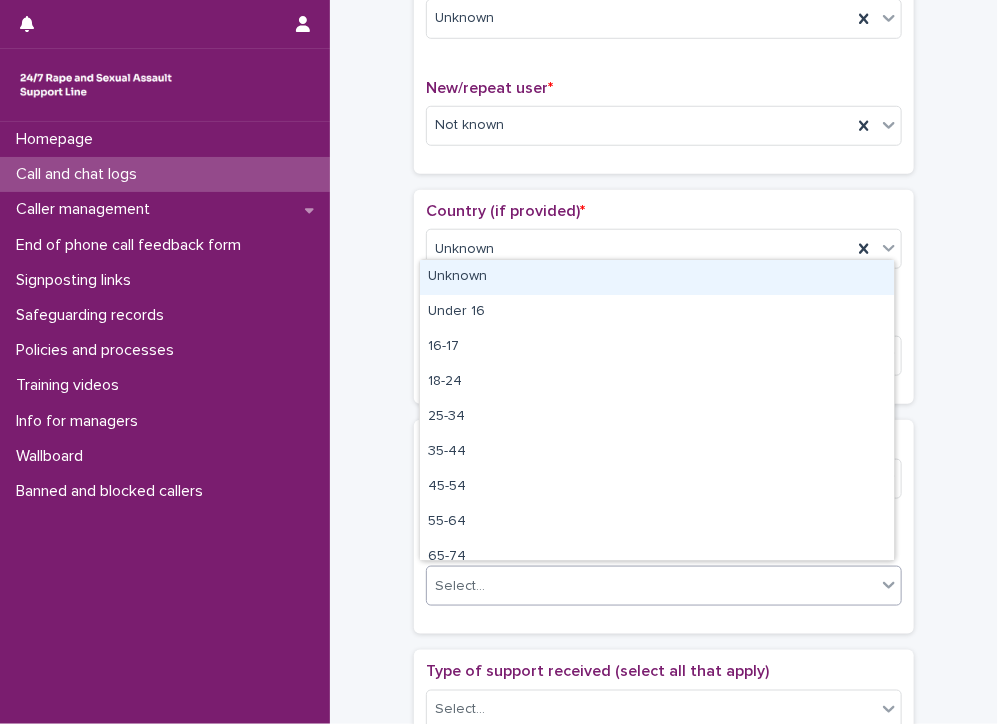 click on "Select..." at bounding box center [460, 586] 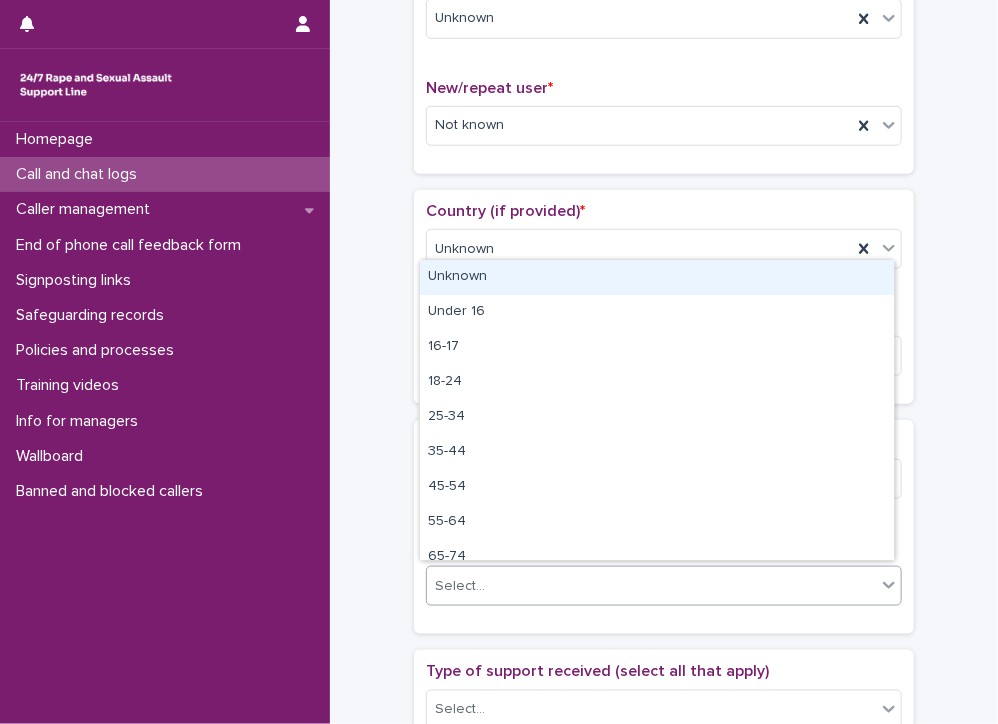 click on "Unknown" at bounding box center (657, 277) 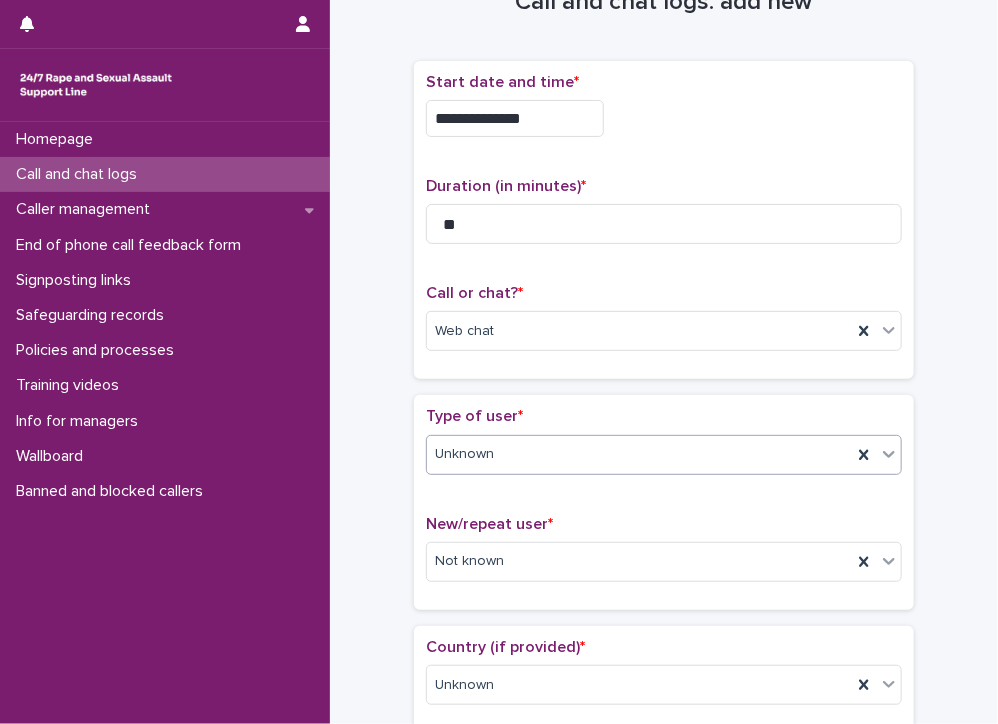 scroll, scrollTop: 100, scrollLeft: 0, axis: vertical 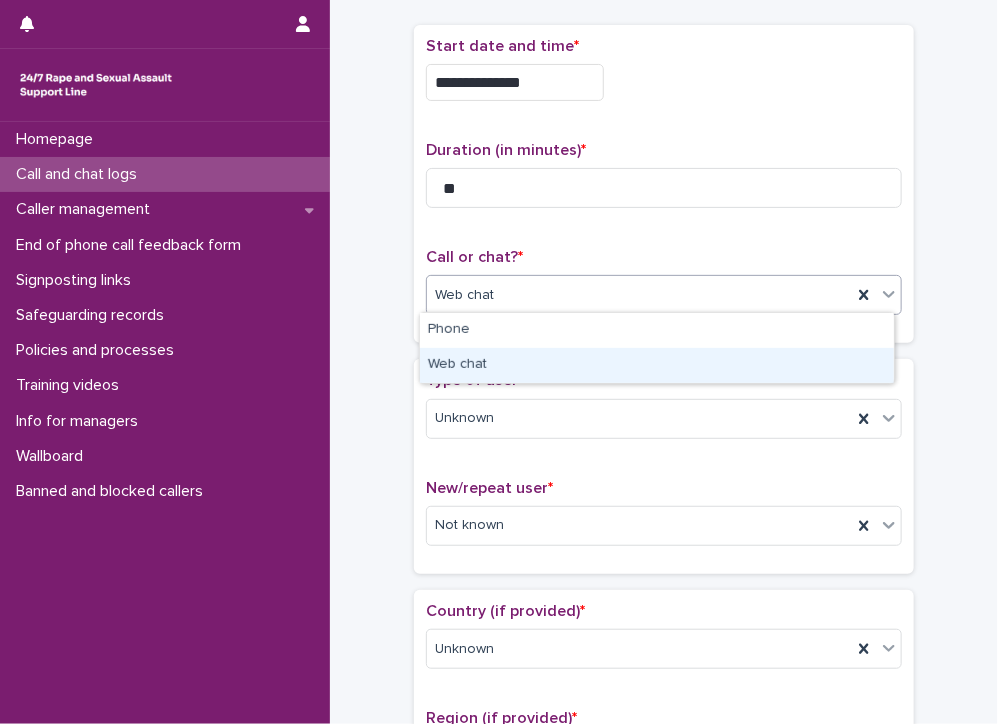 click on "Web chat" at bounding box center [657, 365] 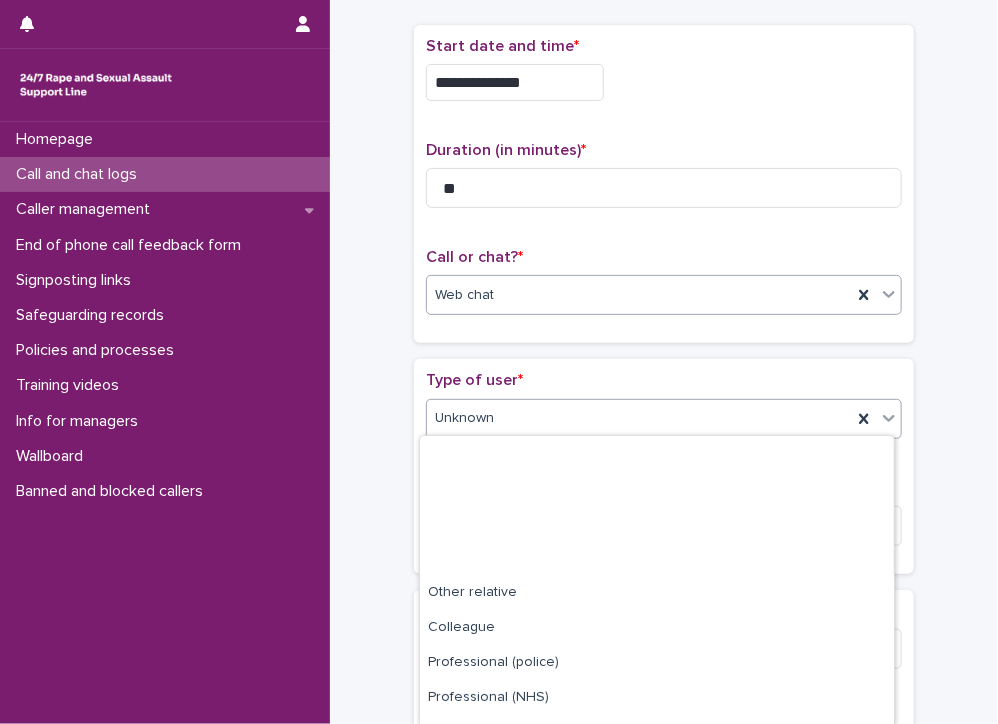 click on "Unknown" at bounding box center [639, 418] 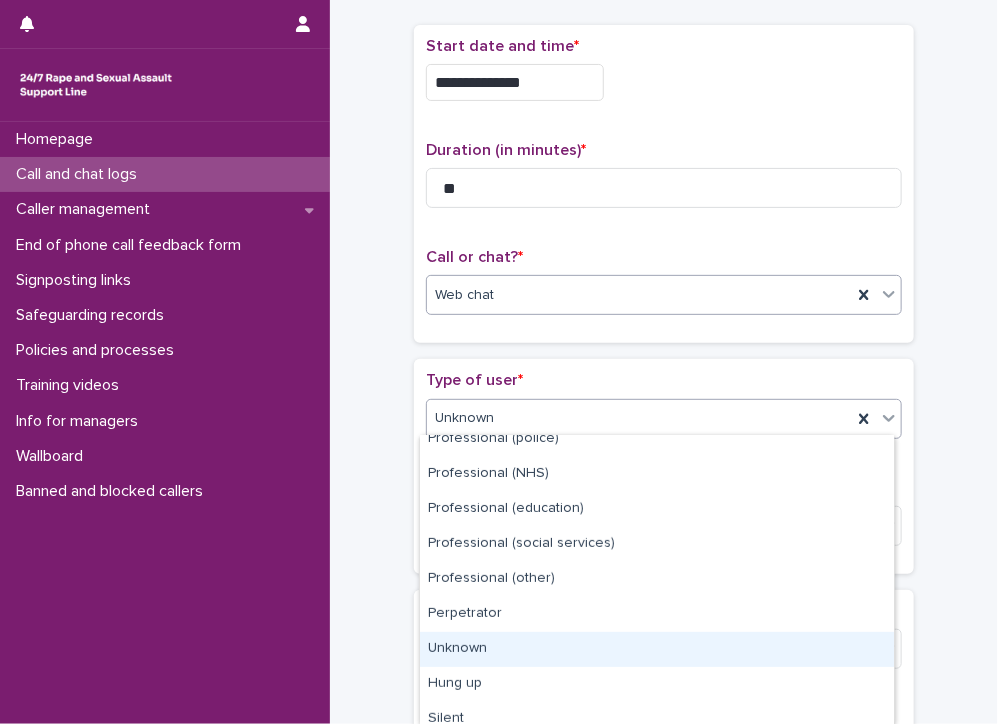 scroll, scrollTop: 236, scrollLeft: 0, axis: vertical 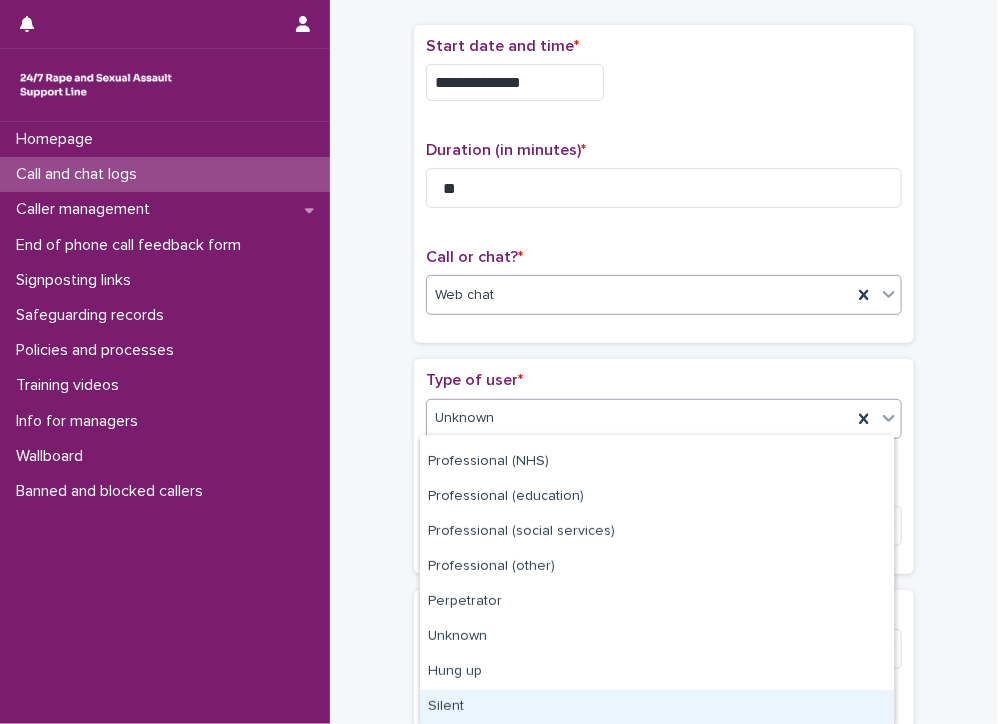 click on "Silent" at bounding box center (657, 707) 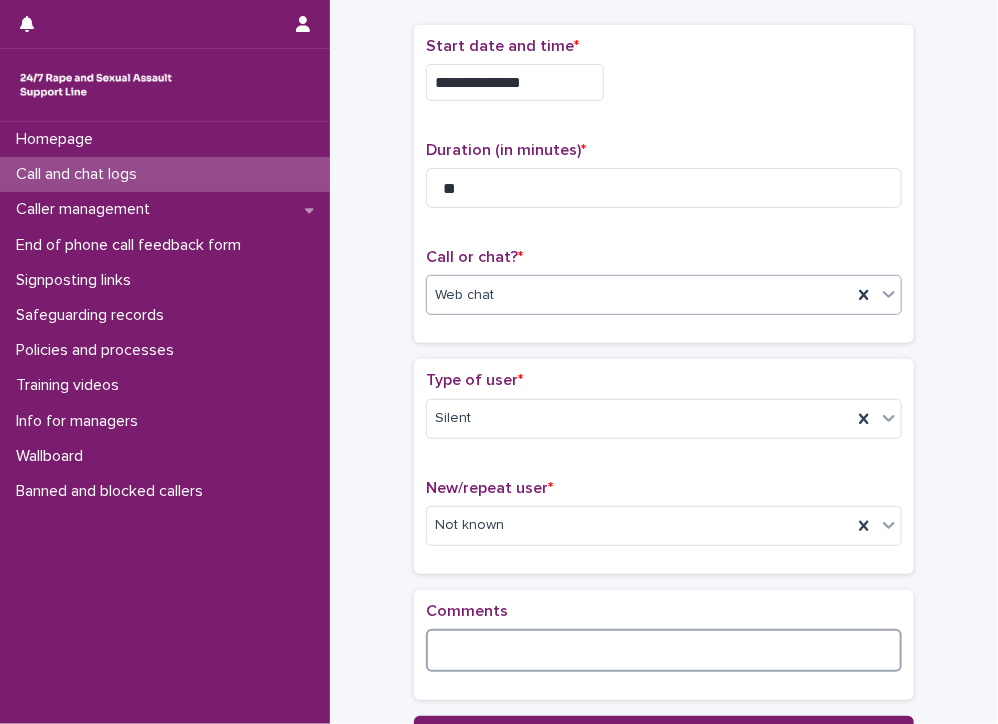 click at bounding box center (664, 650) 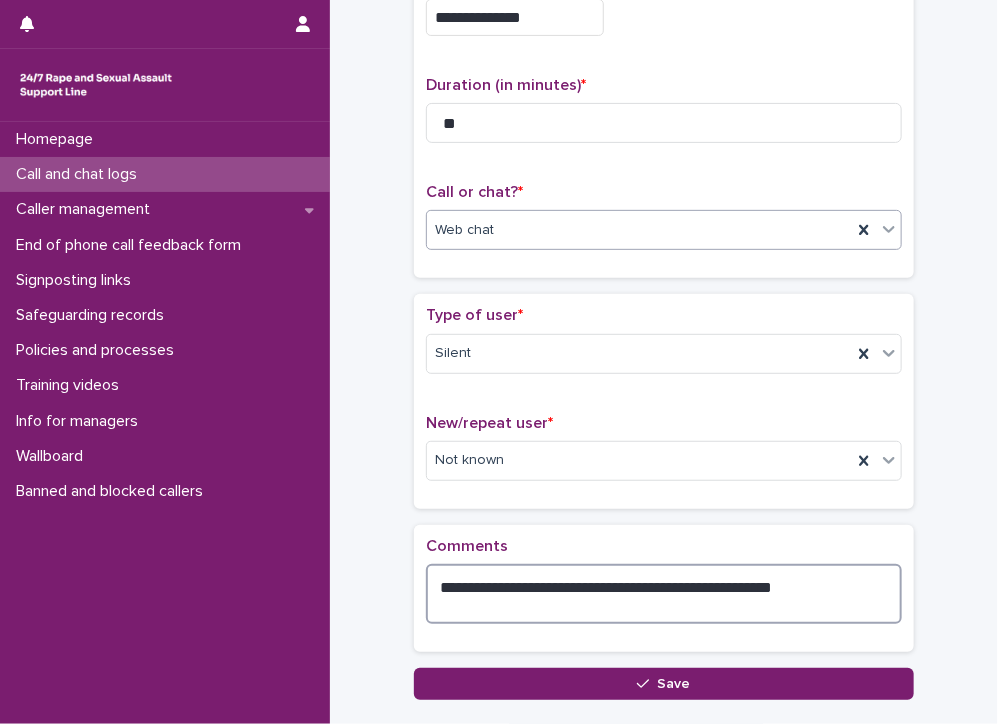 scroll, scrollTop: 200, scrollLeft: 0, axis: vertical 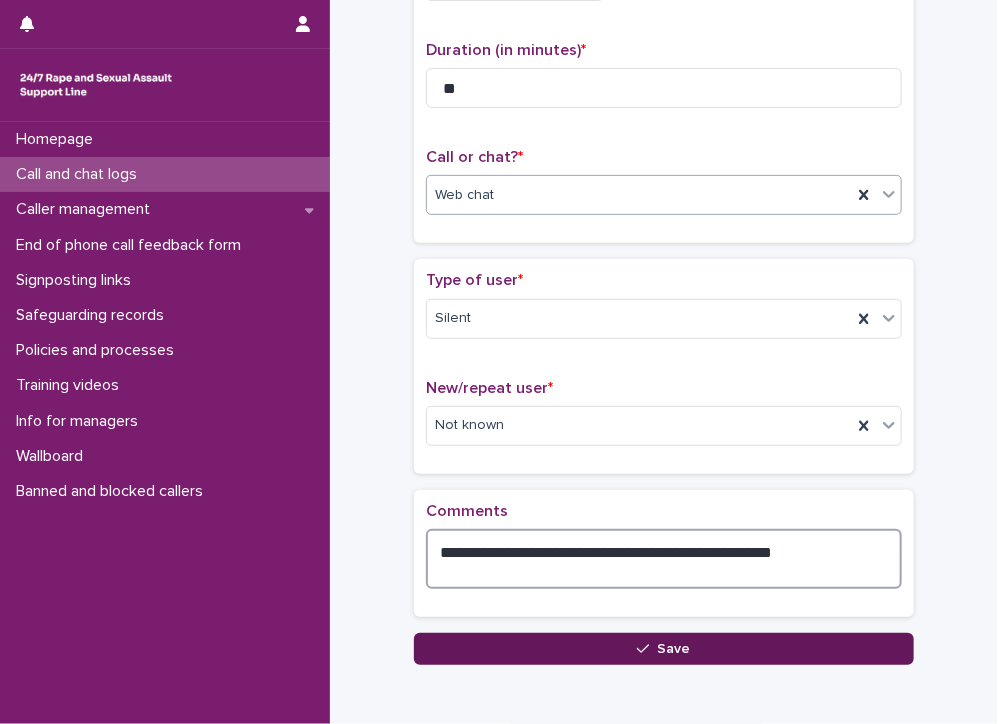 type on "**********" 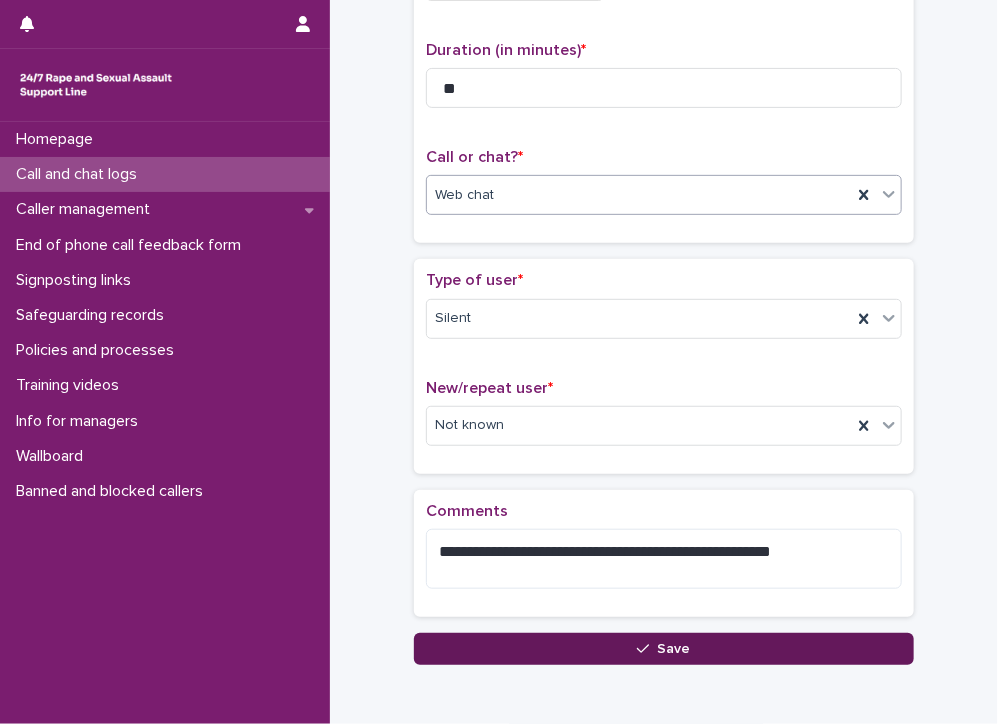 click on "Save" at bounding box center [664, 649] 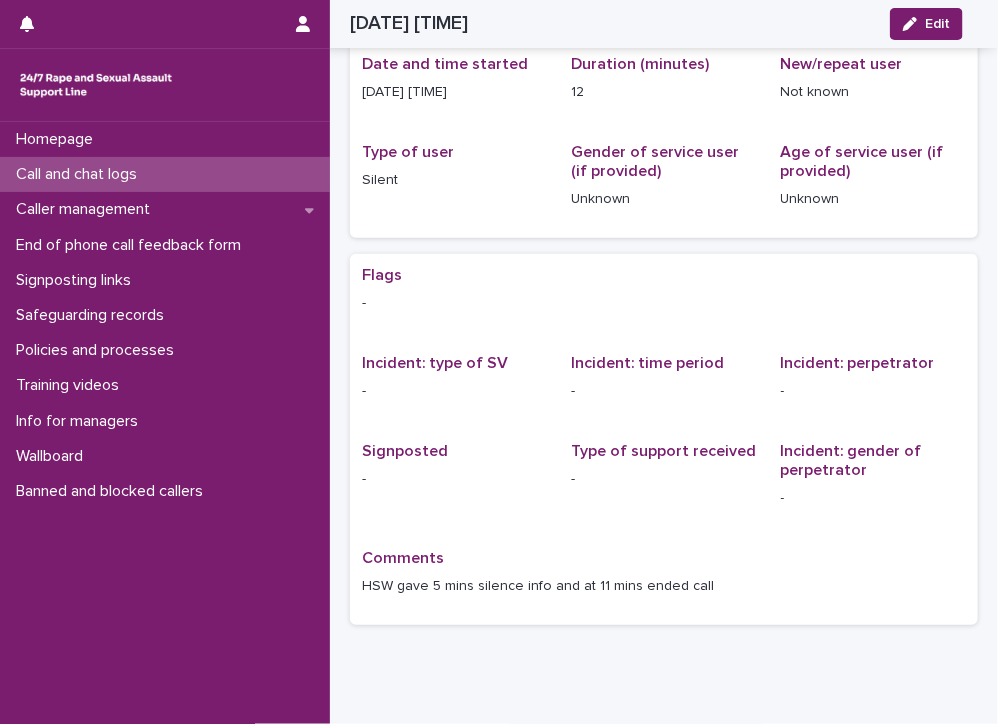 scroll, scrollTop: 0, scrollLeft: 0, axis: both 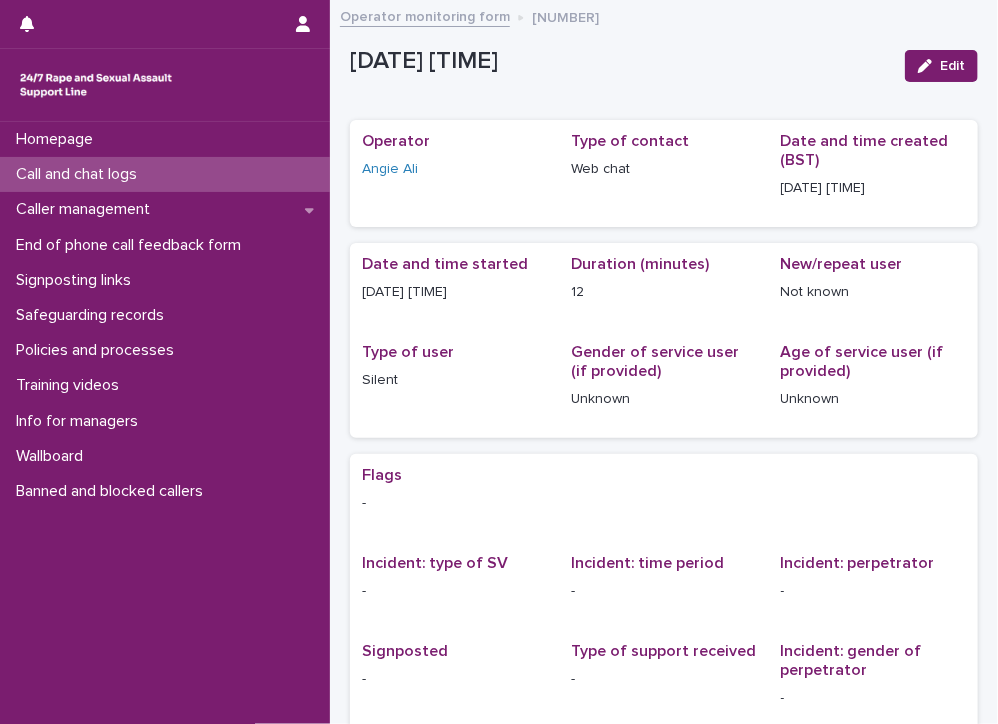 click on "Call and chat logs" at bounding box center (80, 174) 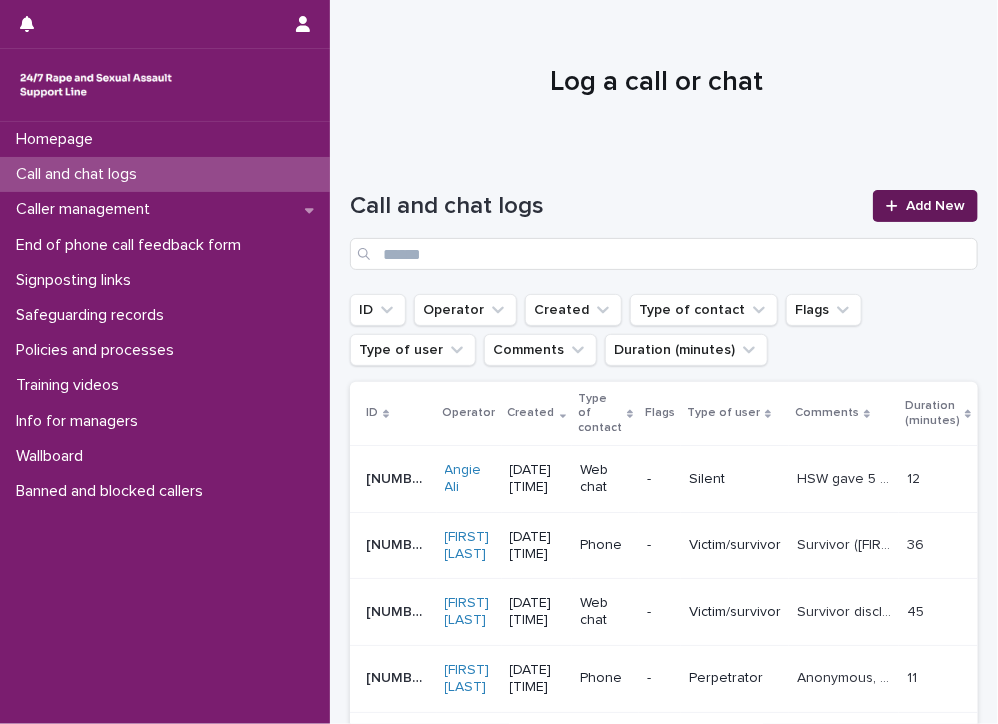 click on "Add New" at bounding box center (935, 206) 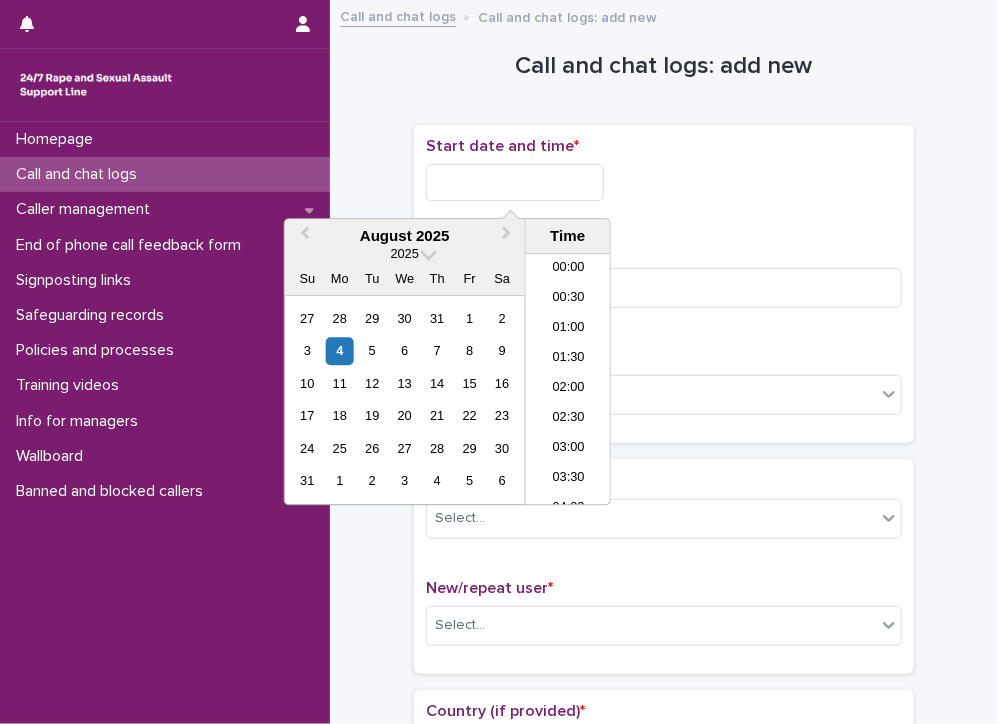 click at bounding box center (515, 182) 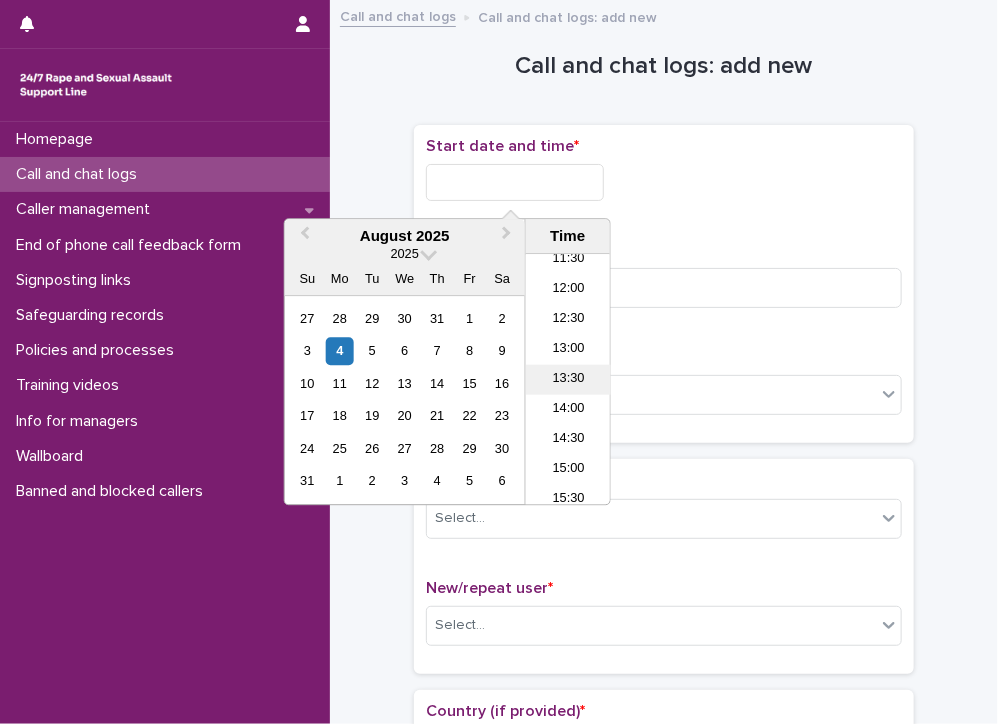 click on "13:30" at bounding box center [568, 380] 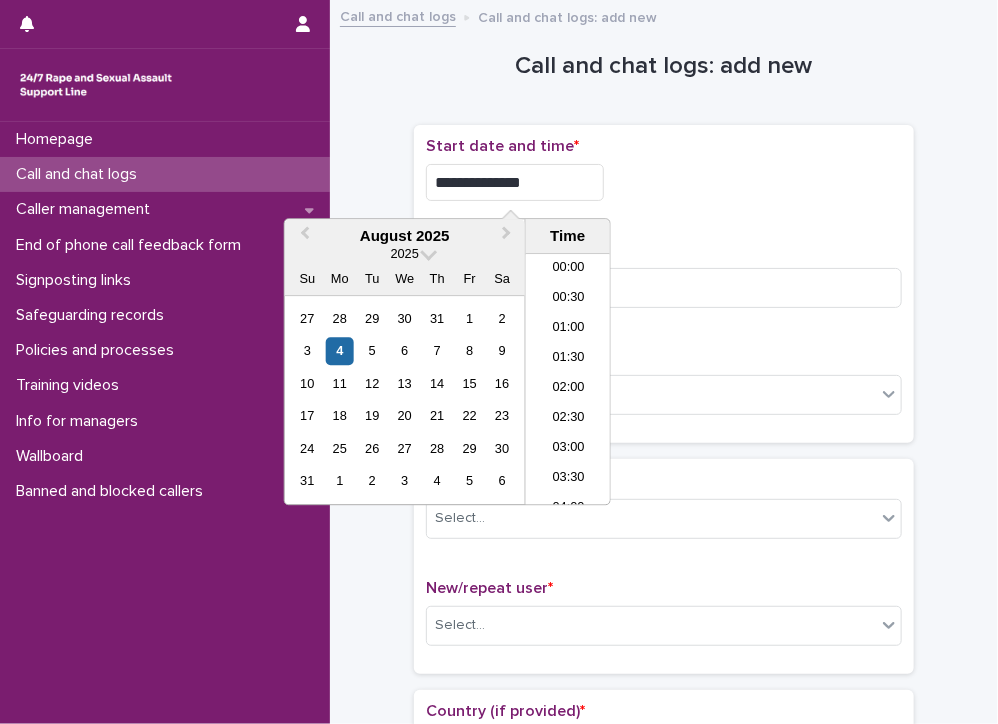 click on "**********" at bounding box center (515, 182) 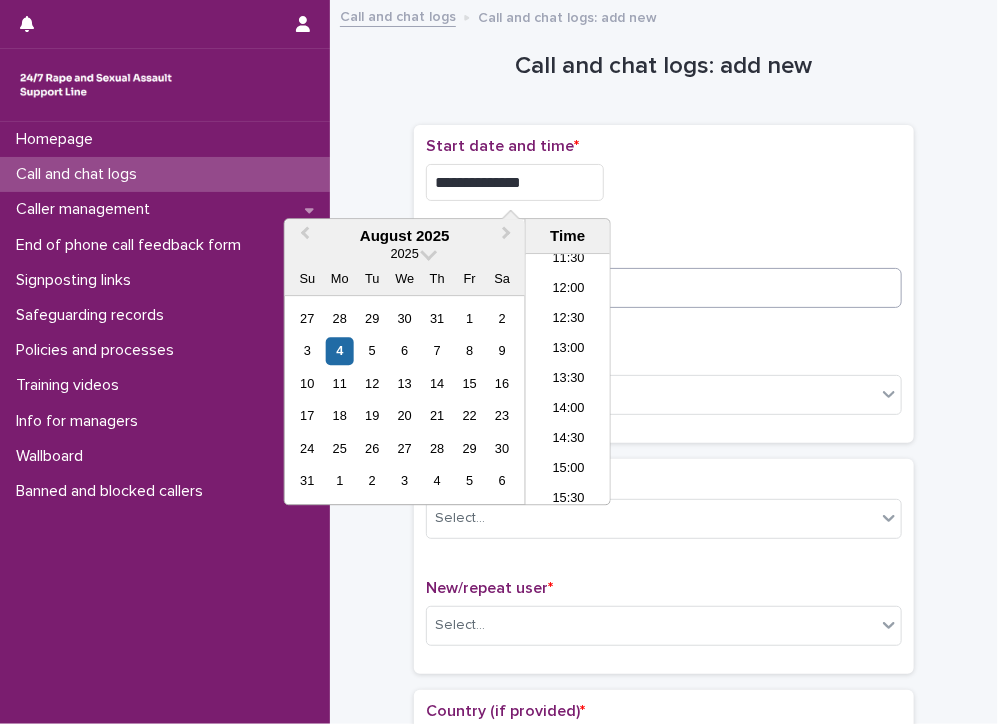 type on "**********" 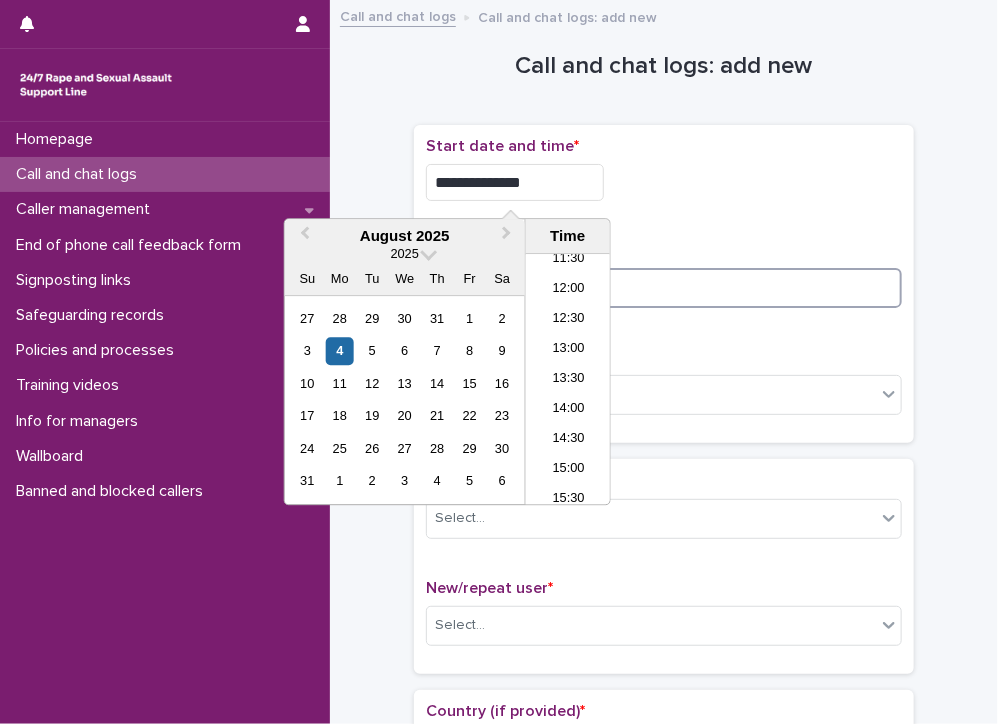 click at bounding box center [664, 288] 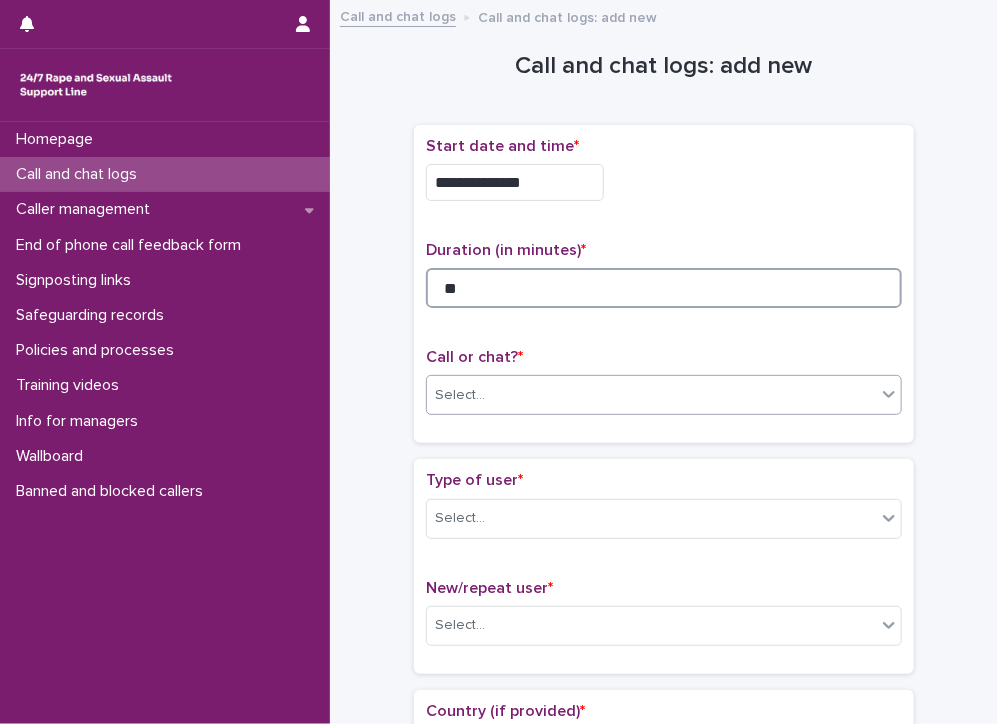 type on "**" 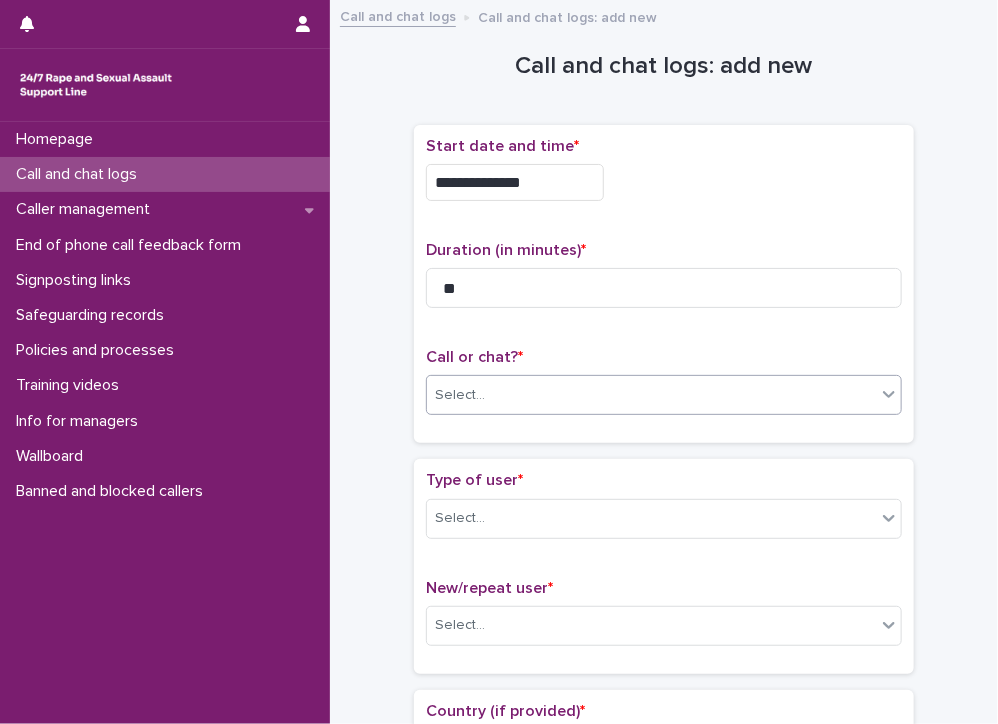 click on "Select..." at bounding box center (651, 395) 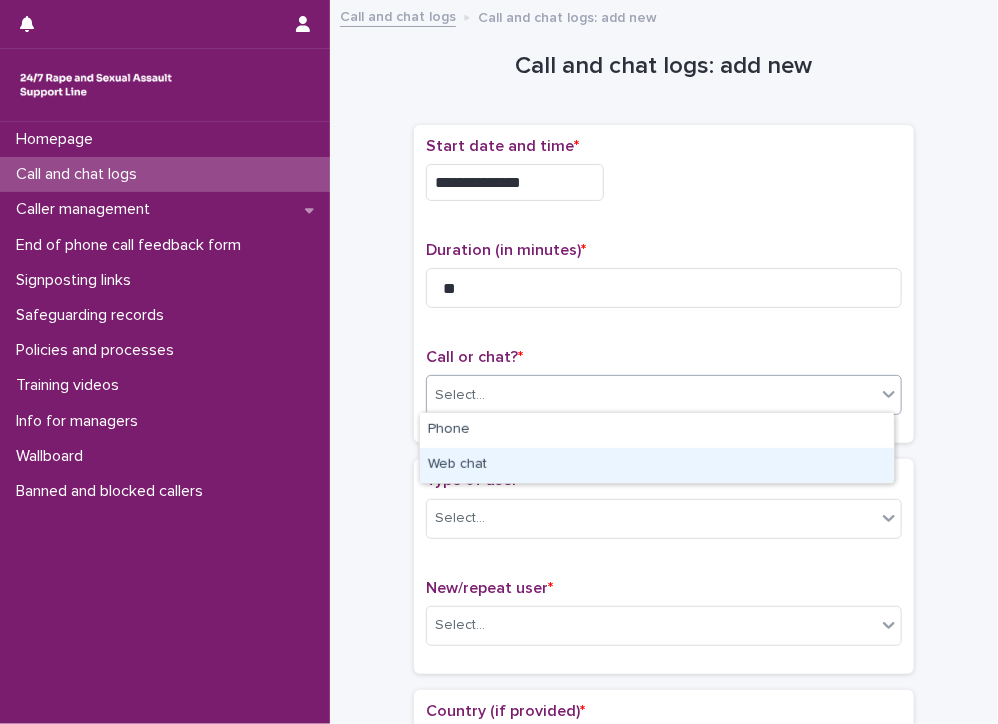 click on "Web chat" at bounding box center [657, 465] 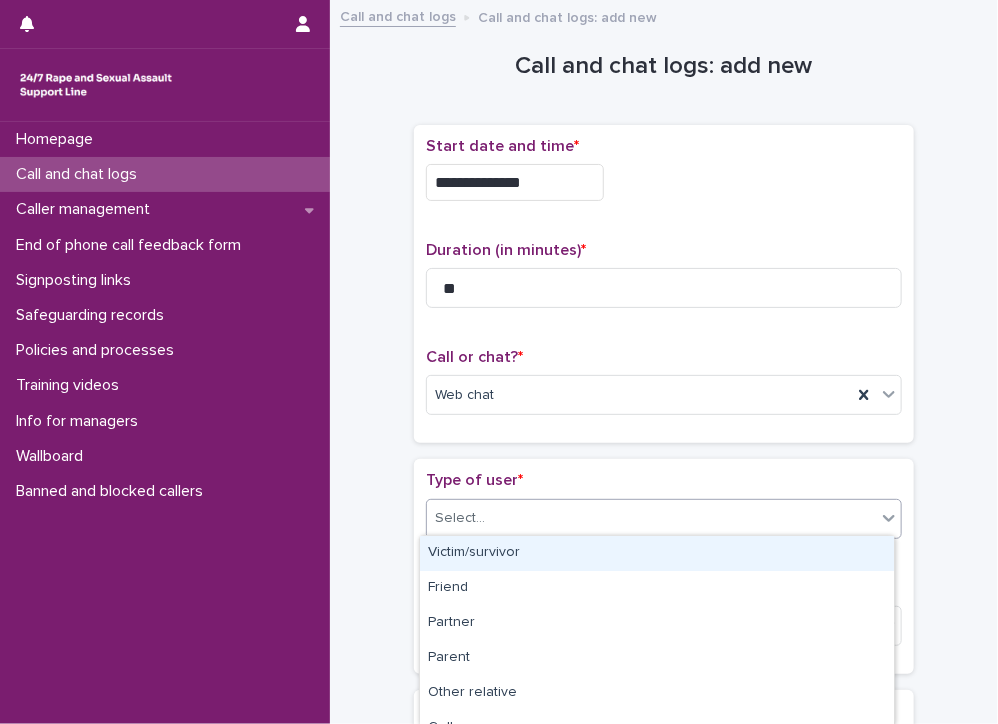 click on "Select..." at bounding box center [651, 518] 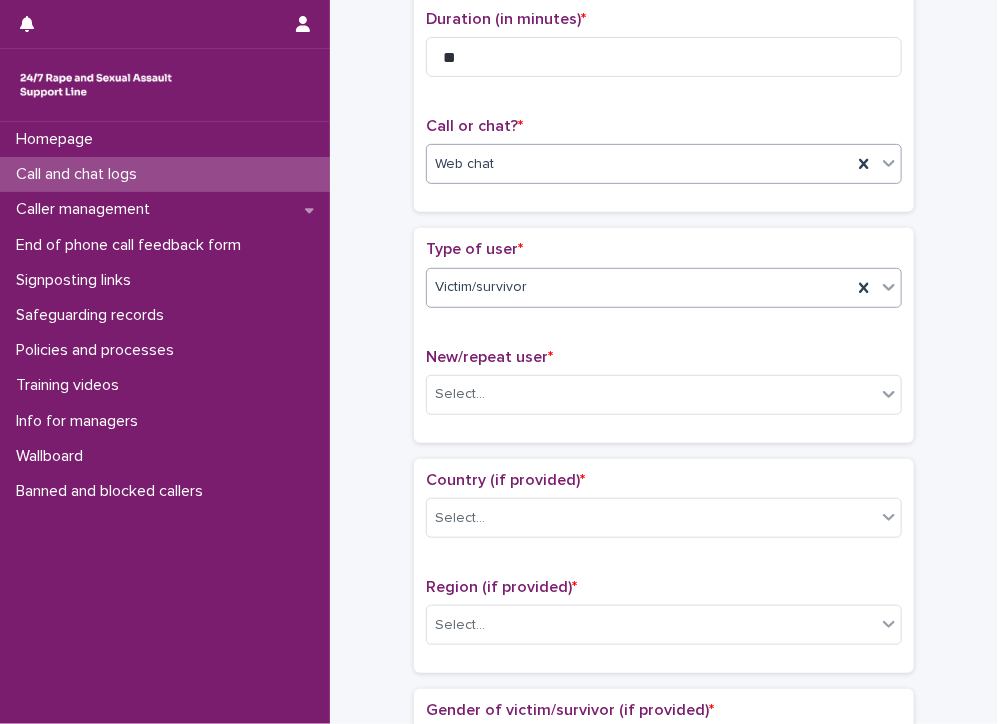scroll, scrollTop: 300, scrollLeft: 0, axis: vertical 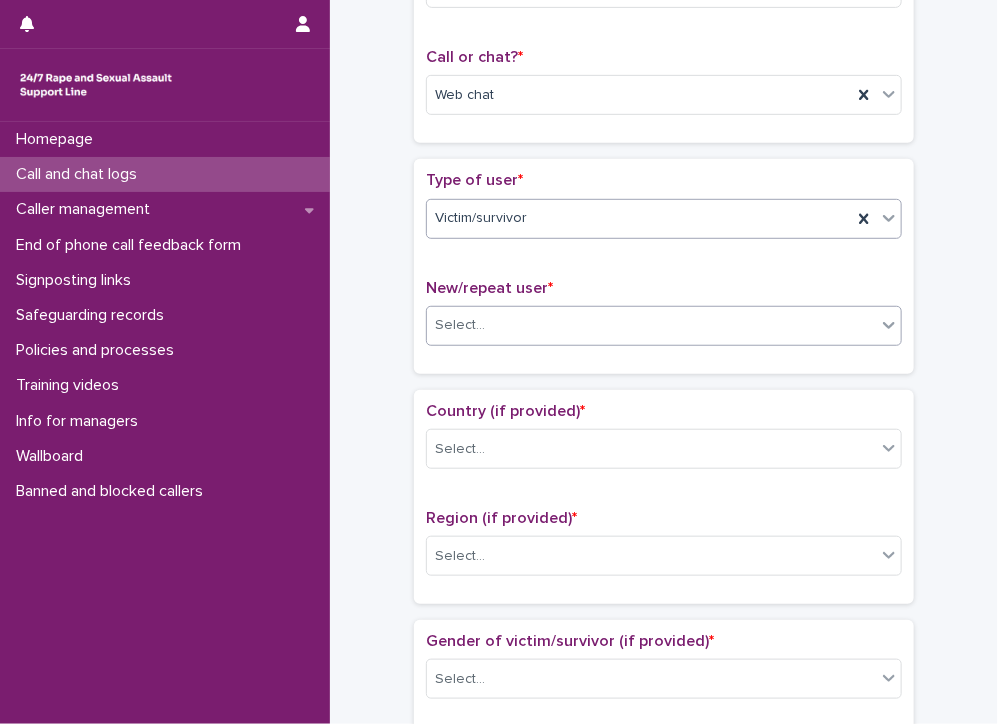click on "Select..." at bounding box center [651, 325] 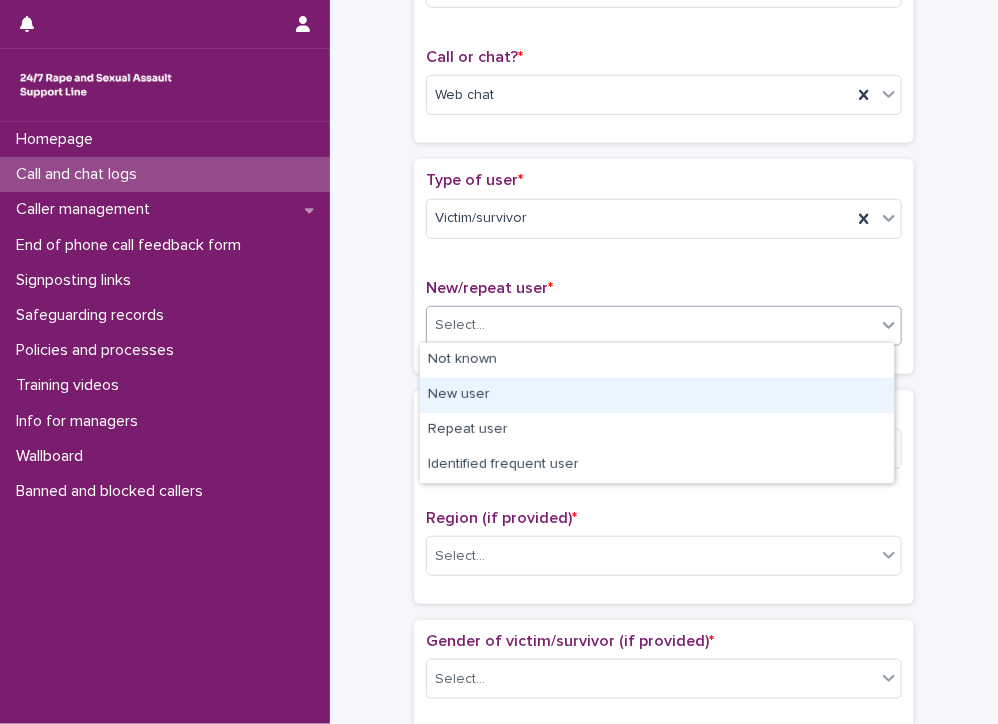 click on "New user" at bounding box center [657, 395] 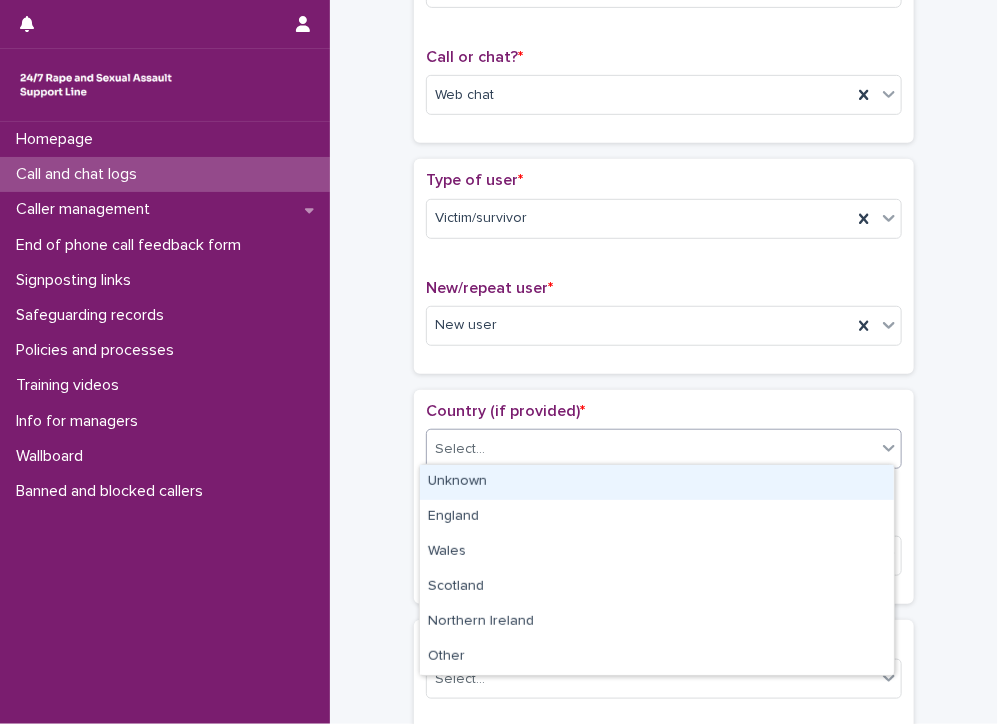 click on "Select..." at bounding box center (651, 449) 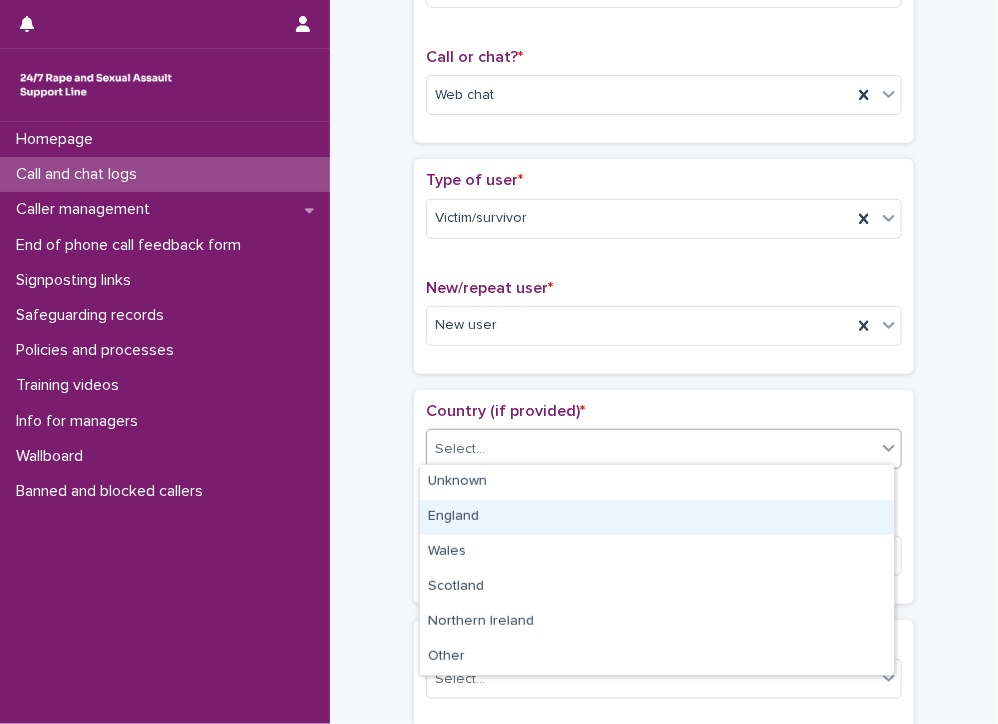 click on "England" at bounding box center (657, 517) 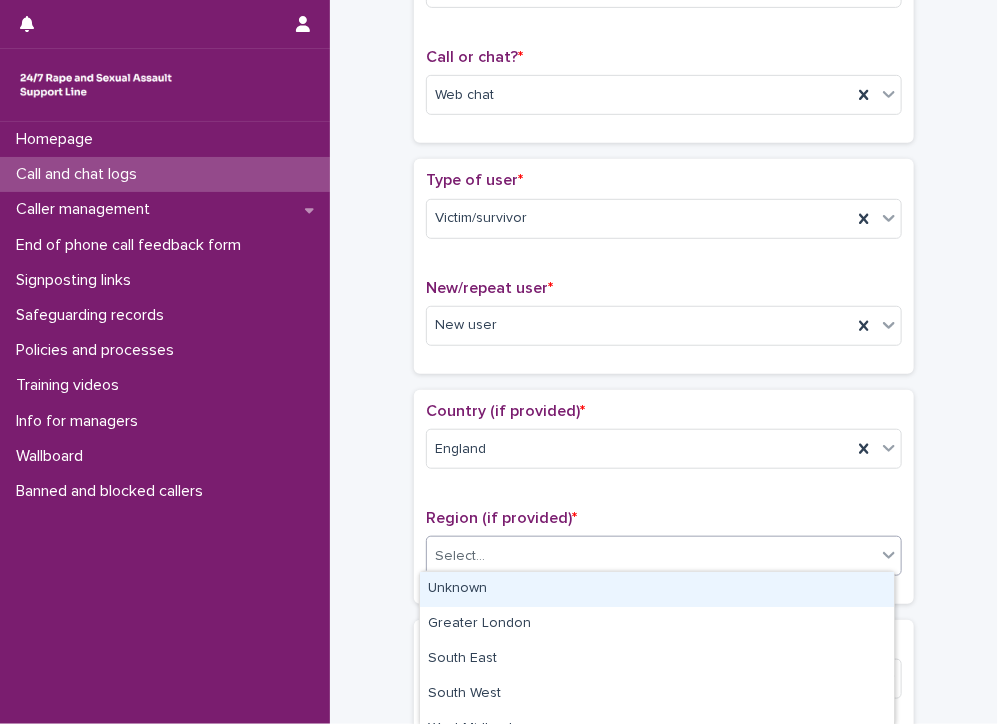 click on "Select..." at bounding box center (651, 556) 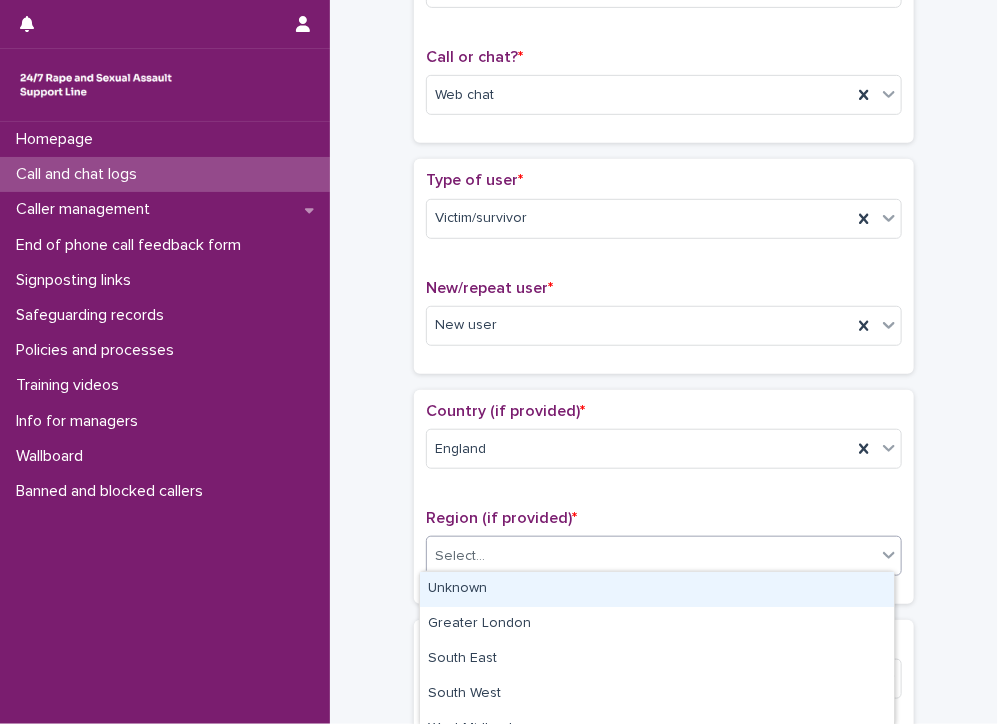 click on "Unknown" at bounding box center (657, 589) 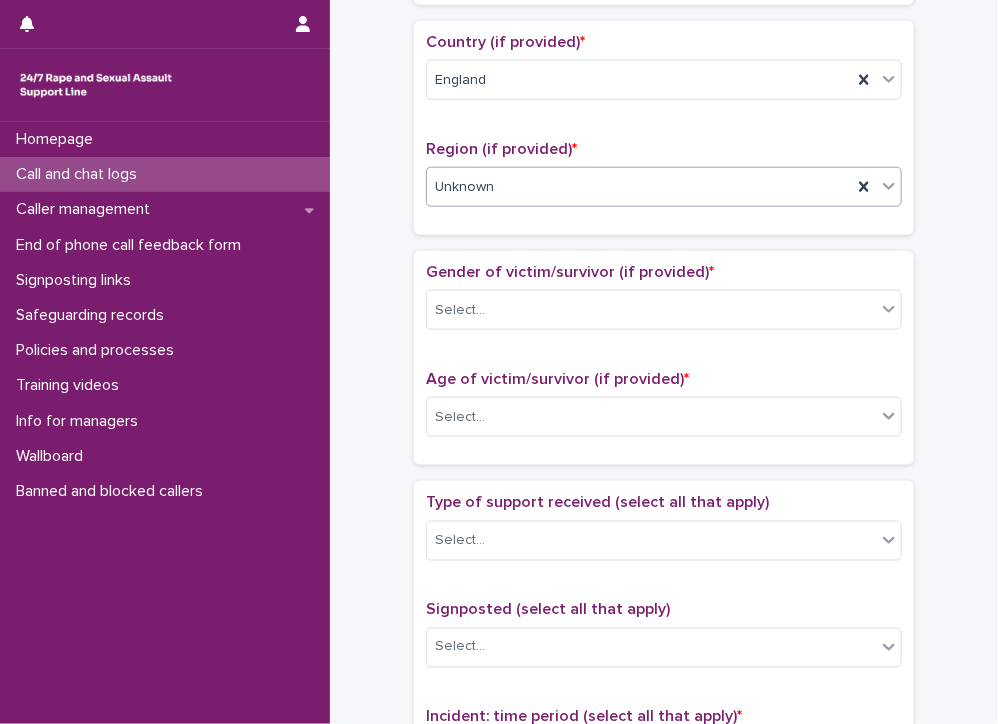scroll, scrollTop: 700, scrollLeft: 0, axis: vertical 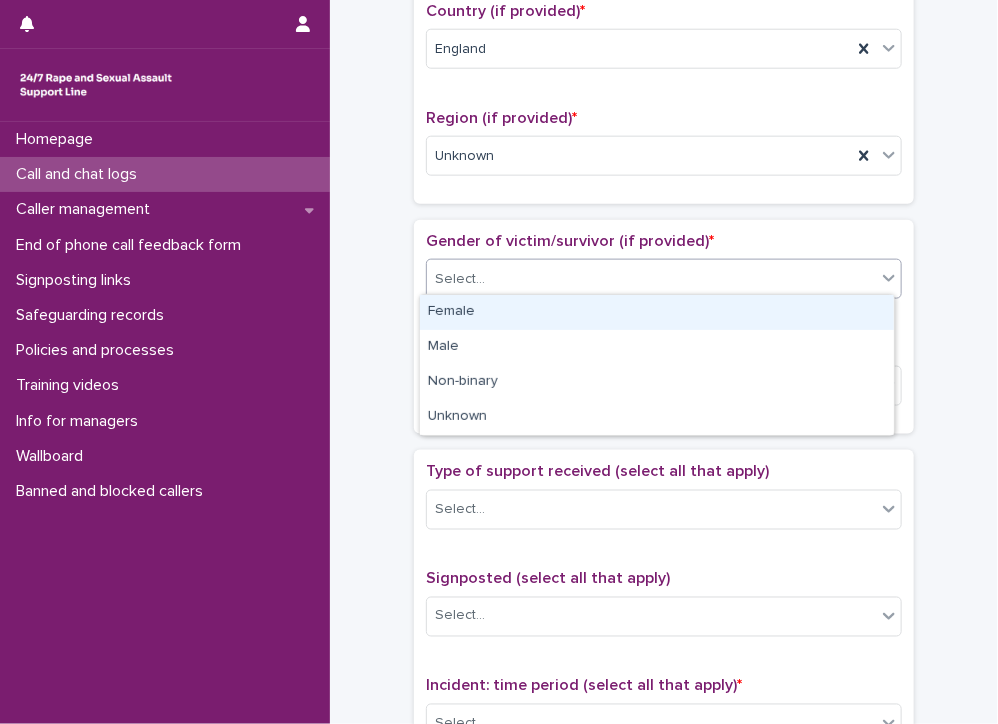 click on "Select..." at bounding box center (651, 279) 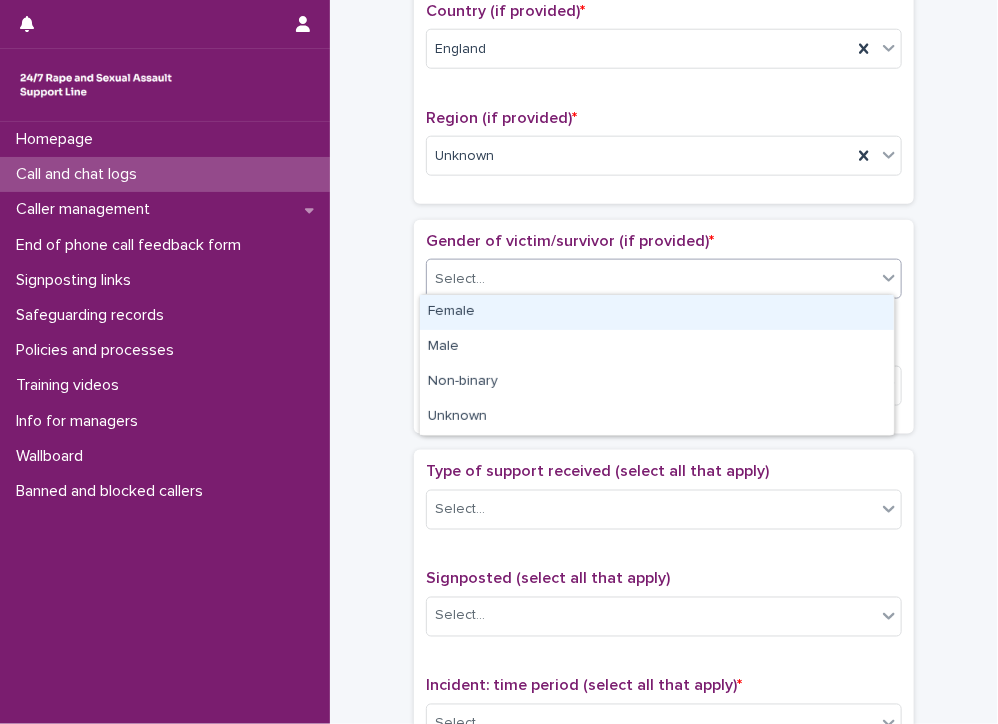 click on "Female" at bounding box center (657, 312) 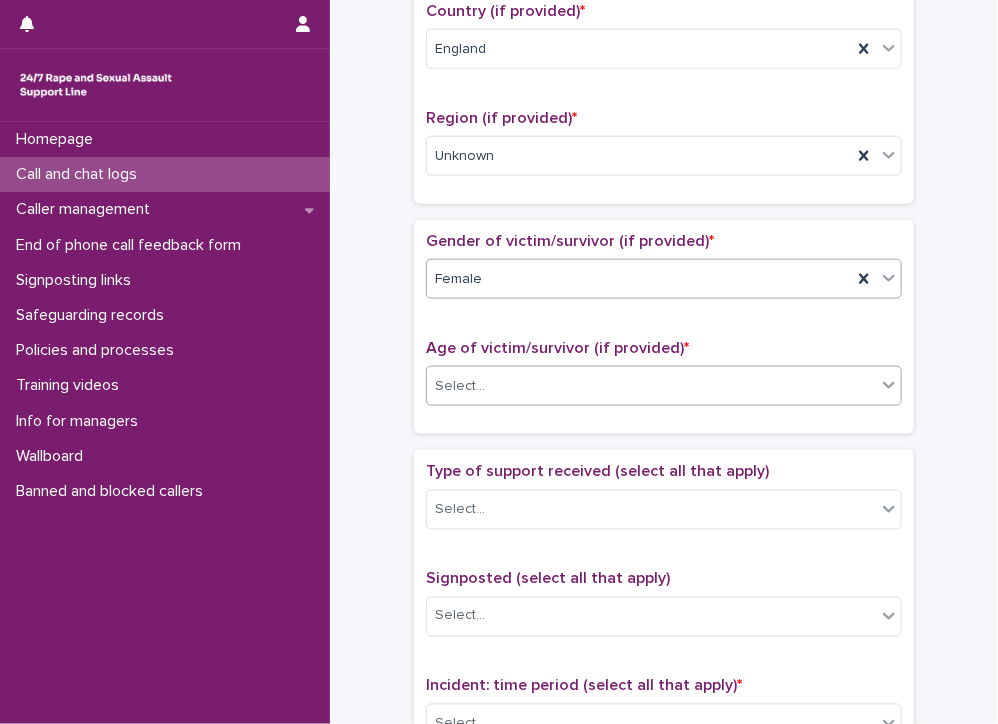 click on "Select..." at bounding box center (460, 386) 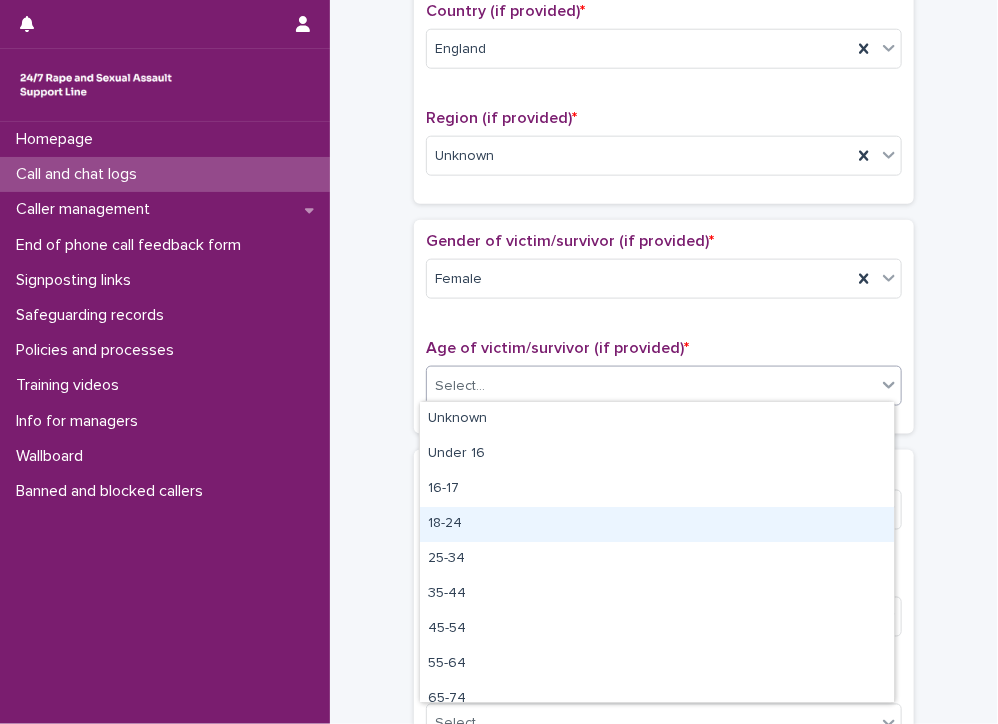 click on "18-24" at bounding box center [657, 524] 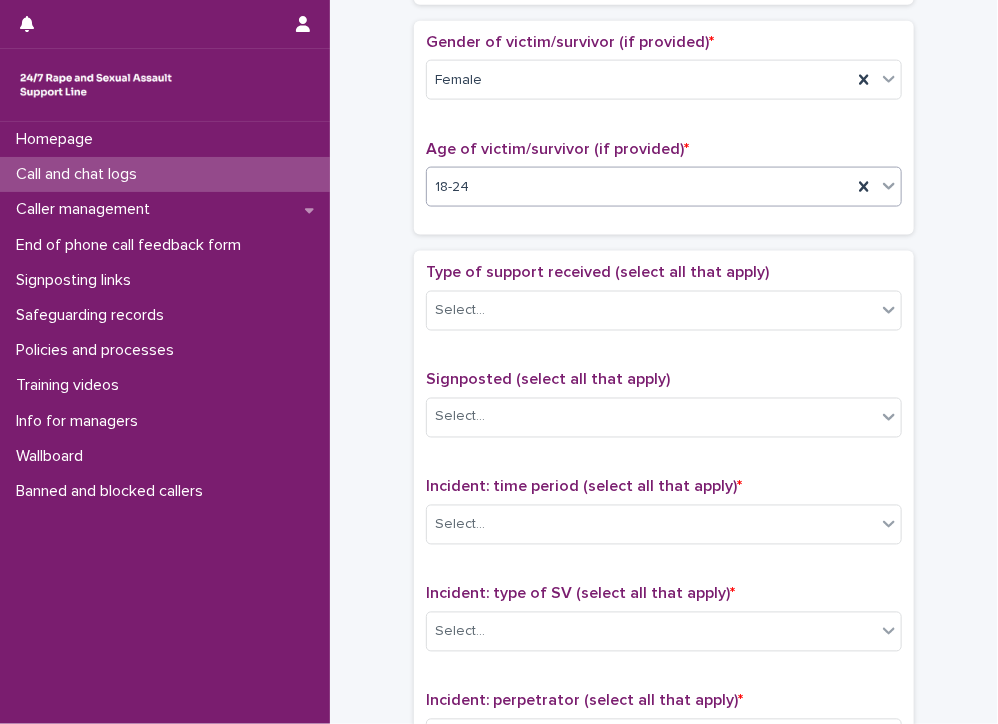 scroll, scrollTop: 900, scrollLeft: 0, axis: vertical 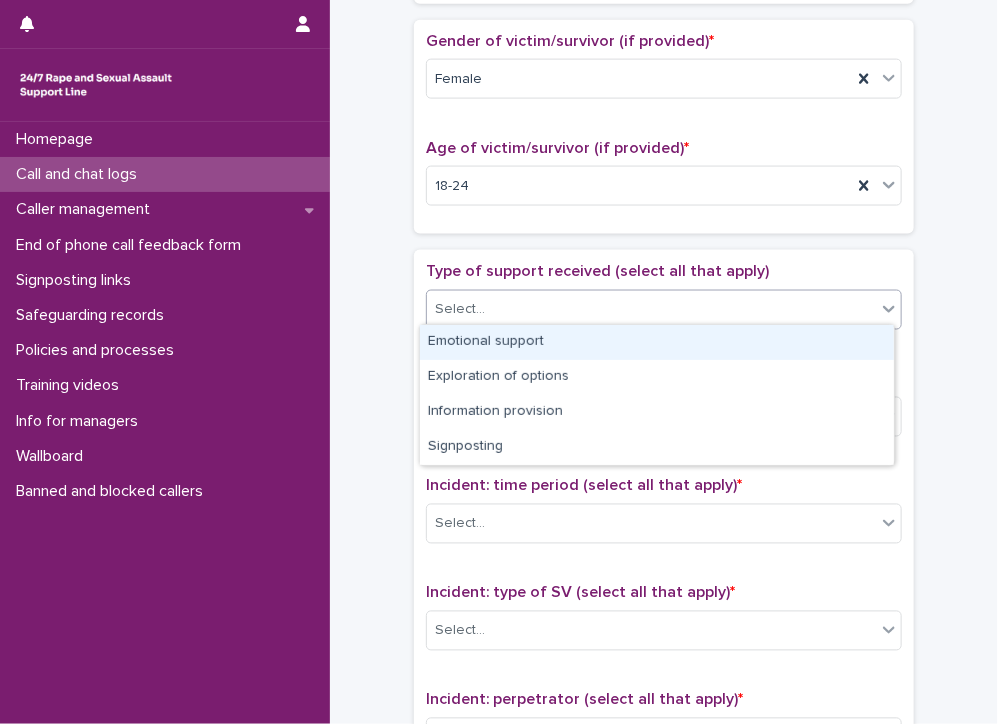 click on "Select..." at bounding box center (651, 309) 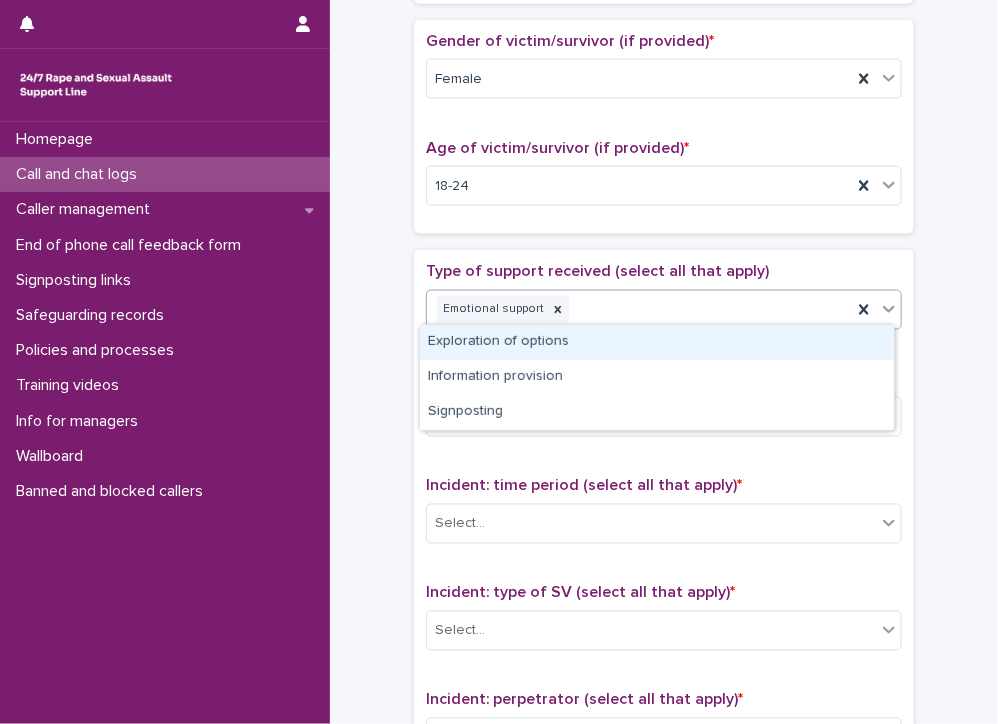click on "Emotional support" at bounding box center (639, 309) 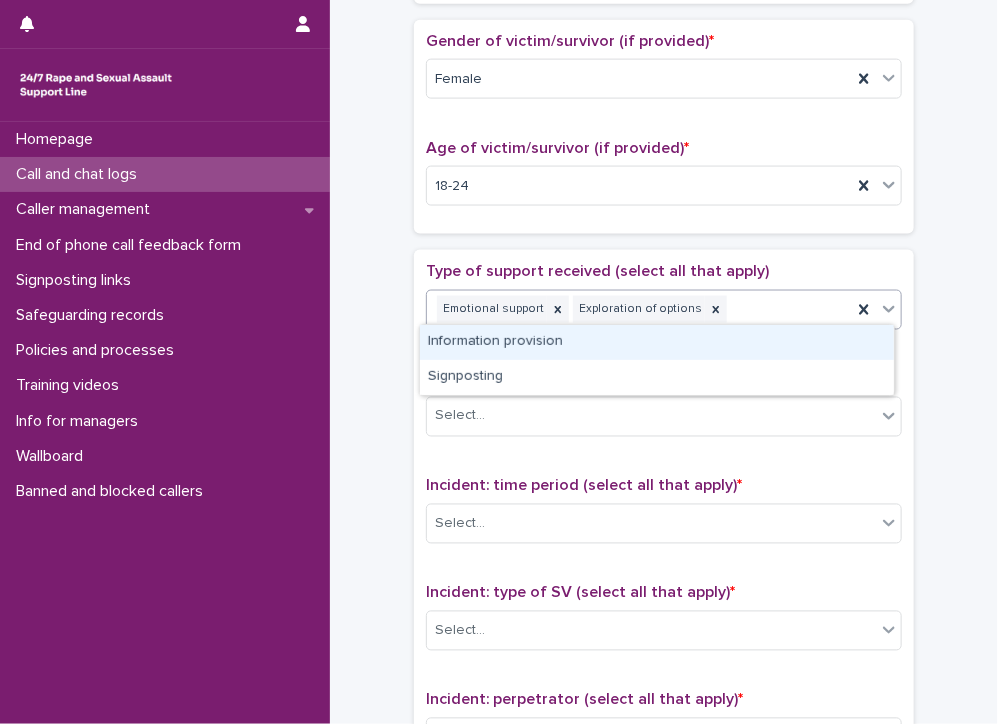 click on "Emotional support Exploration of options" at bounding box center (639, 309) 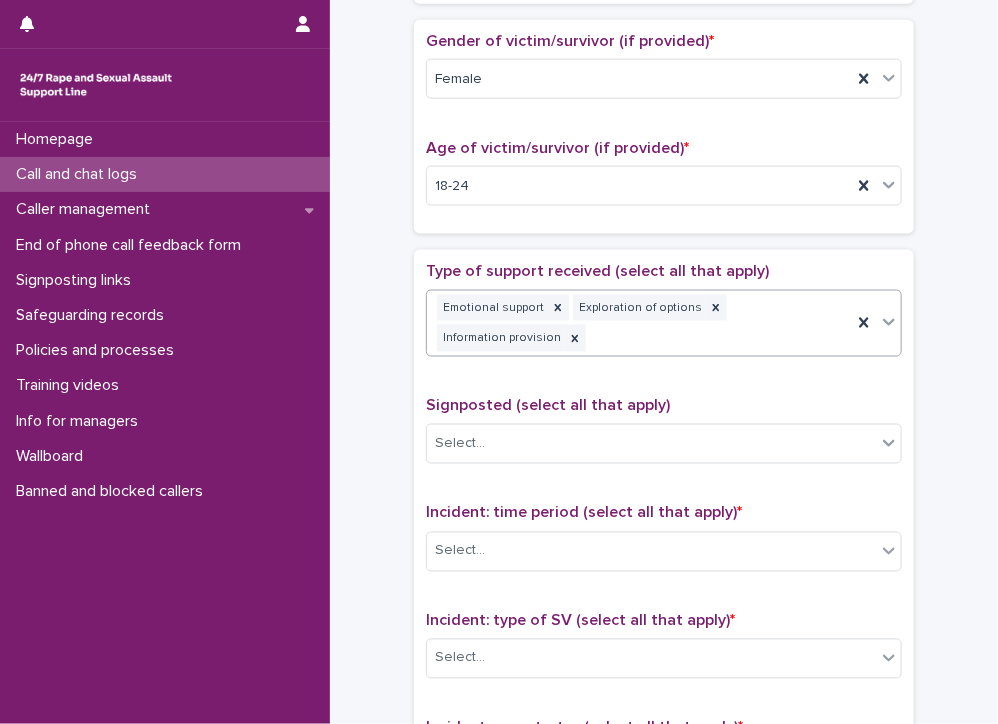 scroll, scrollTop: 913, scrollLeft: 0, axis: vertical 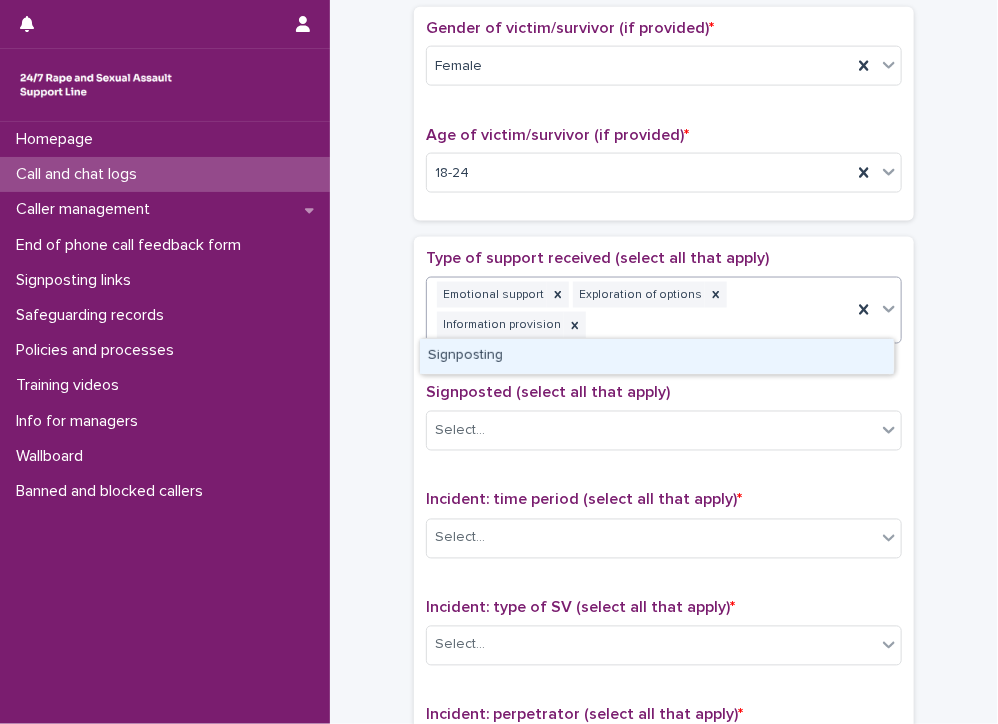 click on "Emotional support Exploration of options Information provision" at bounding box center (639, 311) 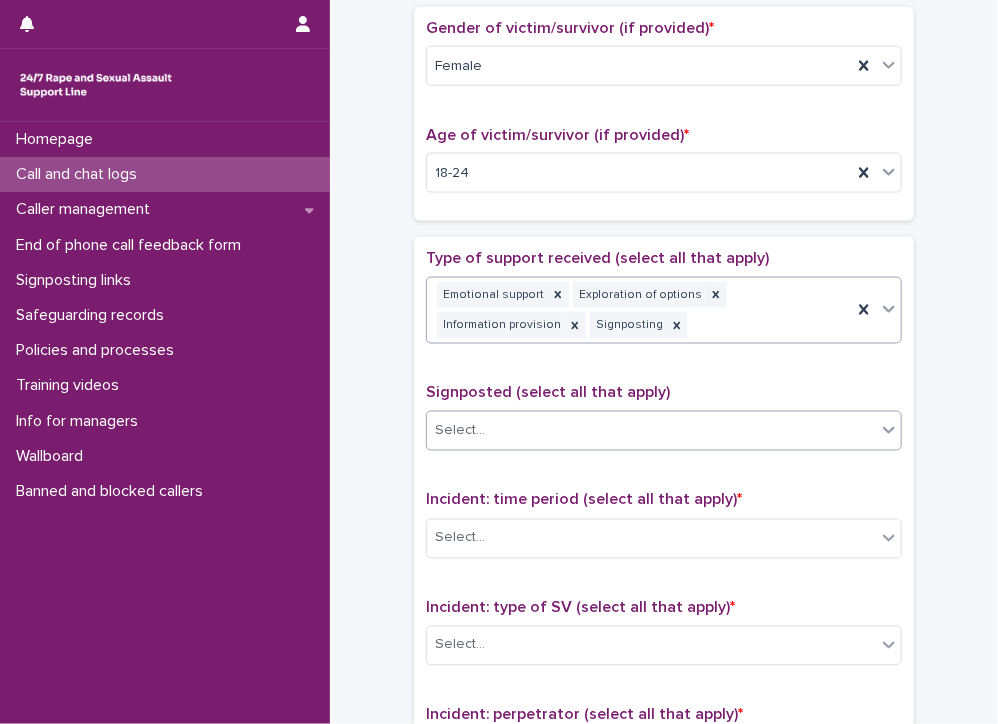 click on "Select..." at bounding box center (651, 431) 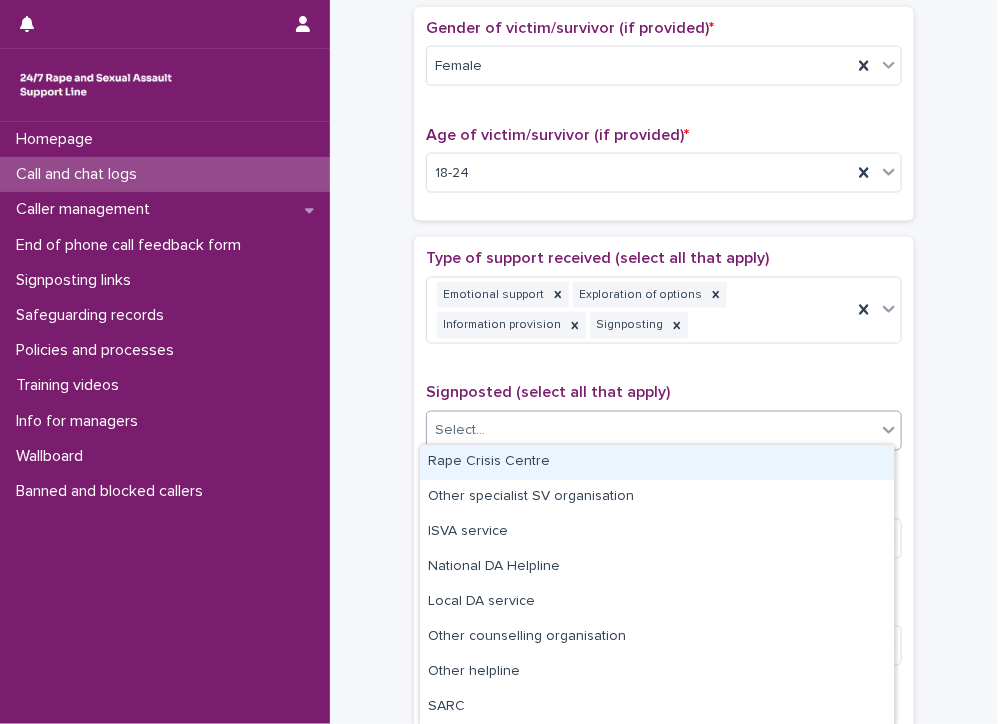 click on "Rape Crisis Centre" at bounding box center (657, 462) 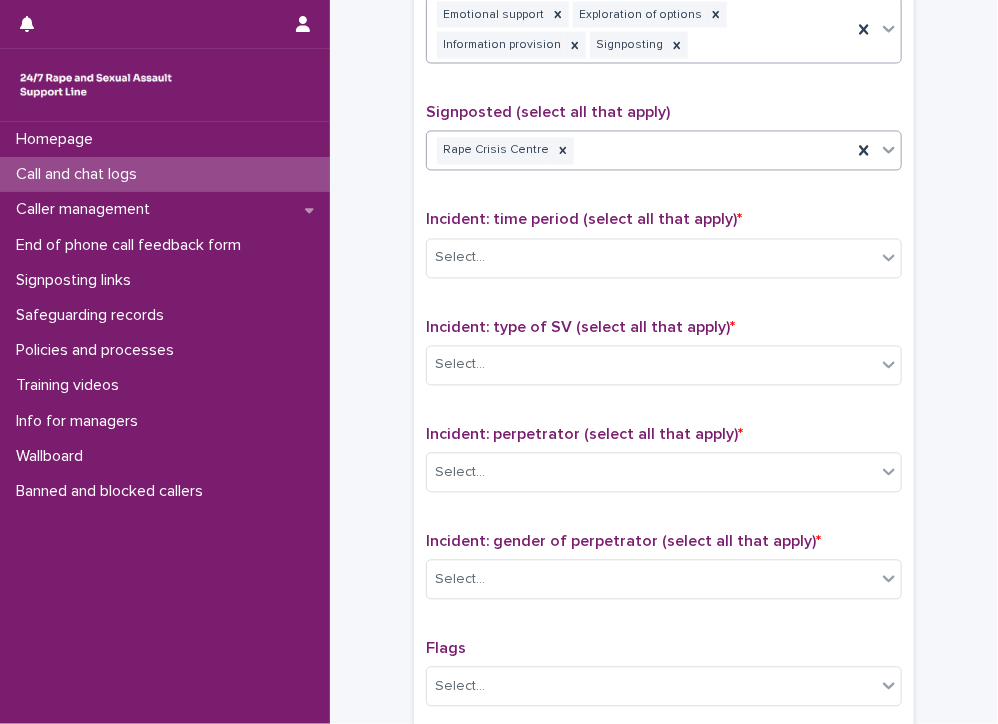 scroll, scrollTop: 1213, scrollLeft: 0, axis: vertical 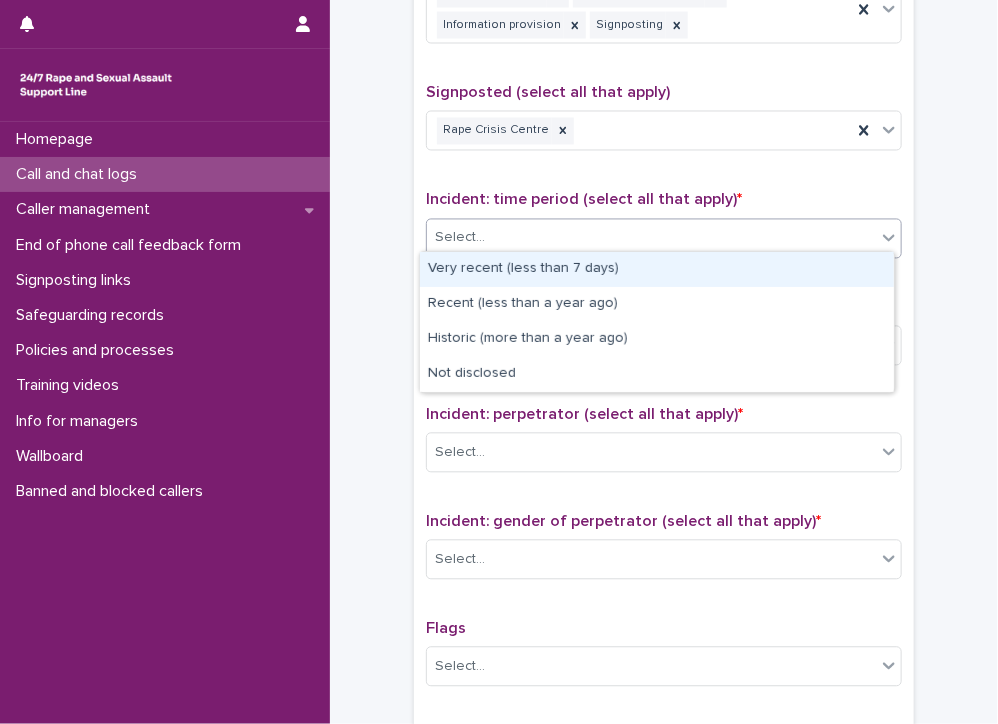click on "Select..." at bounding box center [651, 238] 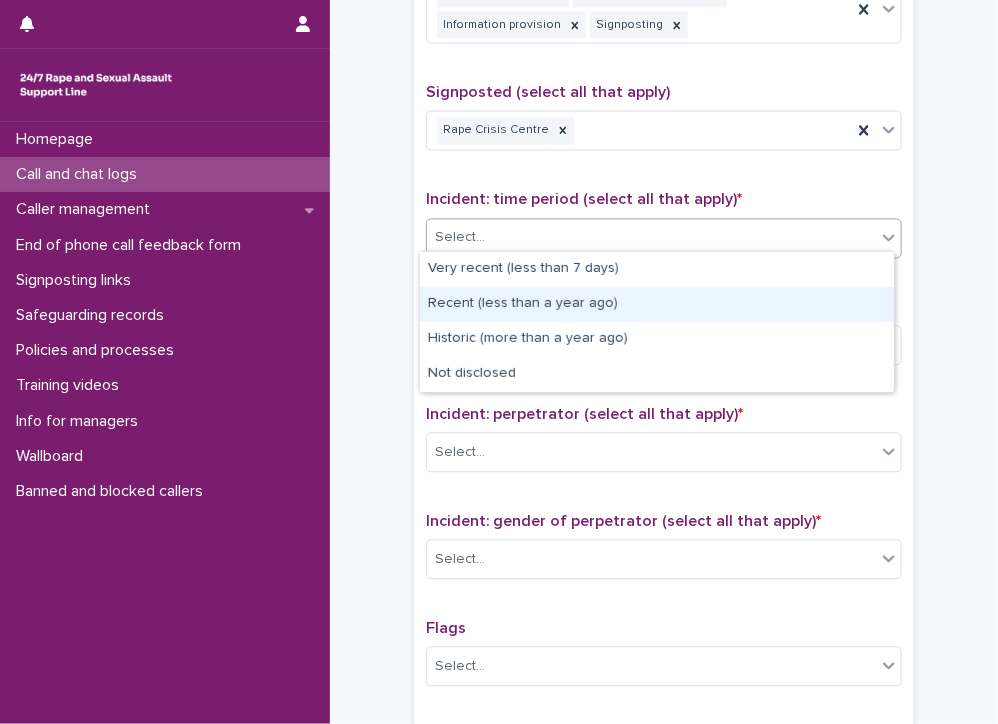 click on "Recent (less than a year ago)" at bounding box center (657, 304) 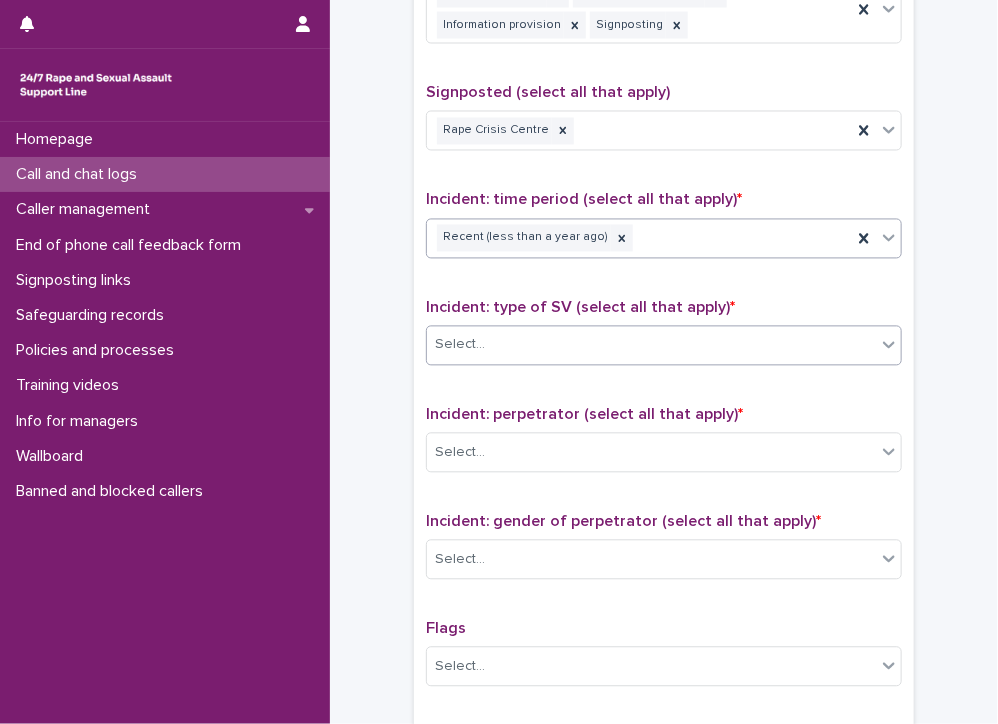 click on "Select..." at bounding box center [651, 345] 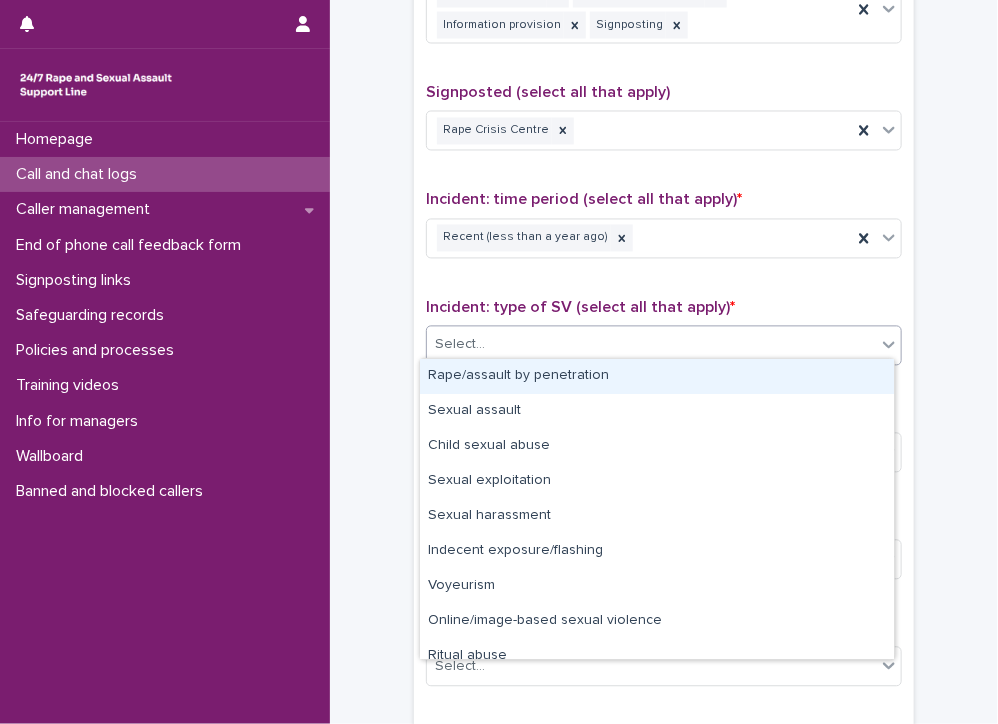 click on "Rape/assault by penetration" at bounding box center (657, 376) 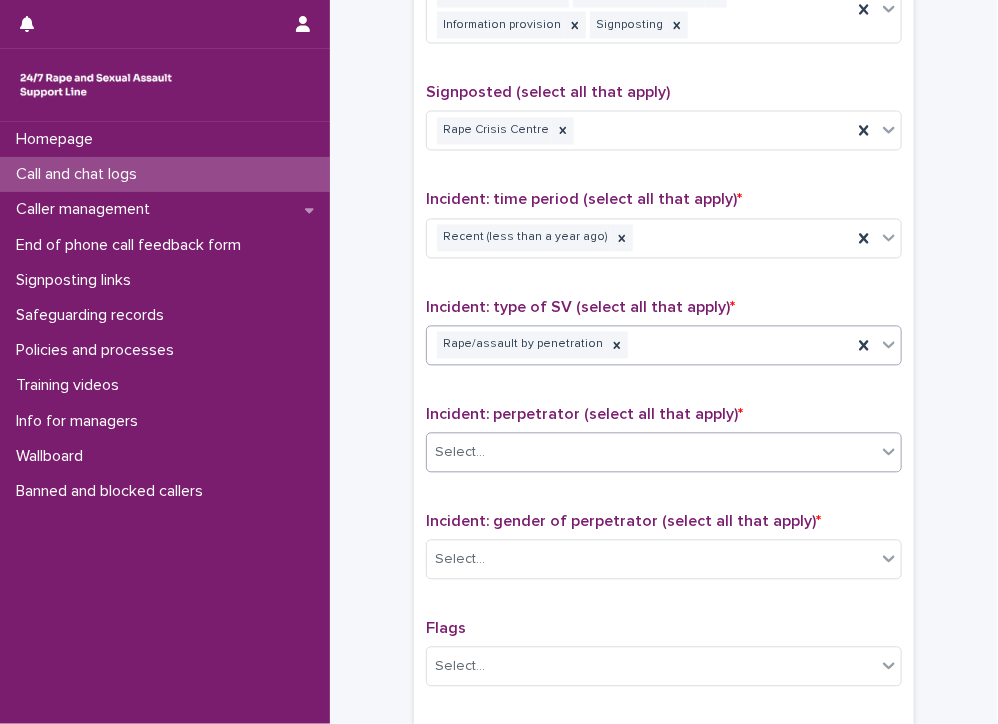 click on "Select..." at bounding box center (651, 453) 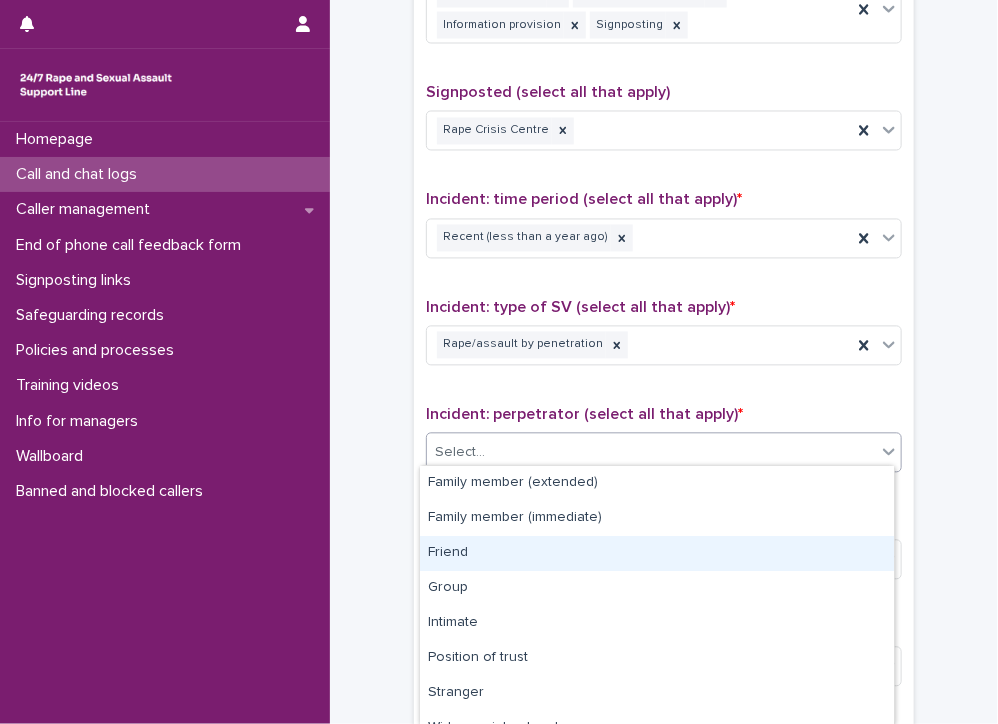 click on "Friend" at bounding box center (657, 553) 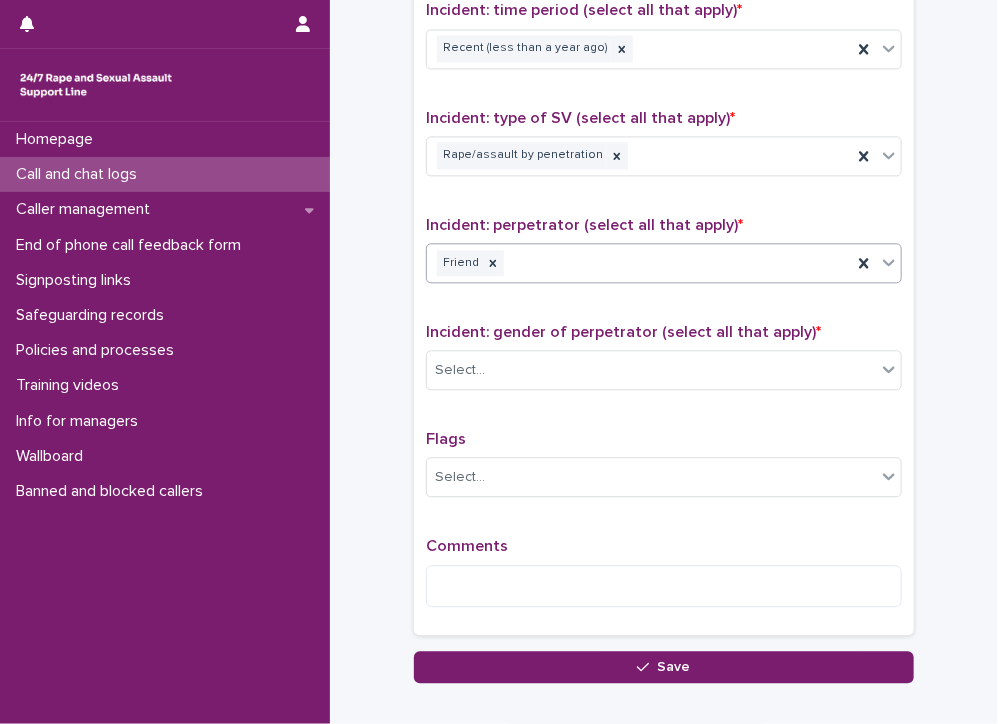 scroll, scrollTop: 1510, scrollLeft: 0, axis: vertical 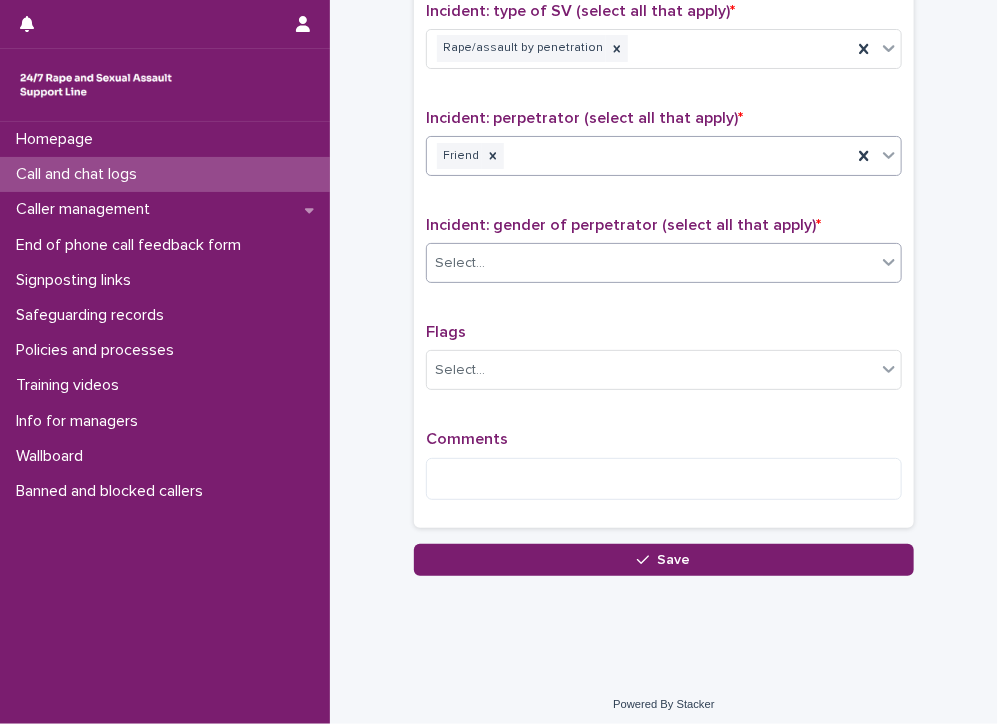click on "Select..." at bounding box center (651, 263) 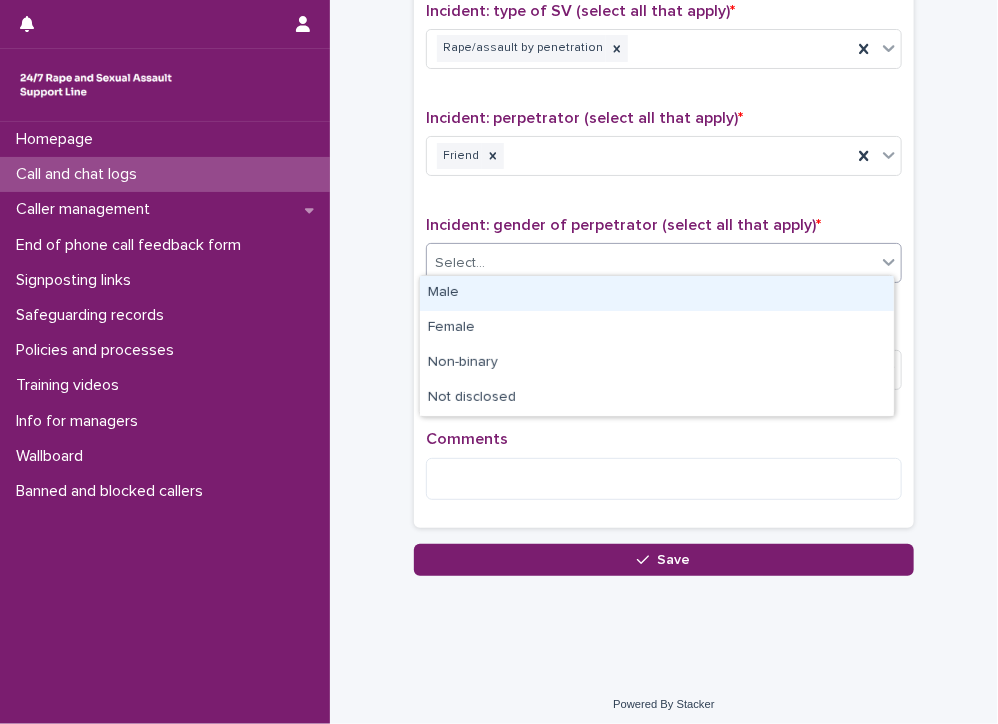 click on "Male" at bounding box center [657, 293] 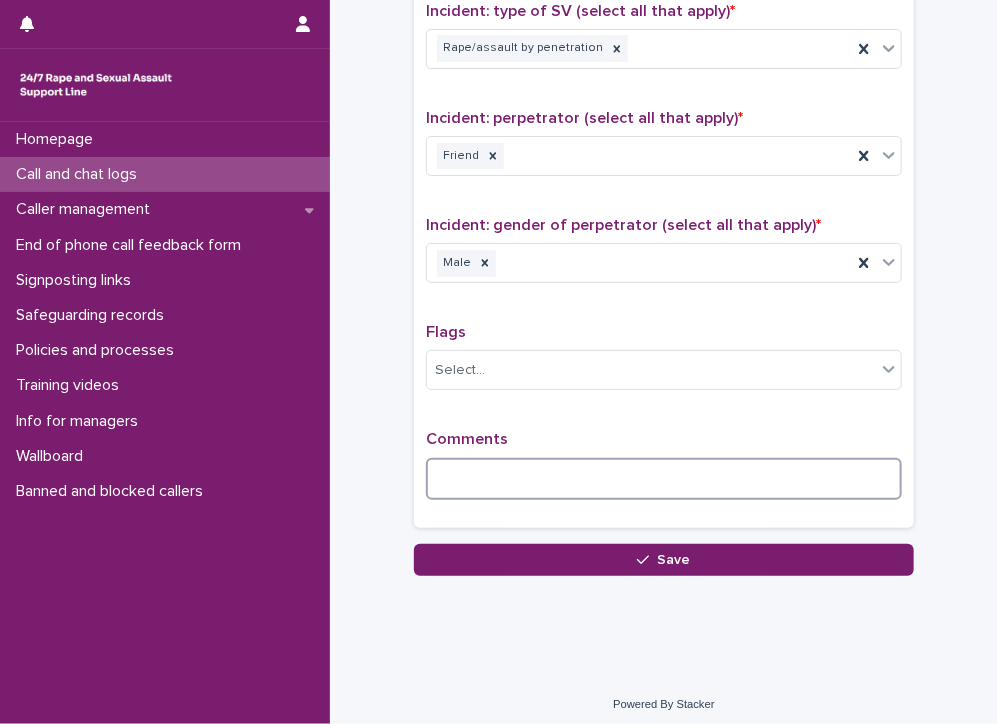 click at bounding box center [664, 479] 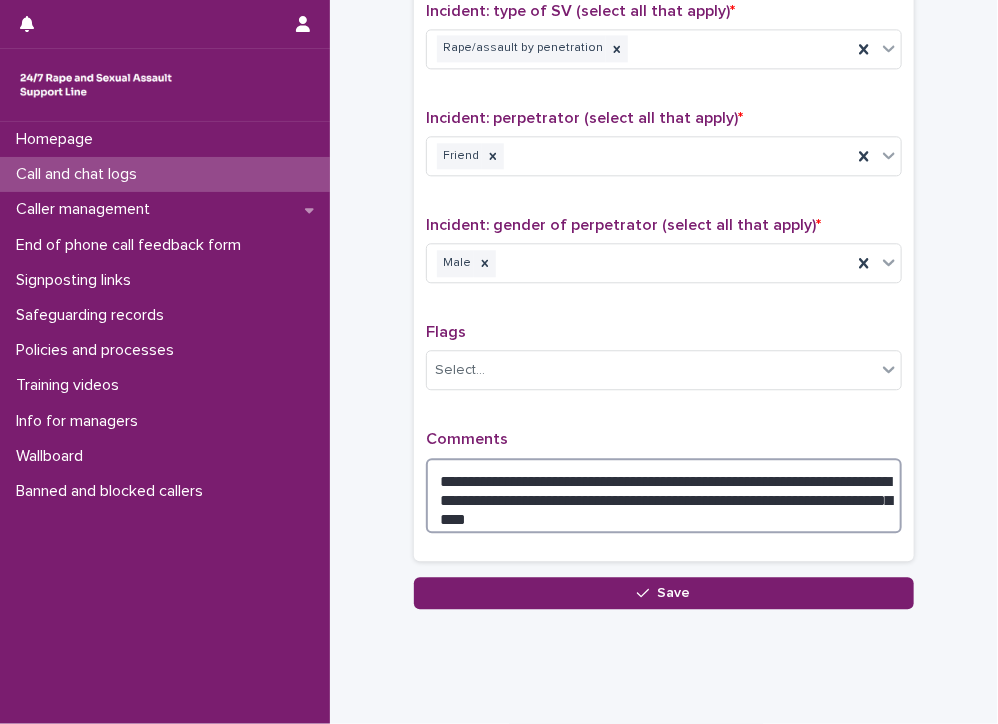 click on "**********" at bounding box center [664, 496] 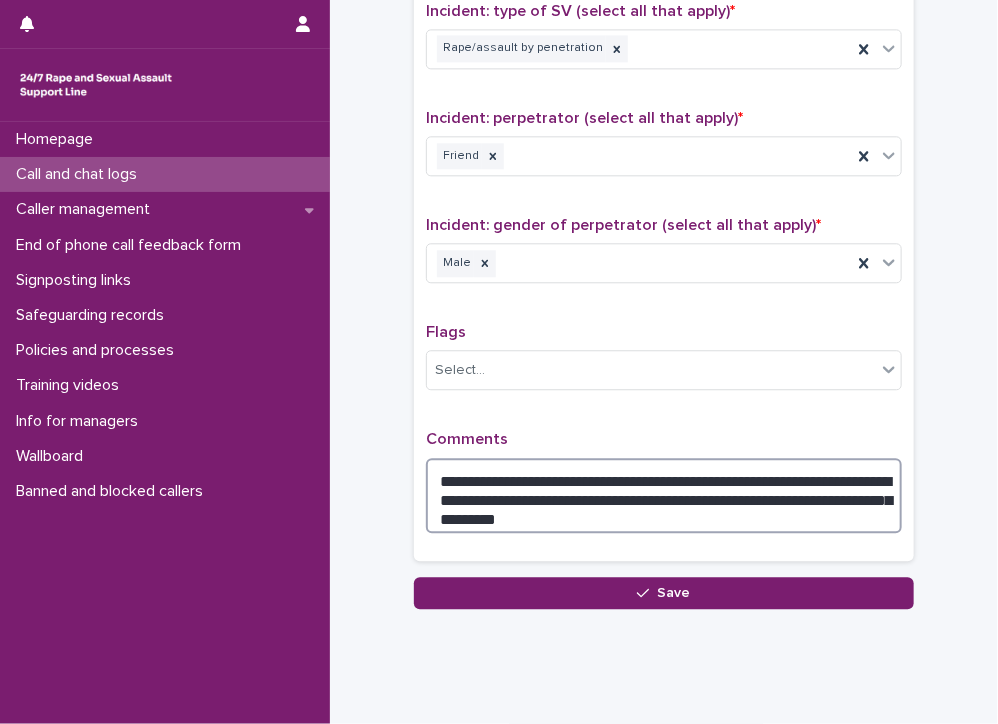 click on "**********" at bounding box center [664, 496] 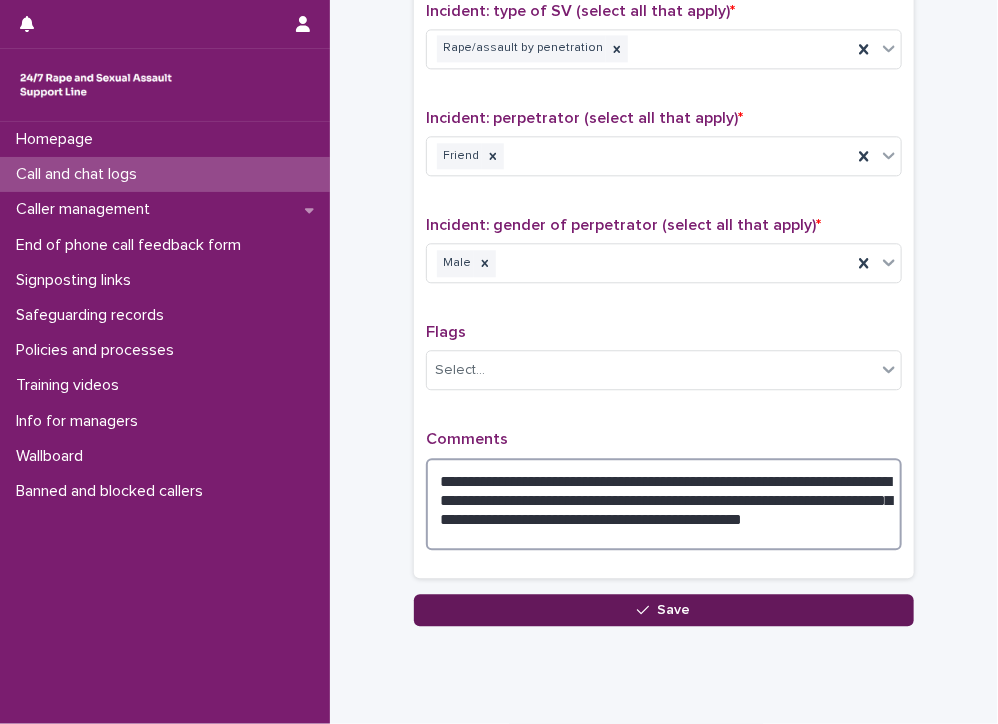 type on "**********" 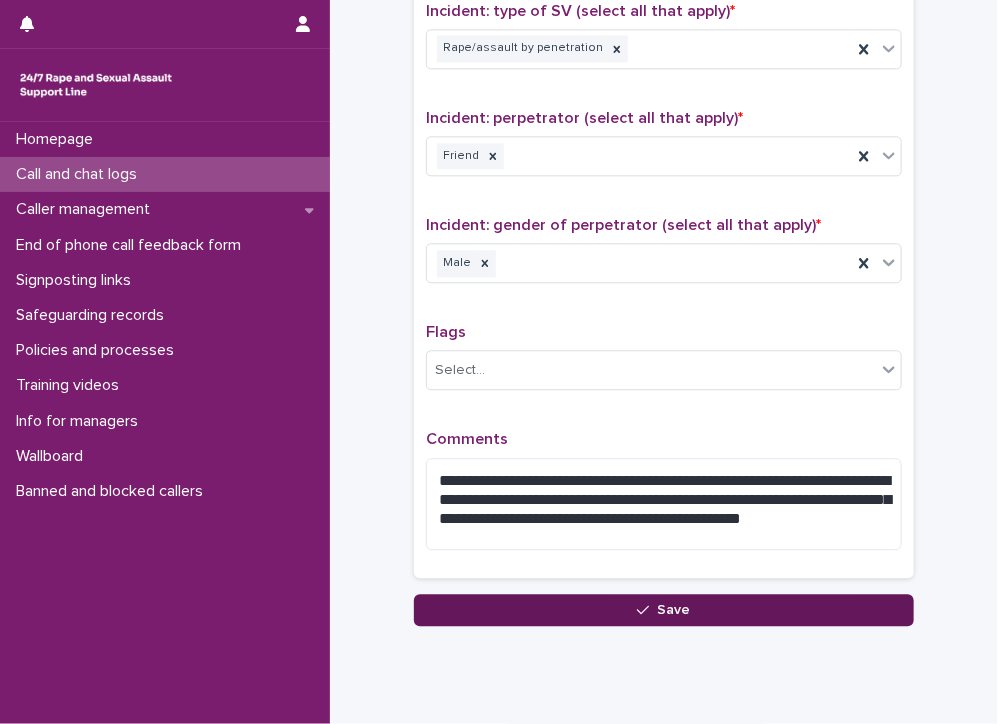 click on "Save" at bounding box center (664, 610) 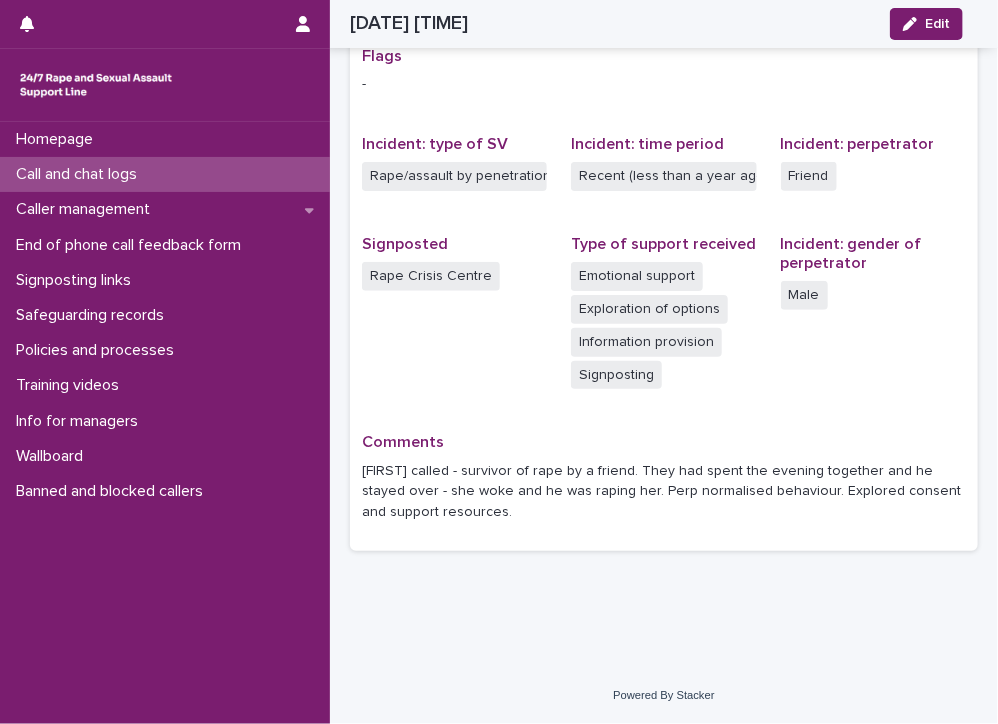scroll, scrollTop: 419, scrollLeft: 0, axis: vertical 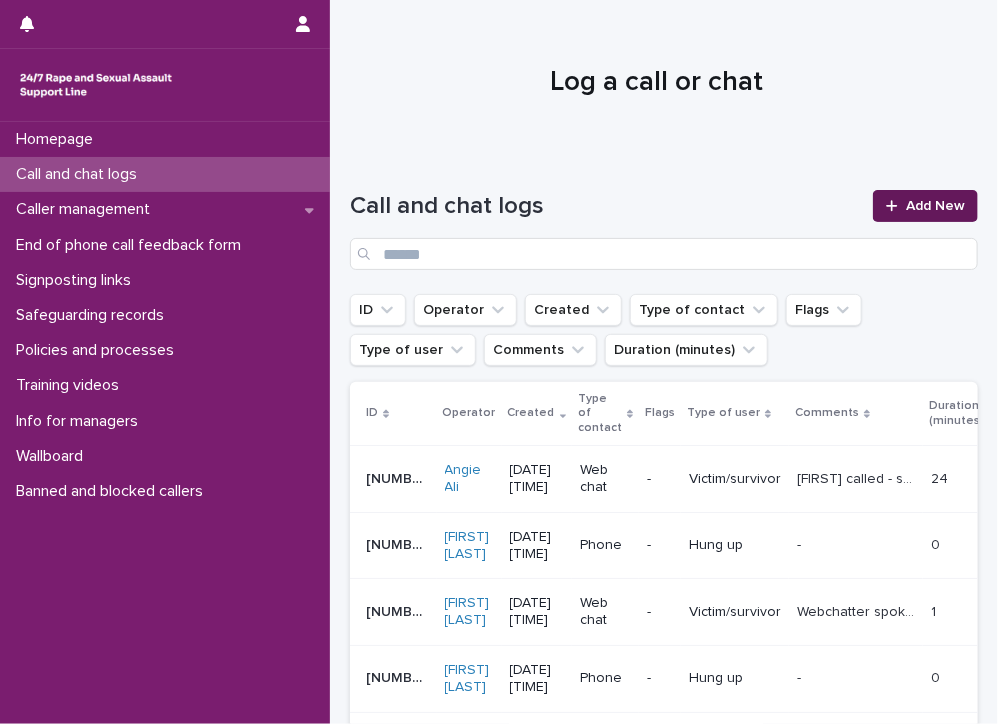 click on "Add New" at bounding box center (925, 206) 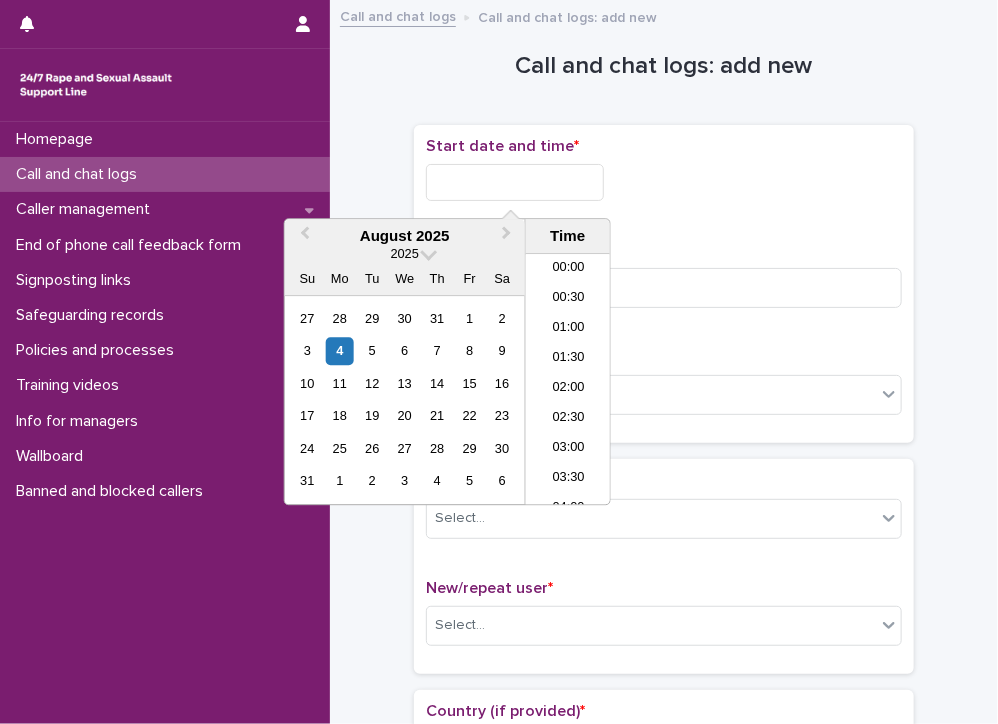 click at bounding box center [515, 182] 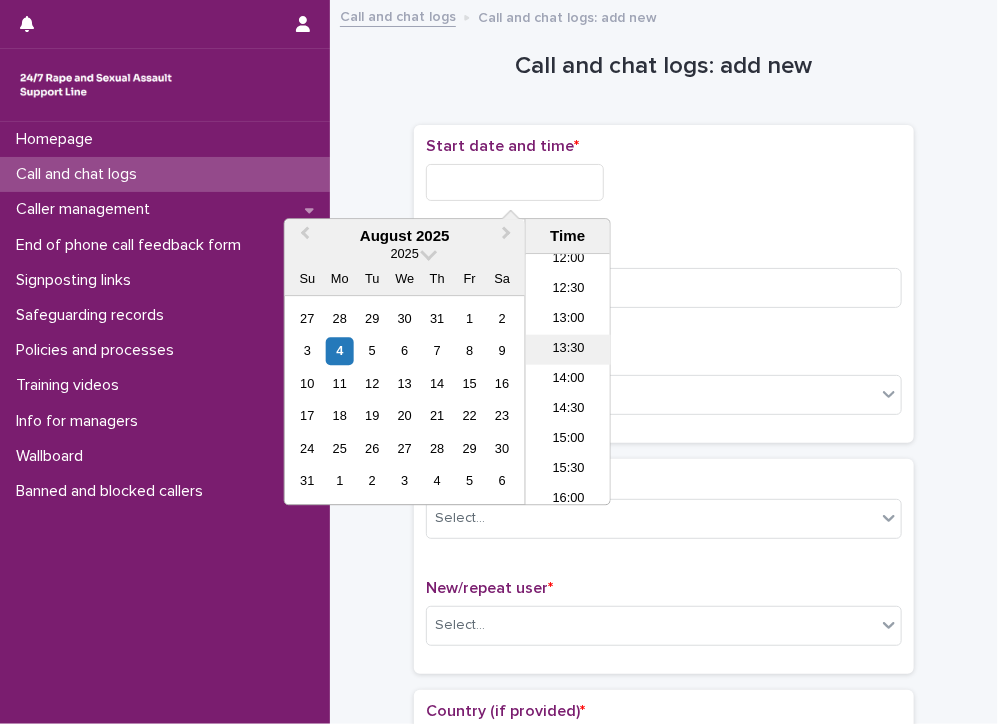 click on "13:30" at bounding box center [568, 350] 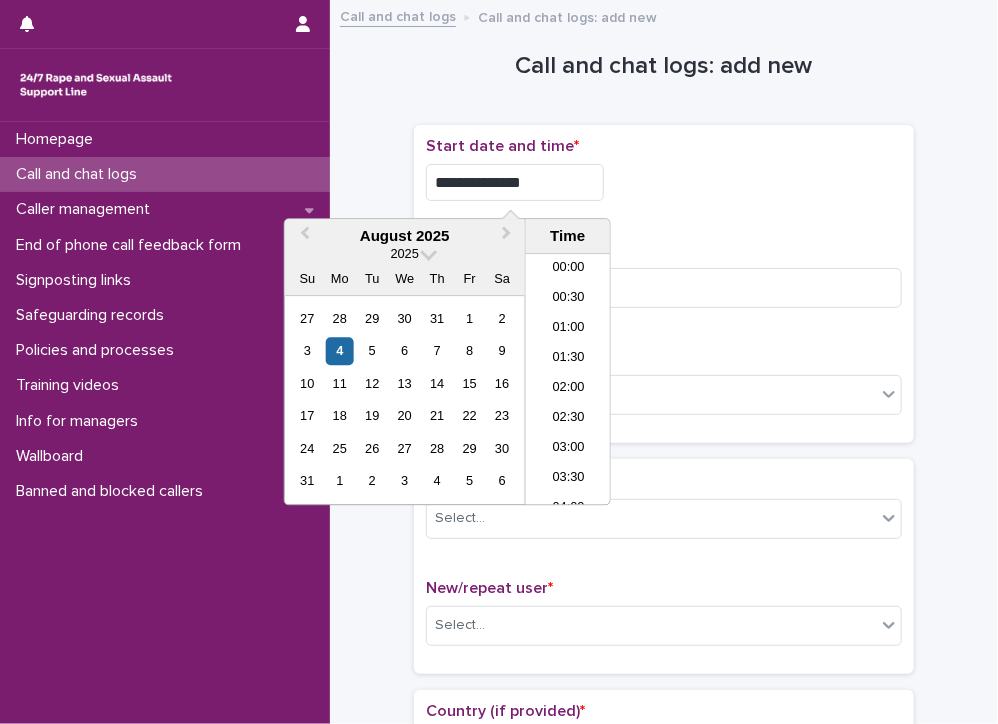 click on "**********" at bounding box center (515, 182) 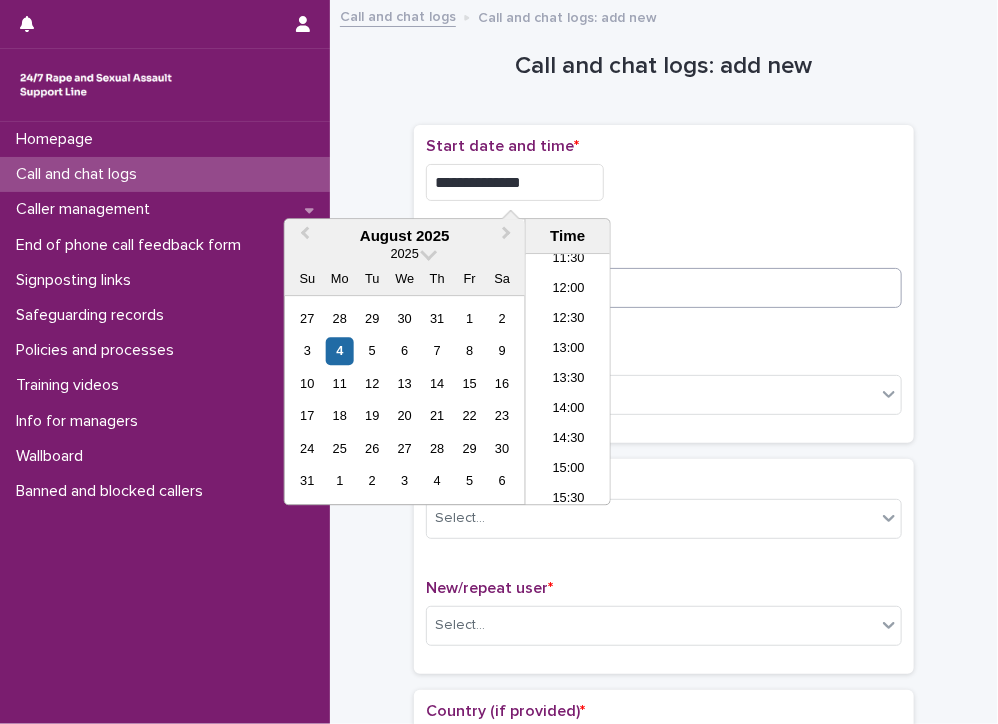 type on "**********" 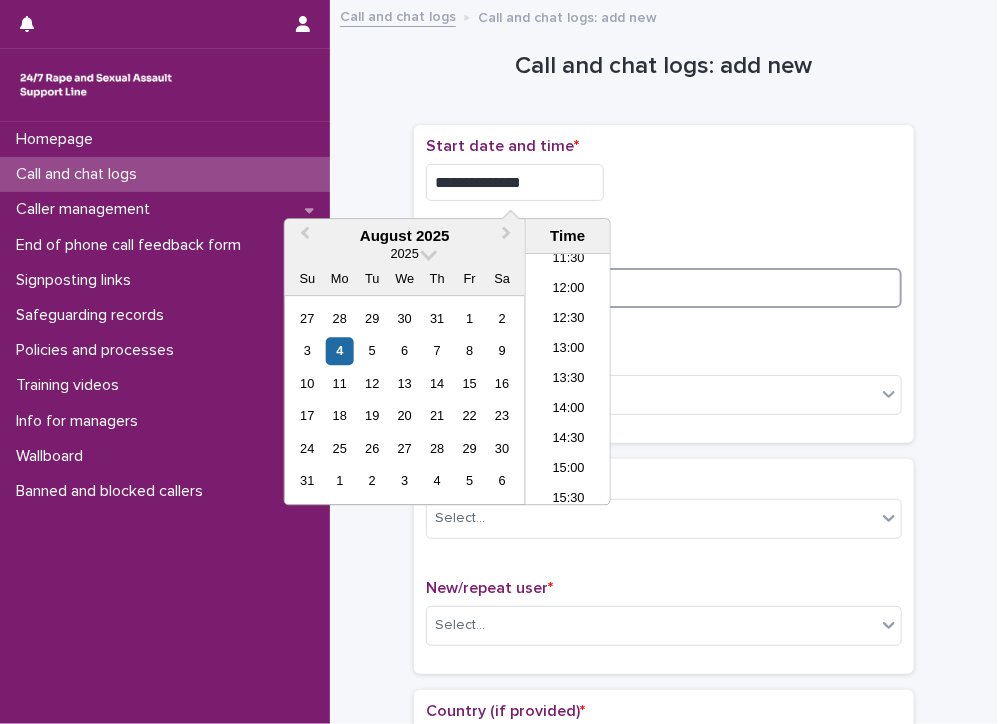 click at bounding box center (664, 288) 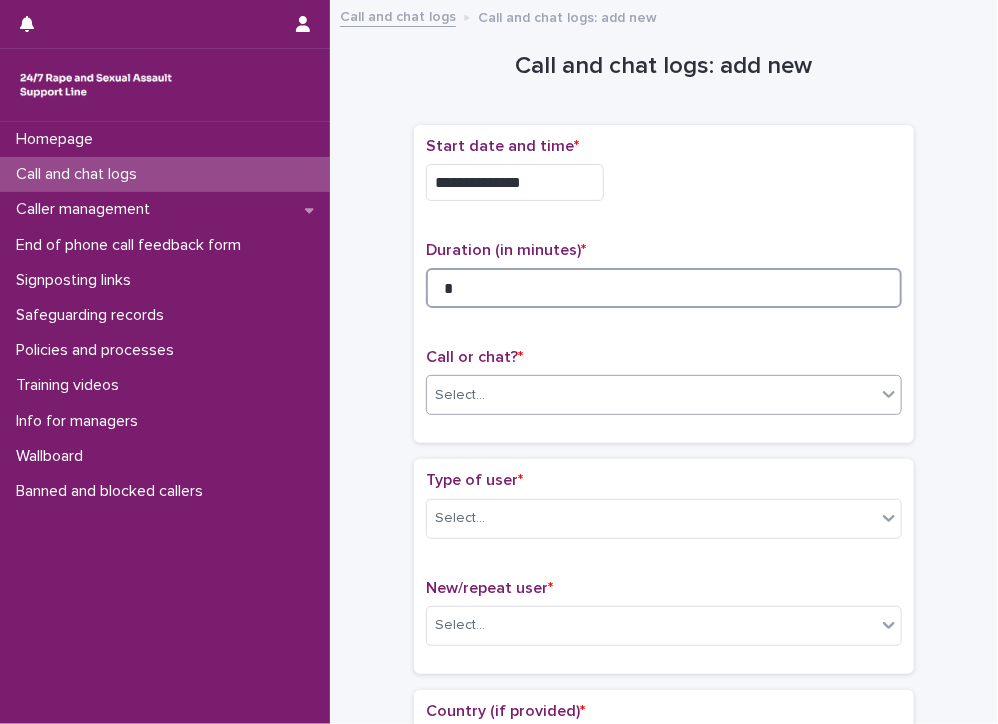 type on "*" 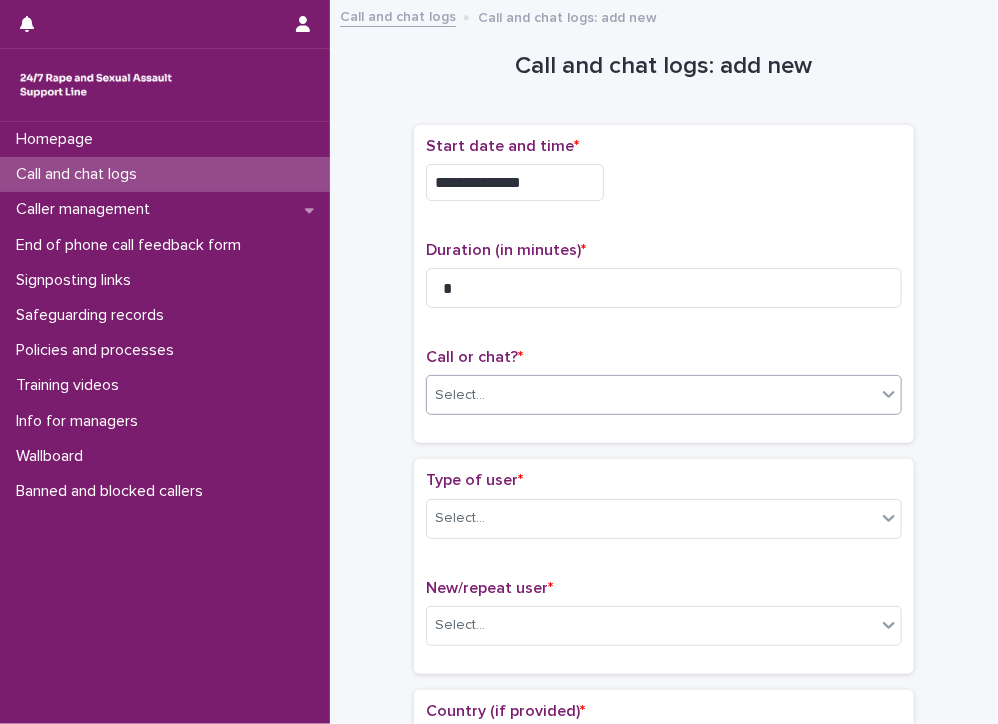 click on "Select..." at bounding box center (651, 395) 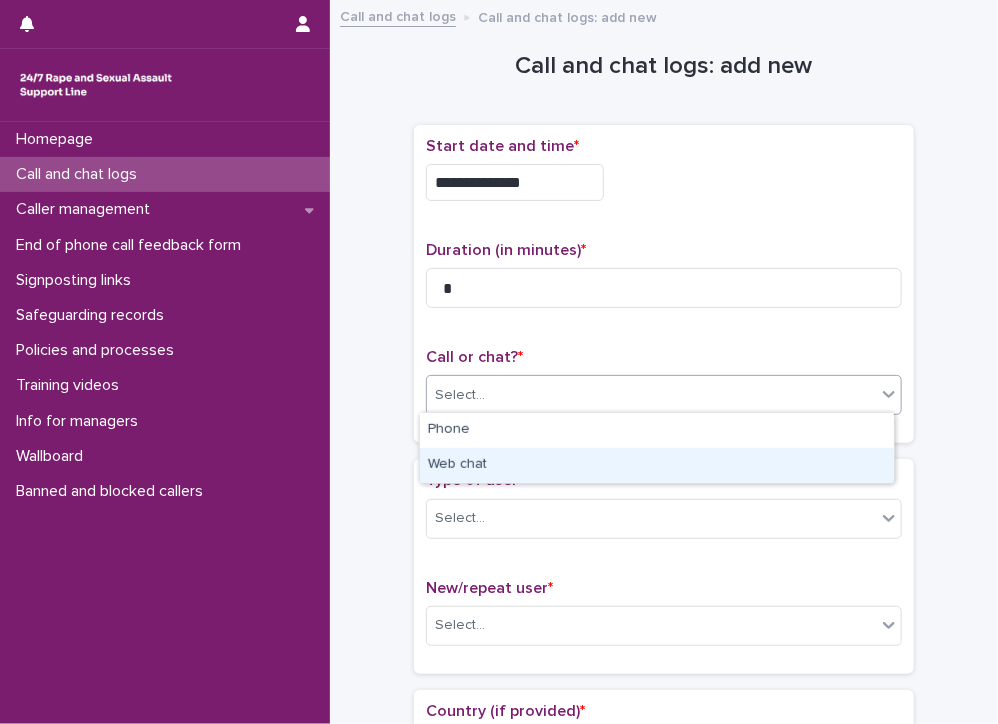 click on "Web chat" at bounding box center [657, 465] 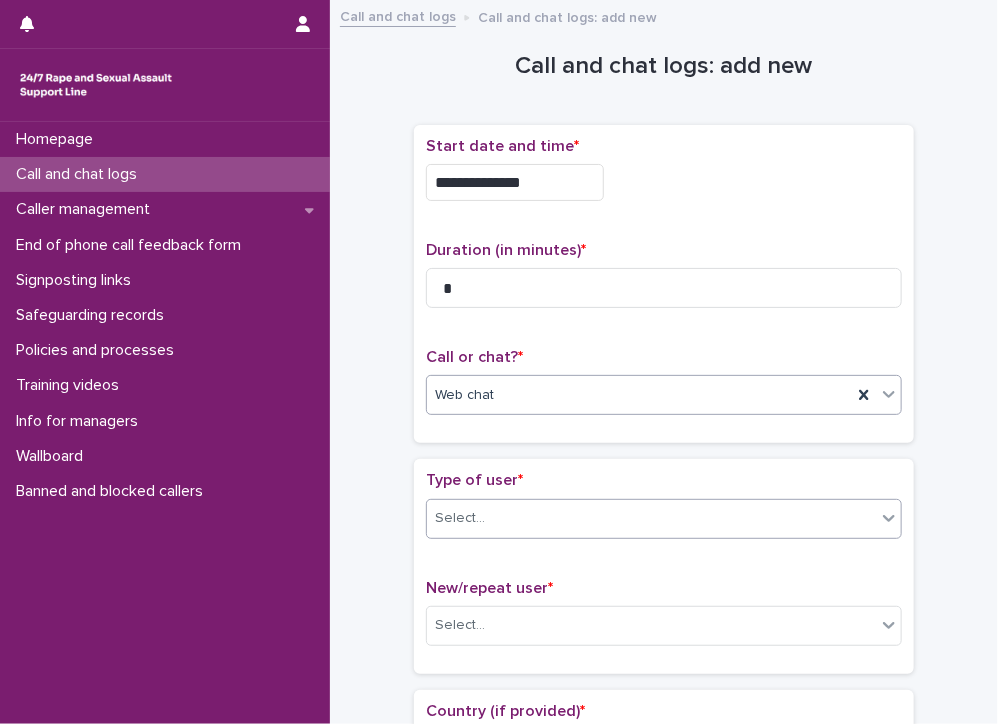 click on "Select..." at bounding box center [651, 518] 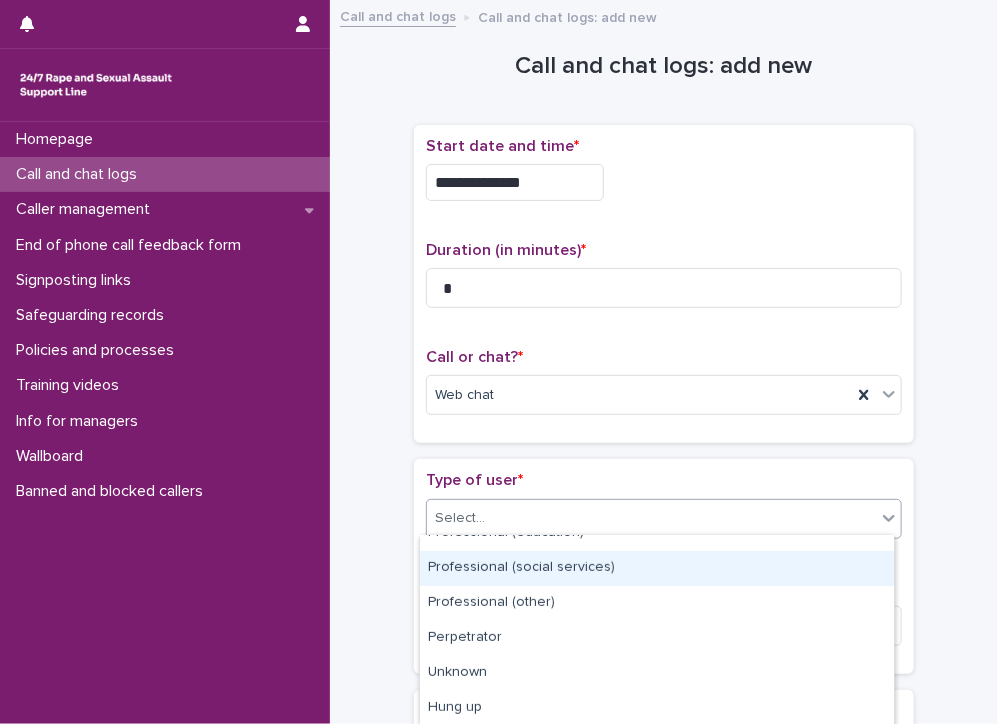 scroll, scrollTop: 335, scrollLeft: 0, axis: vertical 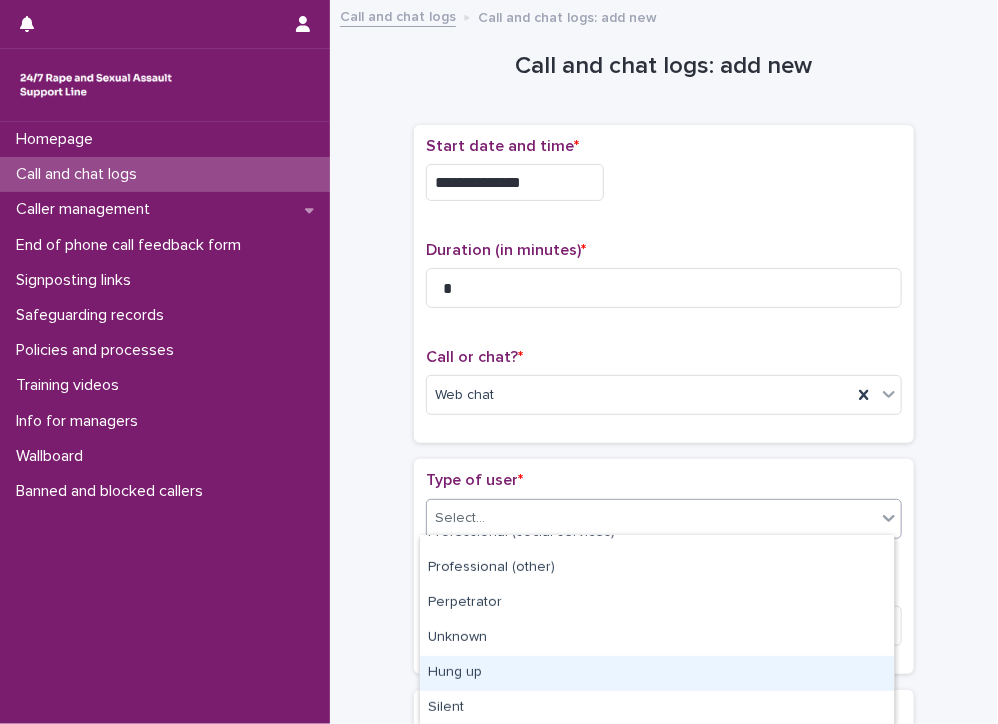 click on "Hung up" at bounding box center (657, 673) 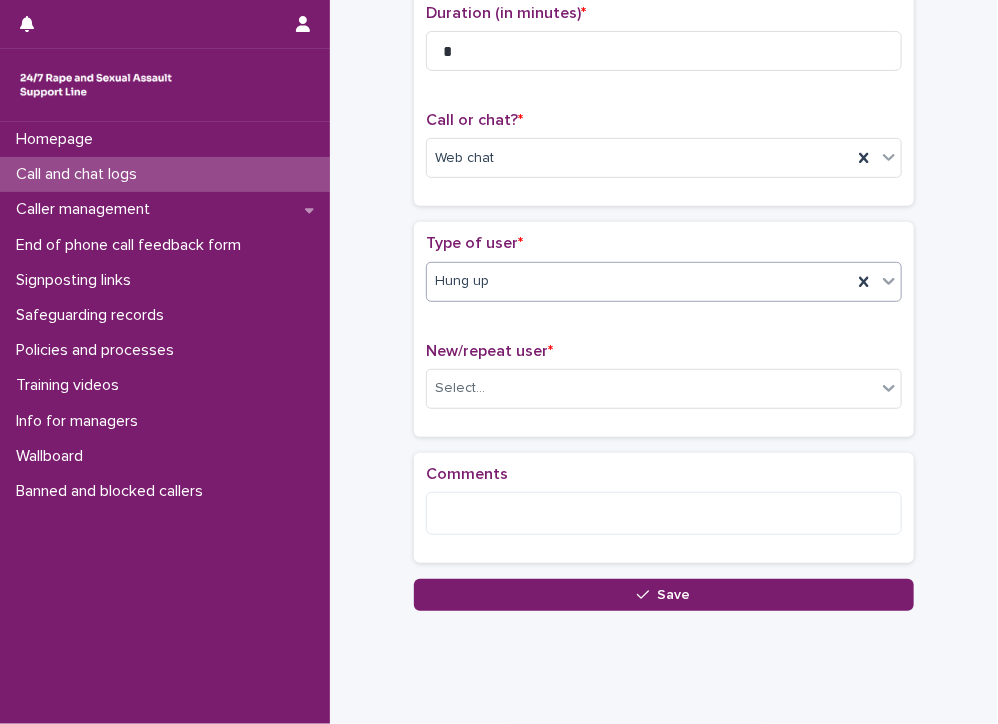 scroll, scrollTop: 276, scrollLeft: 0, axis: vertical 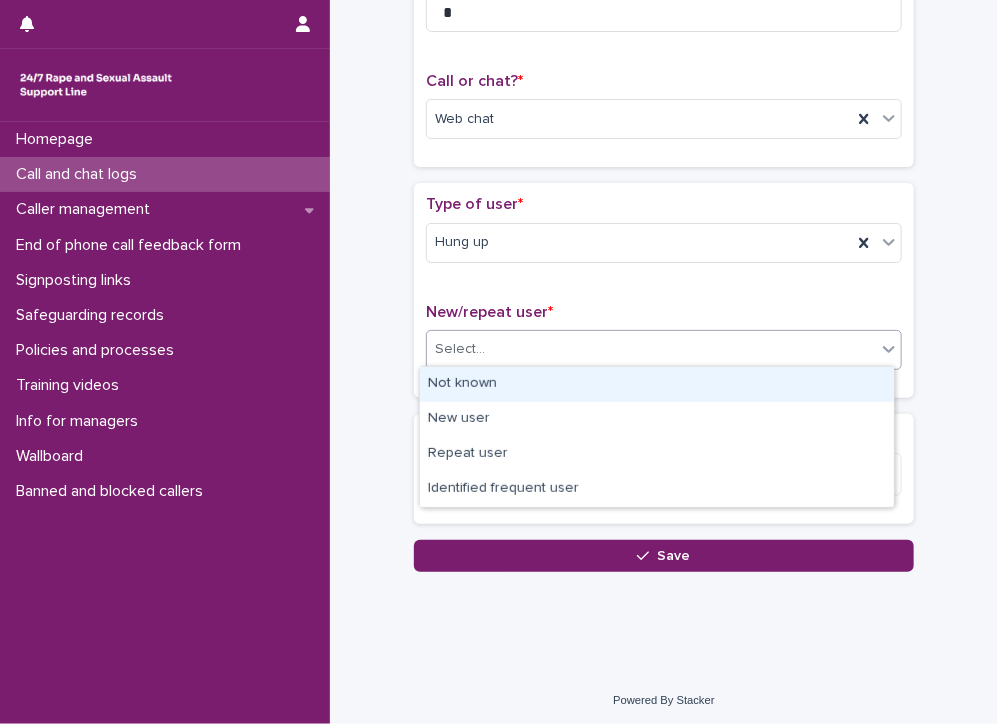 click on "Select..." at bounding box center [651, 349] 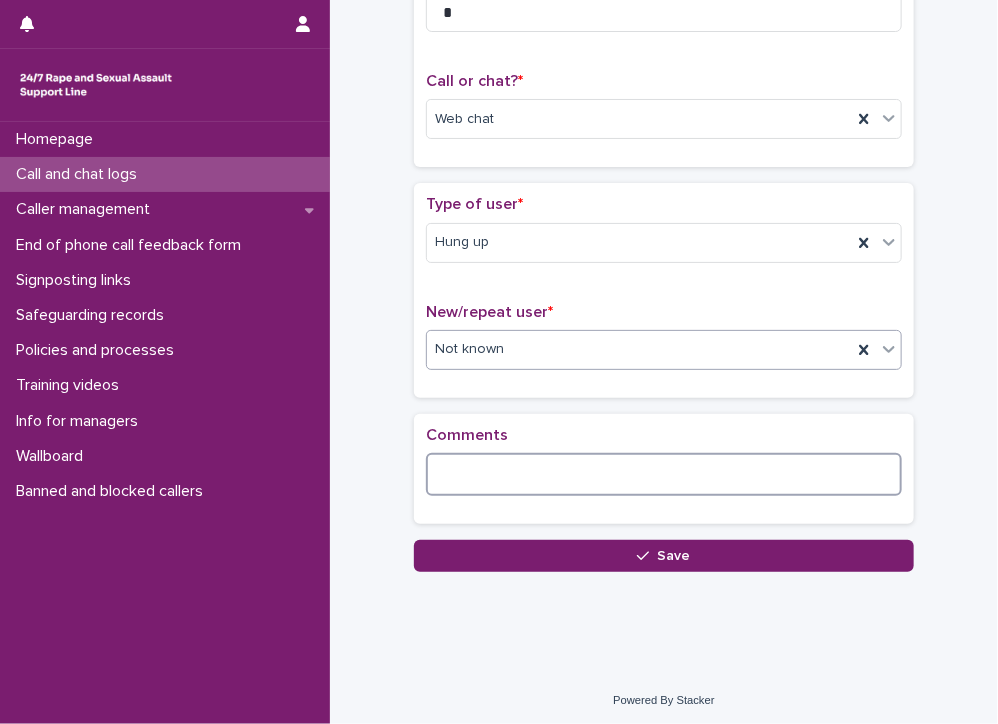 click at bounding box center (664, 474) 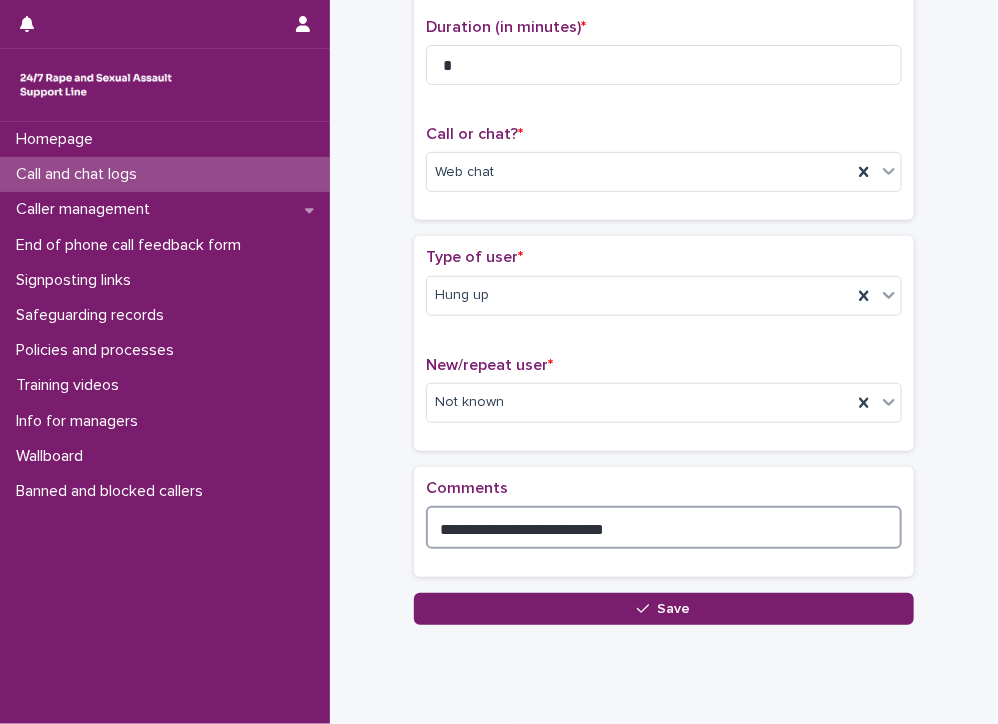scroll, scrollTop: 176, scrollLeft: 0, axis: vertical 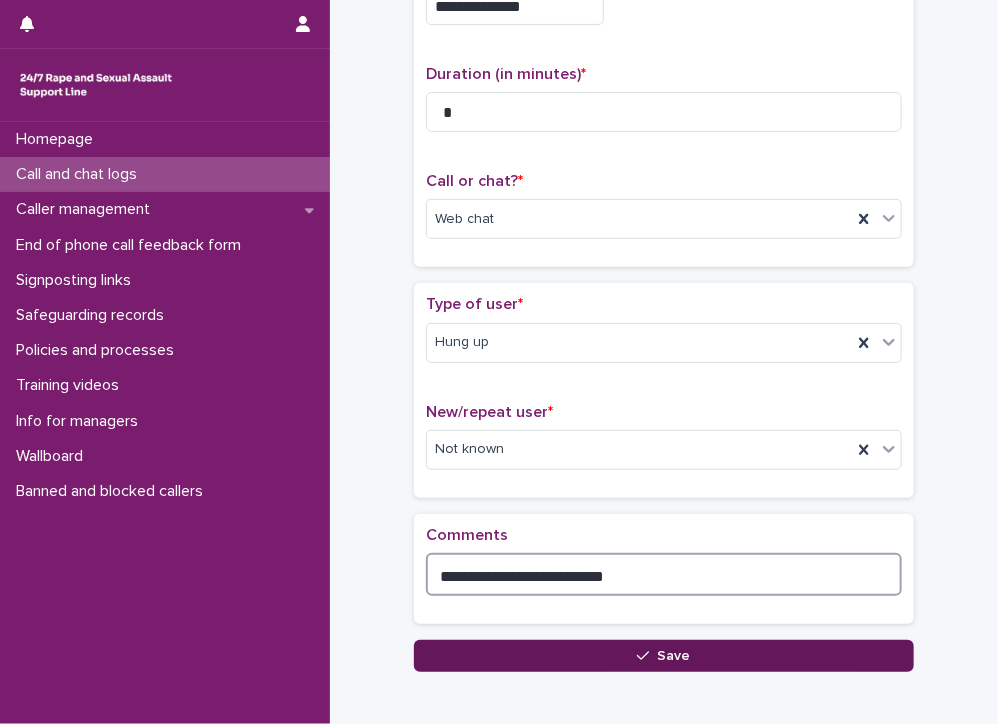 type on "**********" 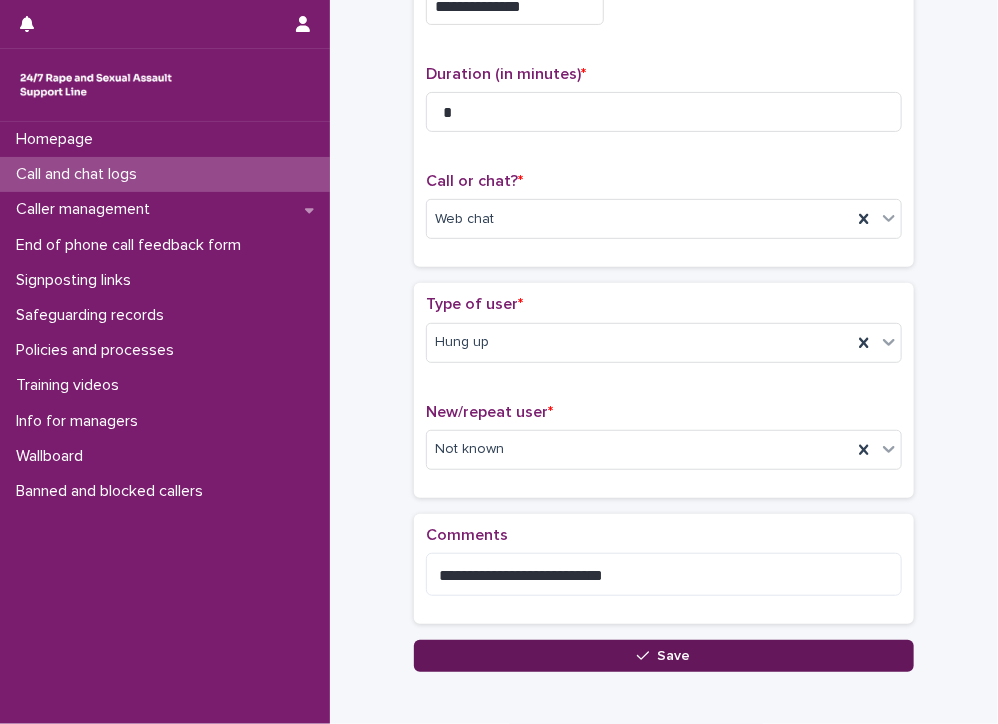 click on "Save" at bounding box center [664, 656] 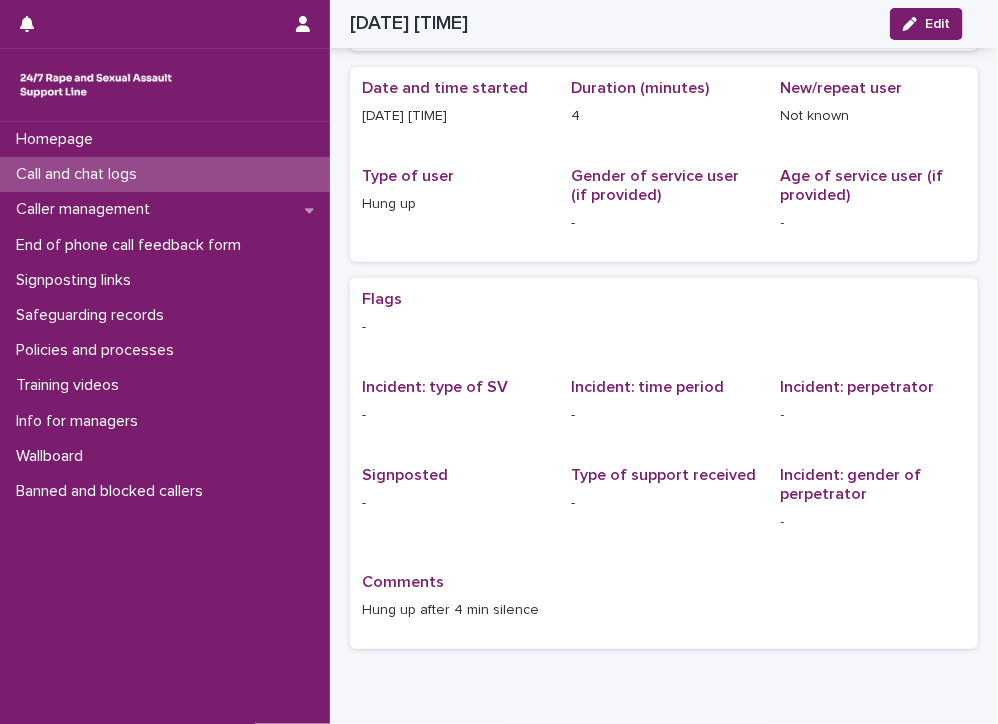 scroll, scrollTop: 0, scrollLeft: 0, axis: both 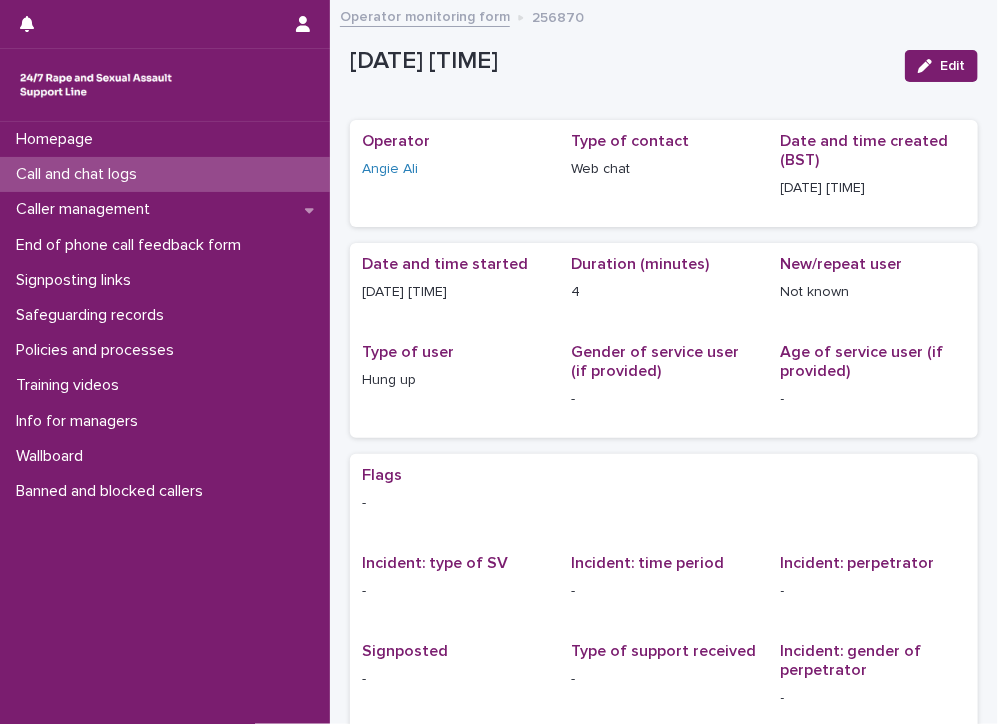 click on "Call and chat logs" at bounding box center (80, 174) 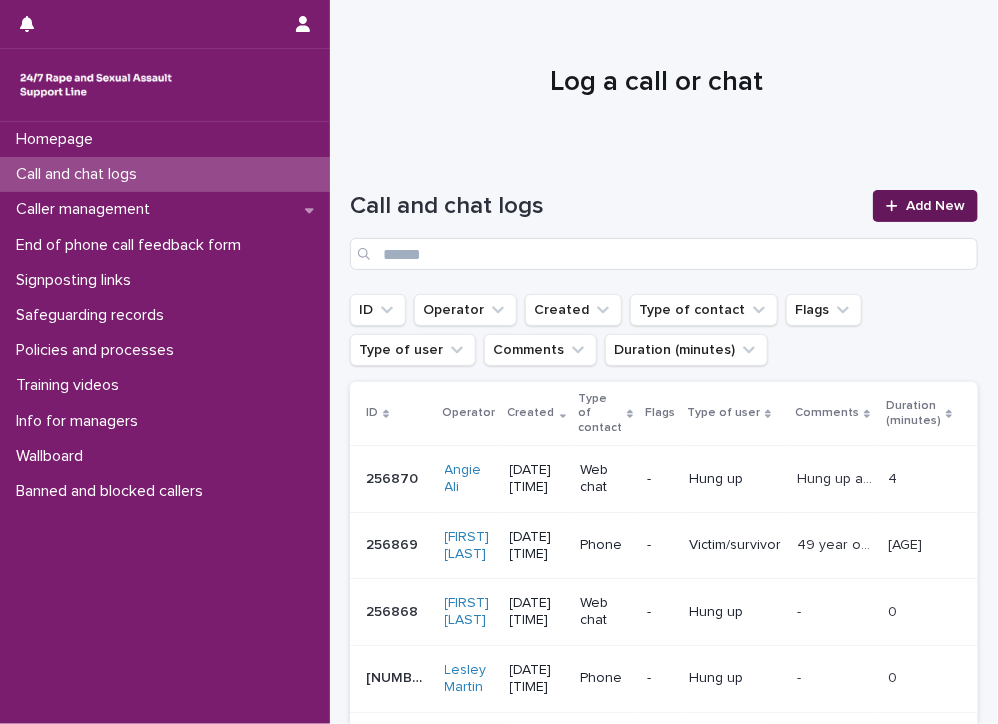 click on "Add New" at bounding box center (935, 206) 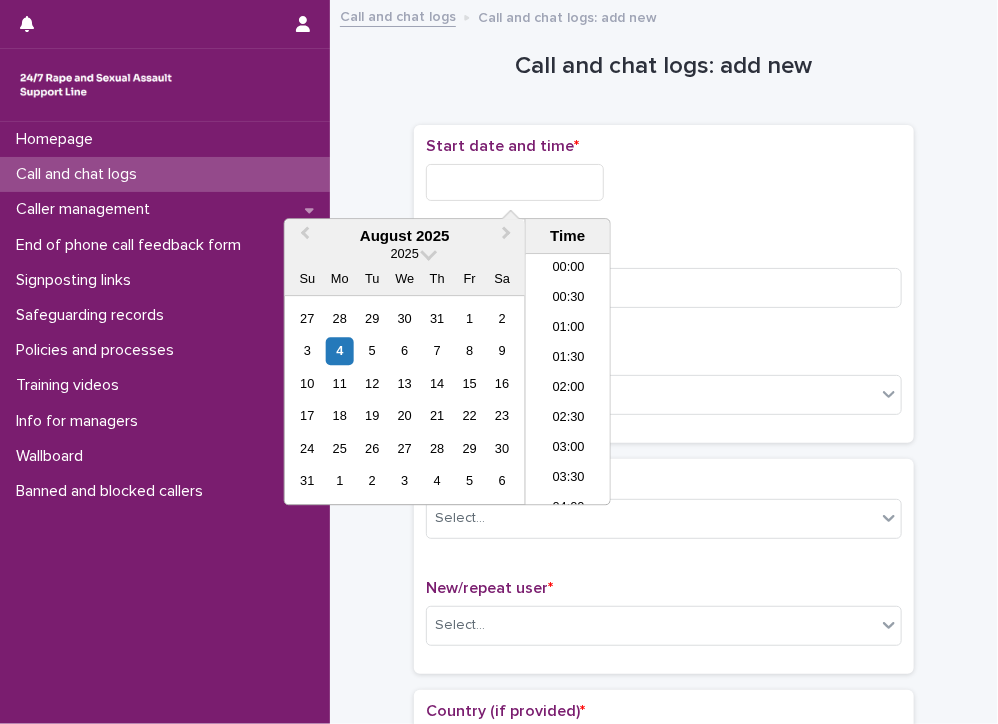 click at bounding box center (515, 182) 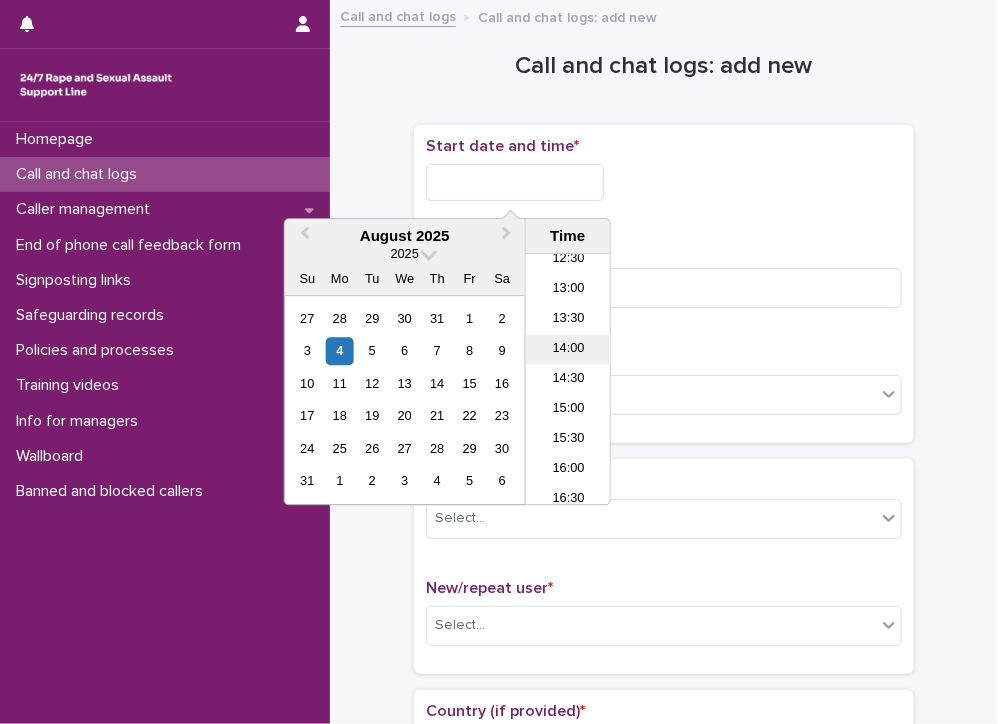 click on "14:00" at bounding box center [568, 350] 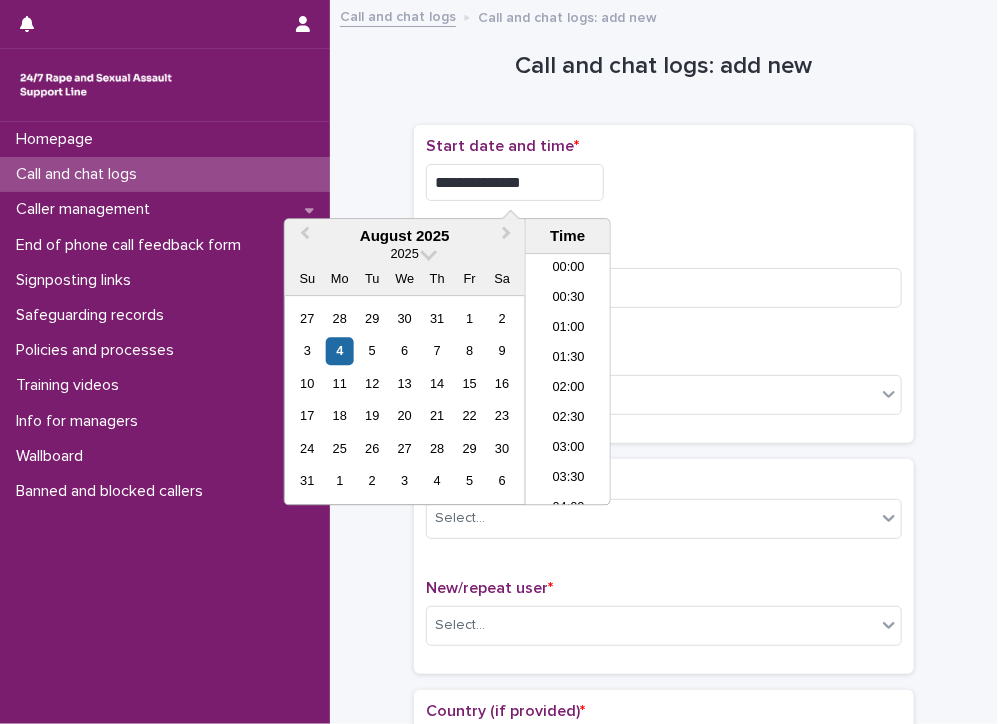 click on "**********" at bounding box center (515, 182) 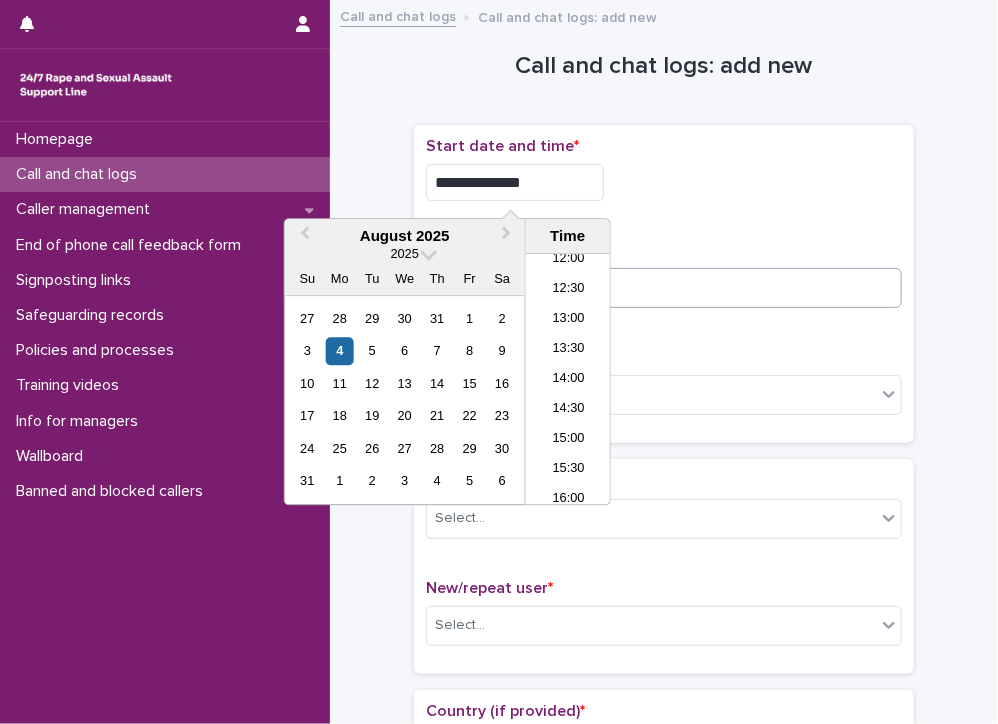 type on "**********" 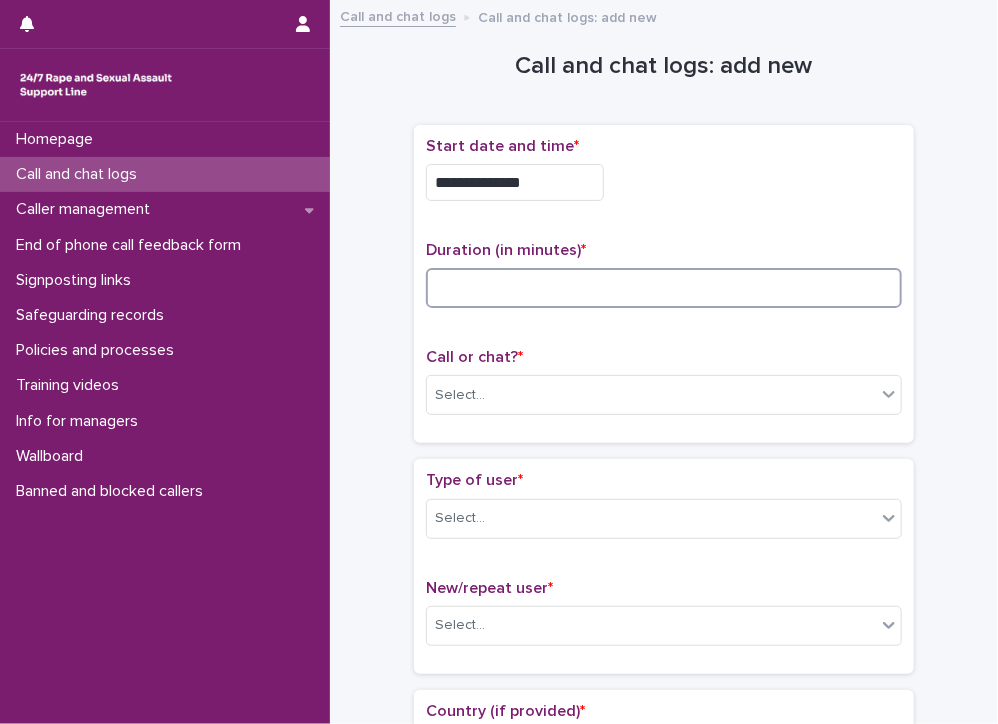 click at bounding box center [664, 288] 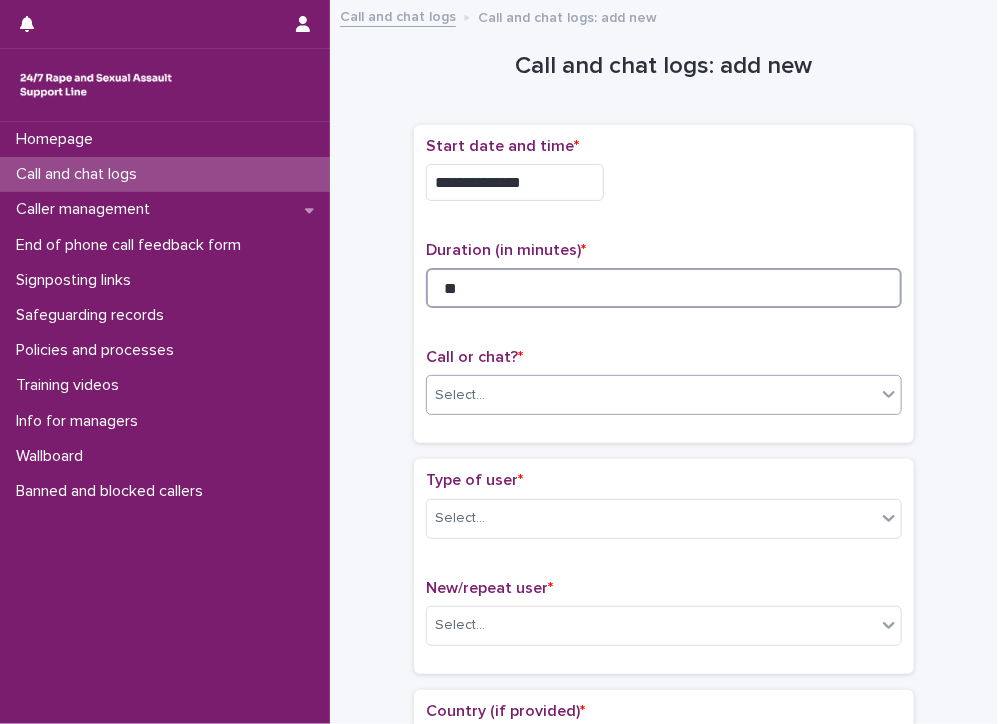 type on "**" 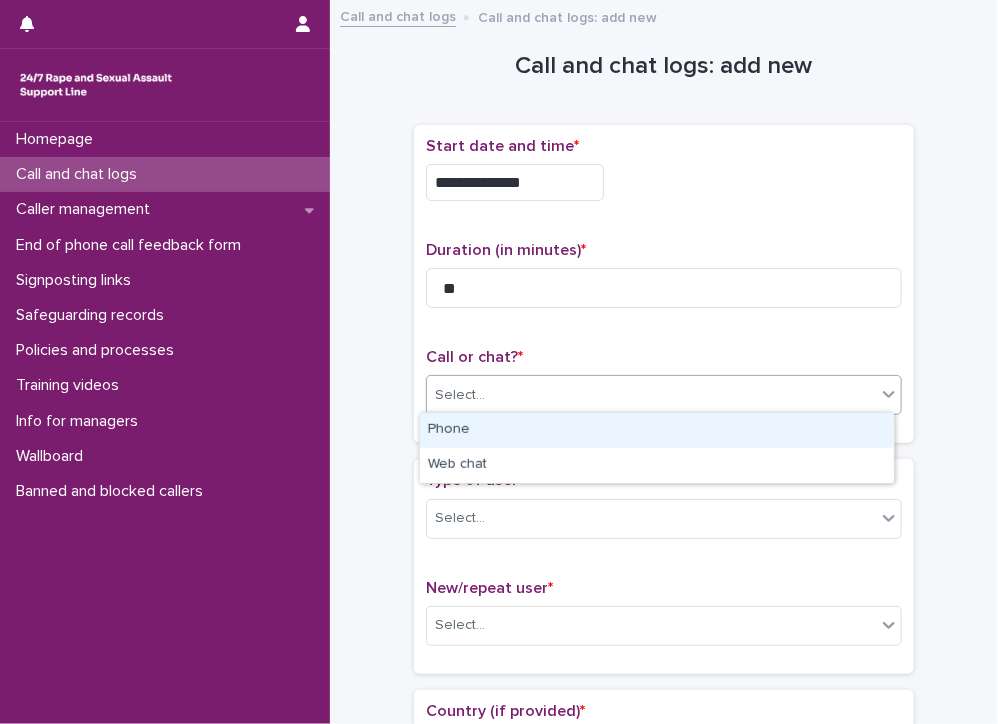 click on "Select..." at bounding box center (651, 395) 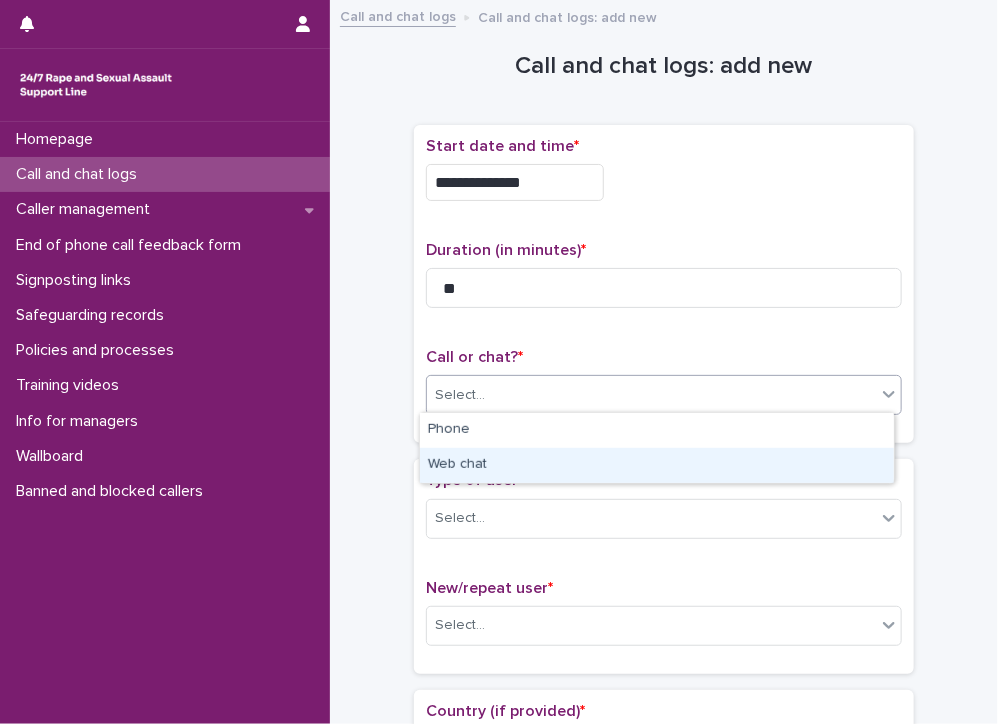 click on "Web chat" at bounding box center (657, 465) 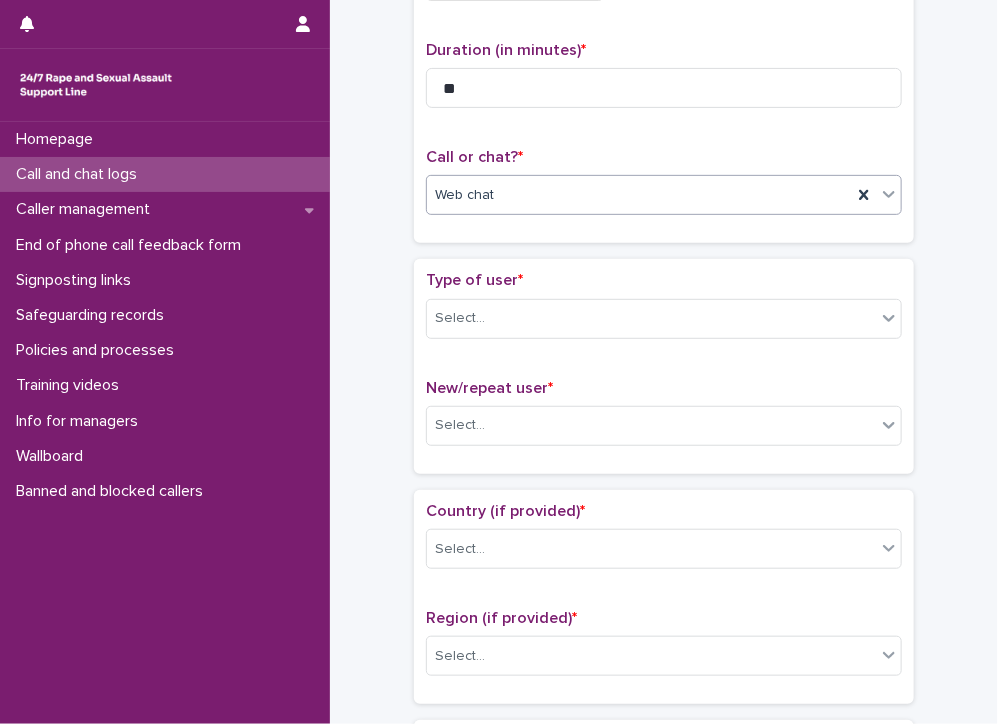 scroll, scrollTop: 400, scrollLeft: 0, axis: vertical 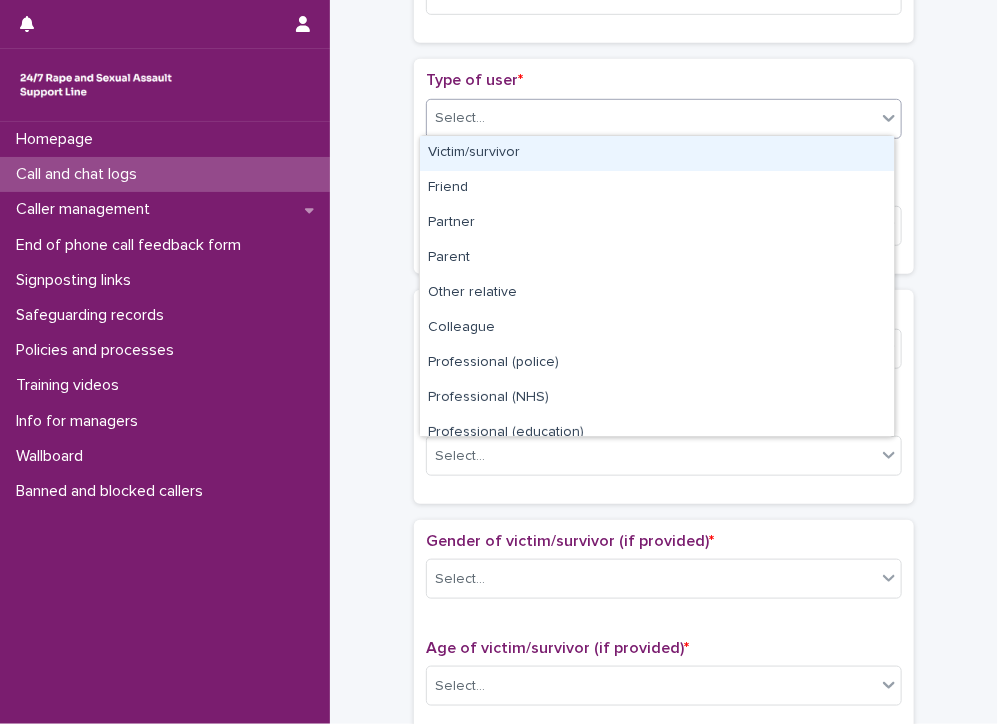 click on "Select..." at bounding box center [460, 118] 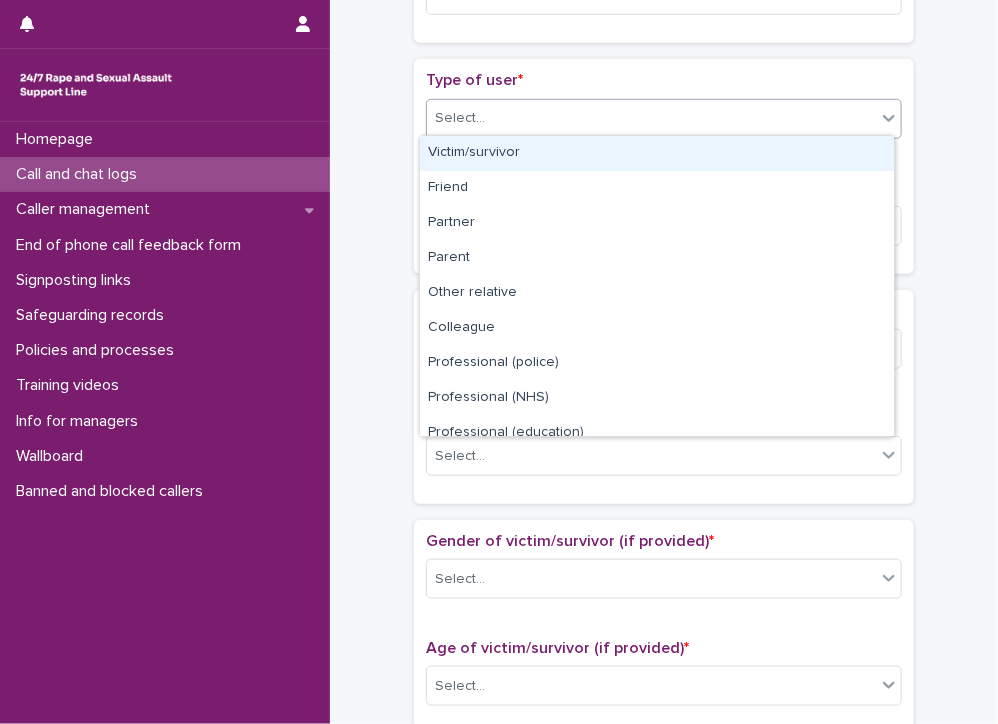 click on "Victim/survivor" at bounding box center [657, 153] 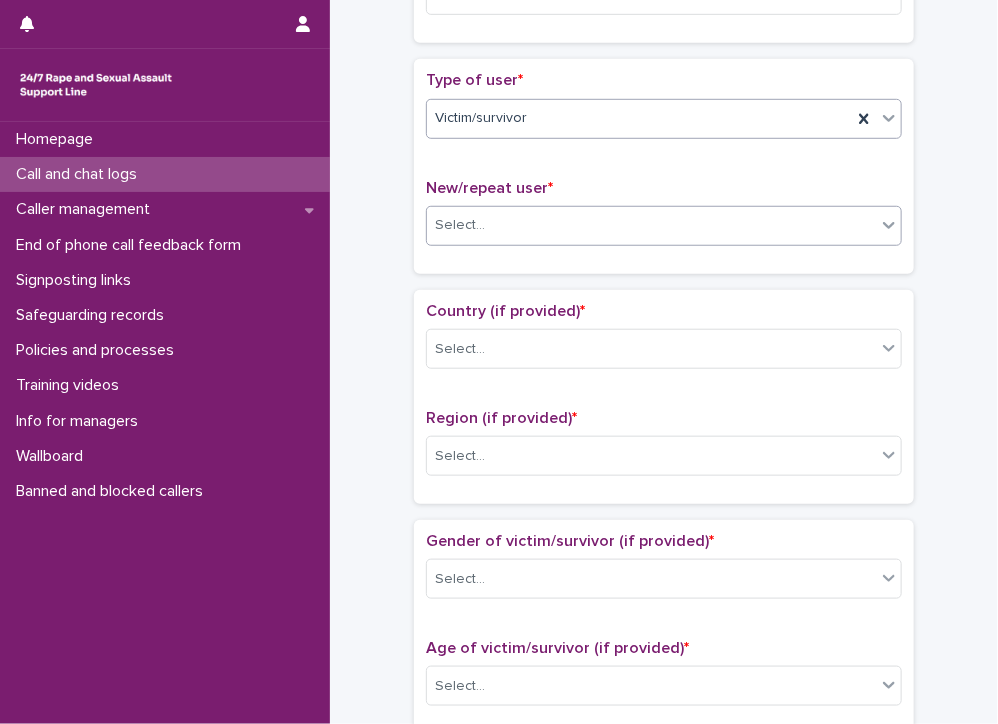 click on "Select..." at bounding box center (651, 225) 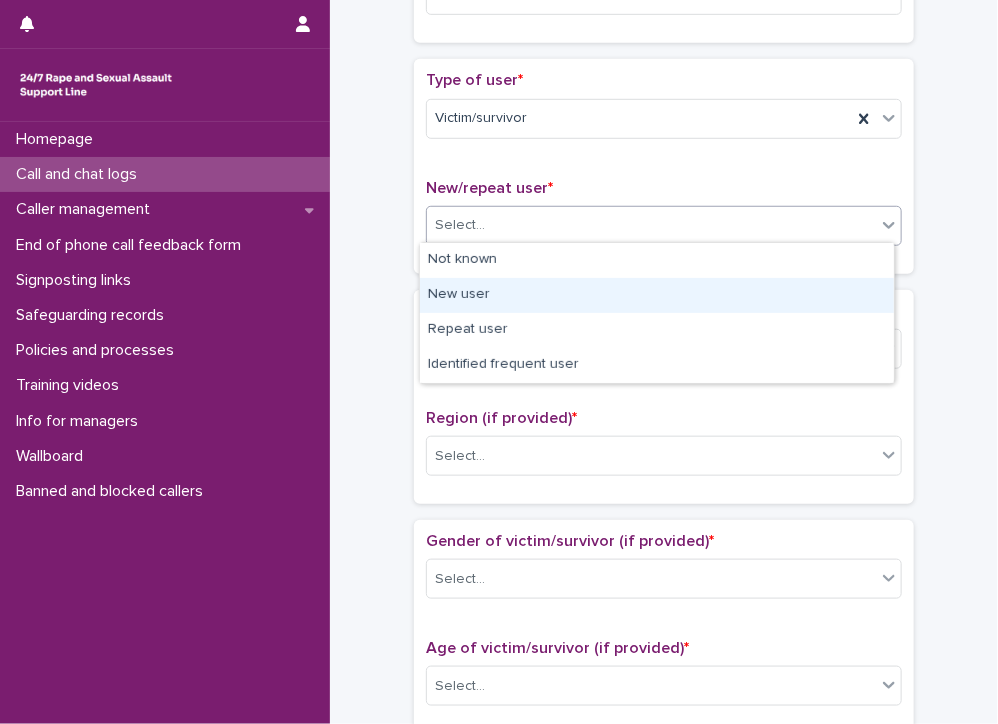 click on "New user" at bounding box center (657, 295) 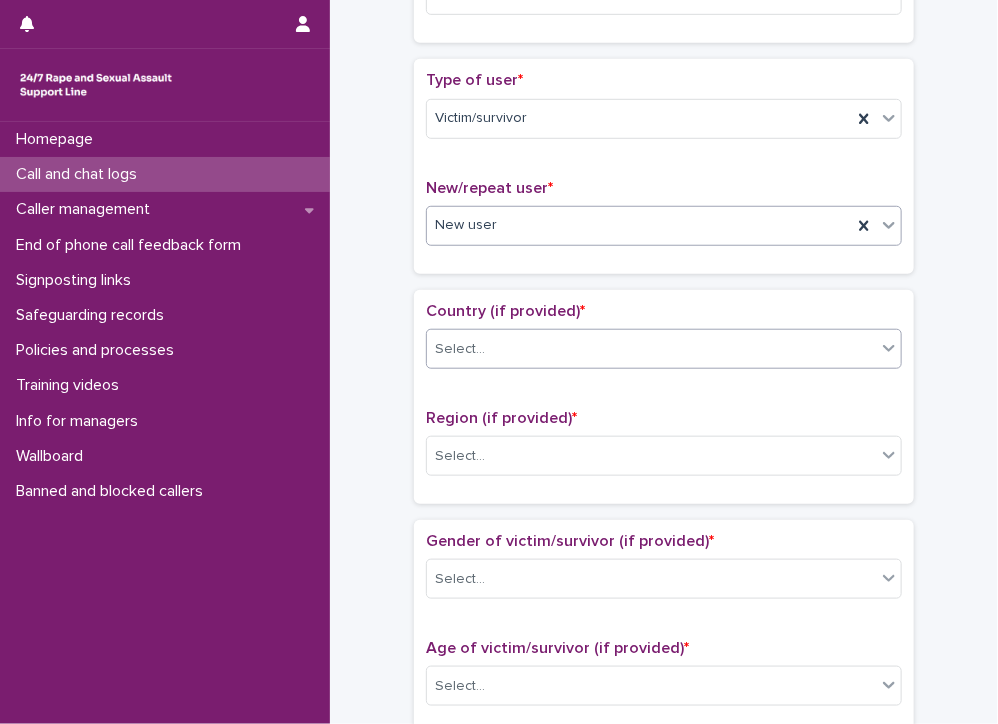 click on "Select..." at bounding box center [651, 349] 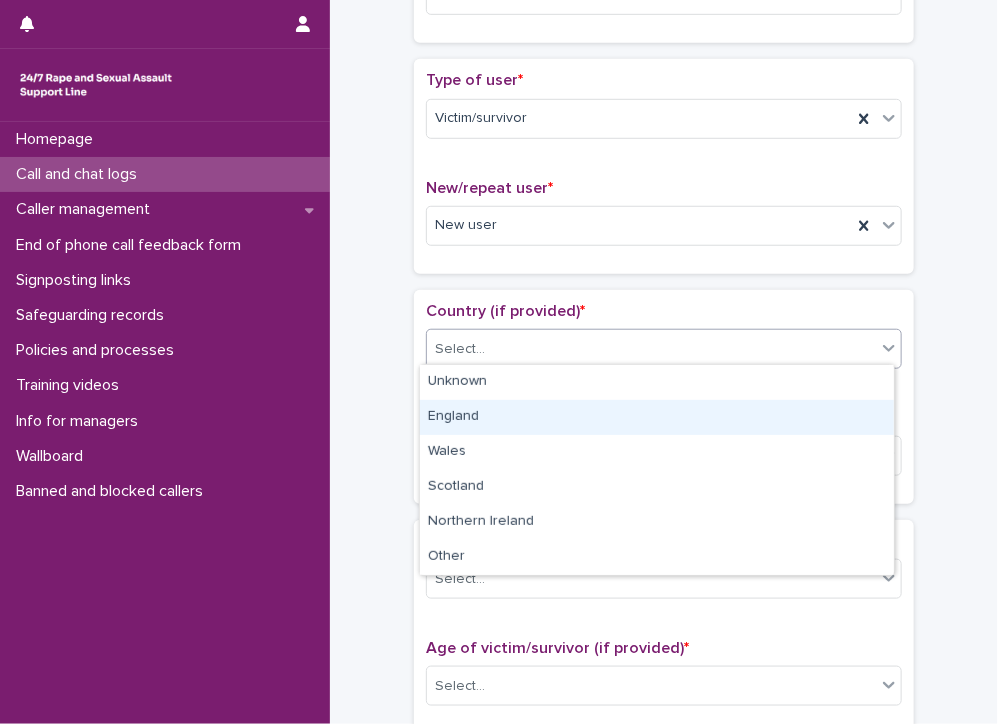 click on "England" at bounding box center [657, 417] 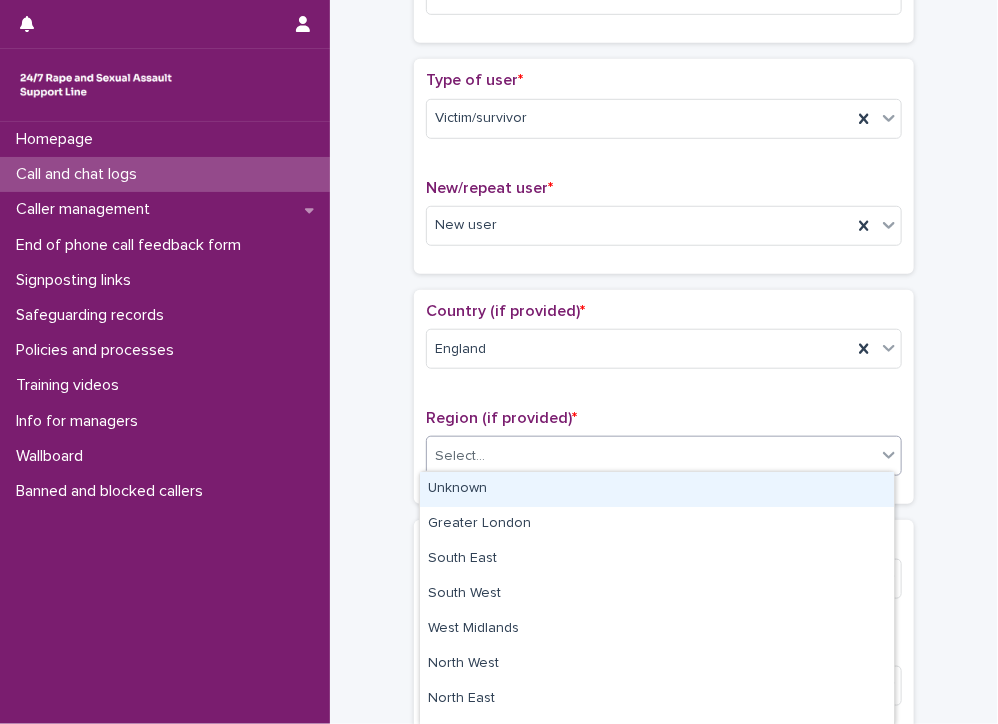click on "Select..." at bounding box center (651, 456) 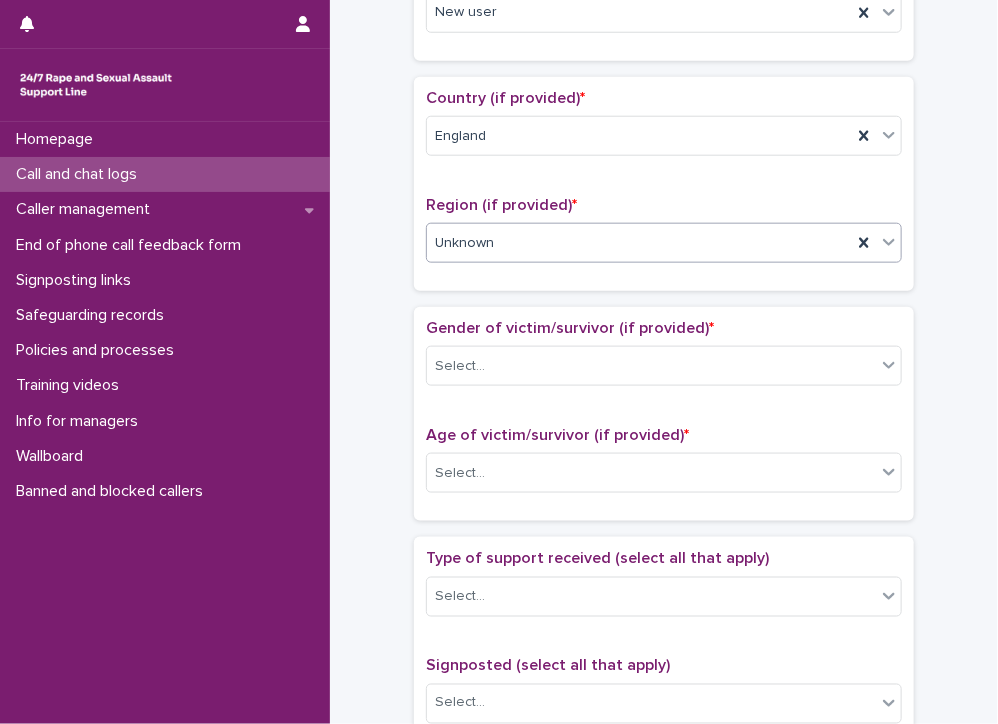 scroll, scrollTop: 700, scrollLeft: 0, axis: vertical 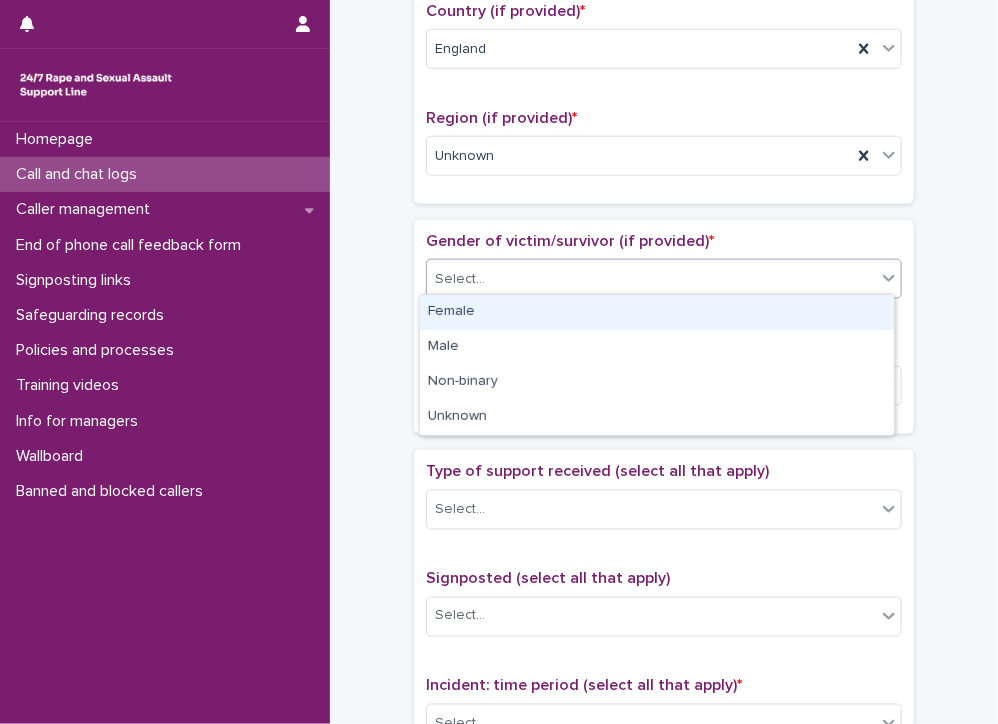 click on "Select..." at bounding box center (651, 279) 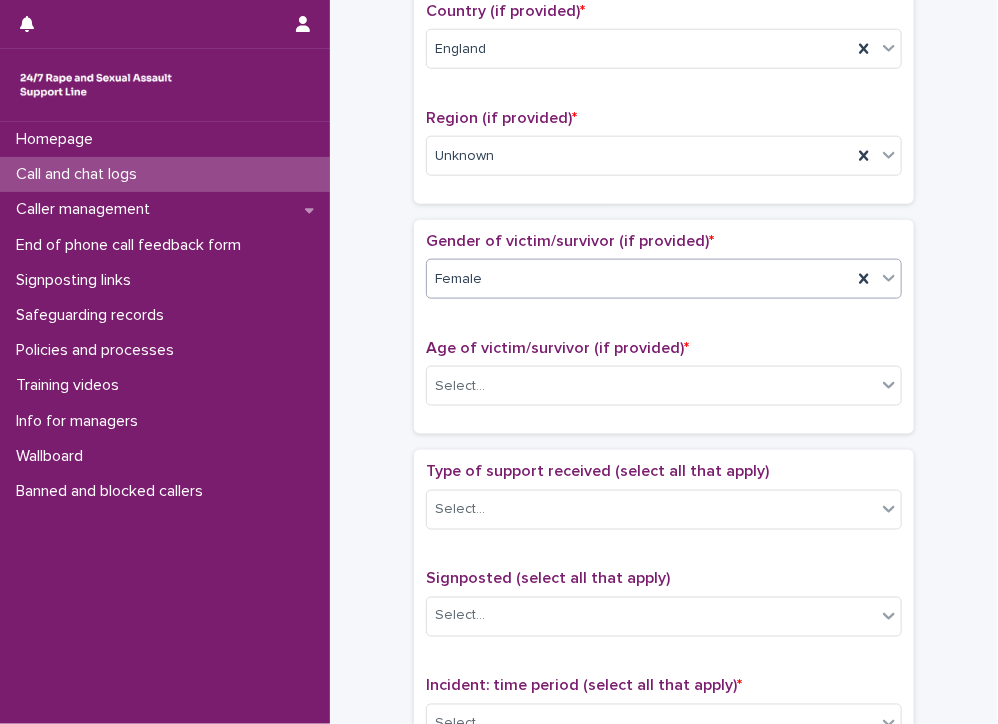 scroll, scrollTop: 1000, scrollLeft: 0, axis: vertical 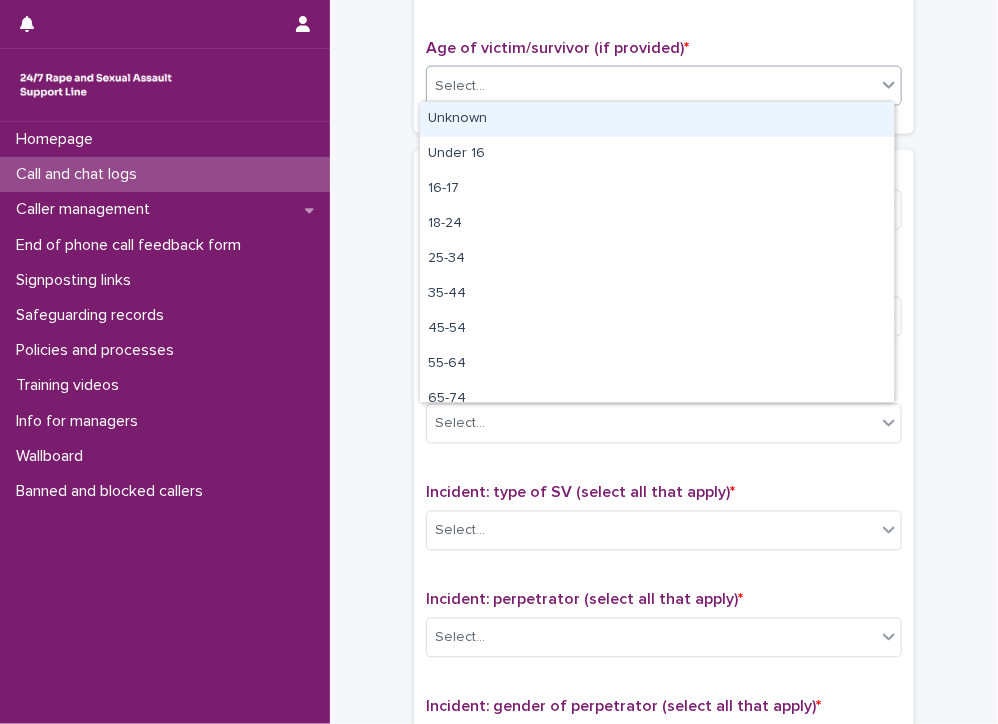 click on "Select..." at bounding box center [651, 86] 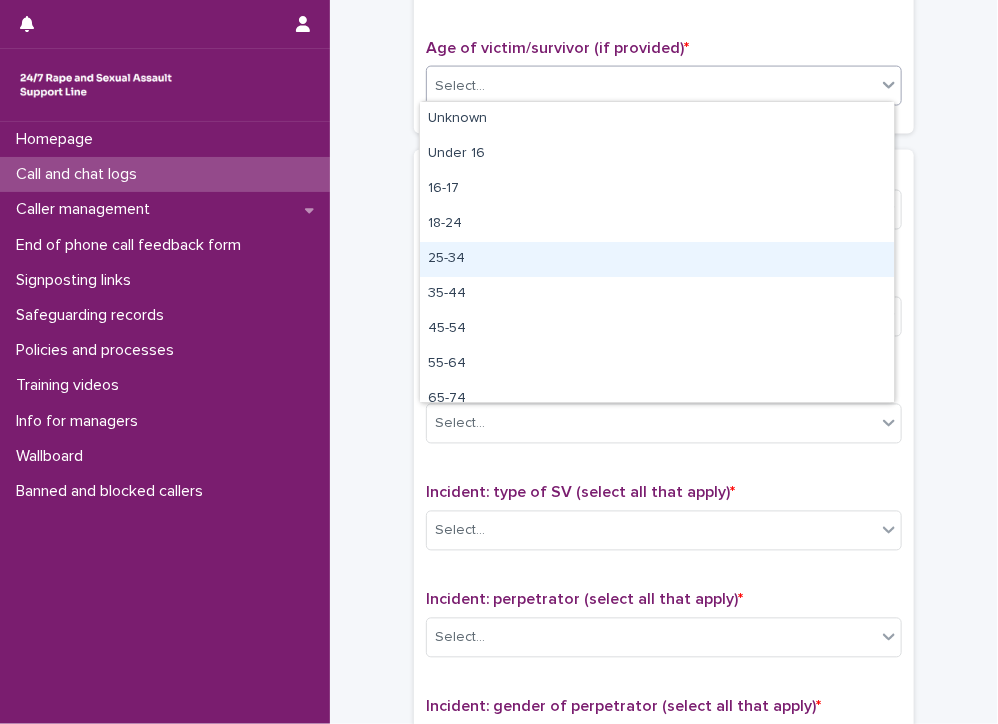 click on "25-34" at bounding box center [657, 259] 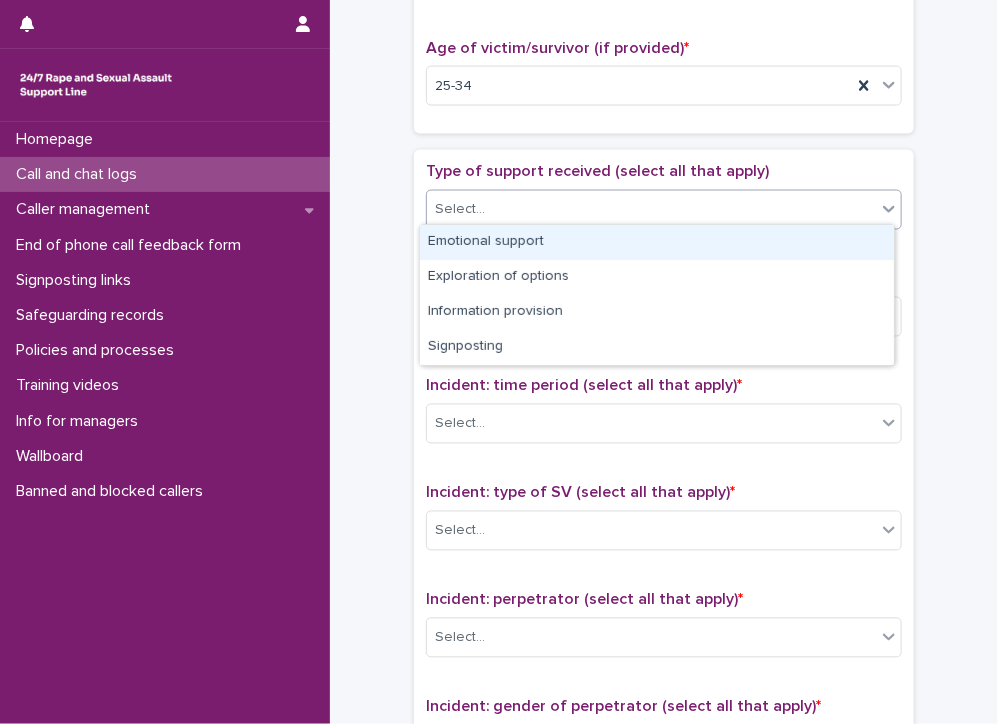 click on "Select..." at bounding box center (651, 209) 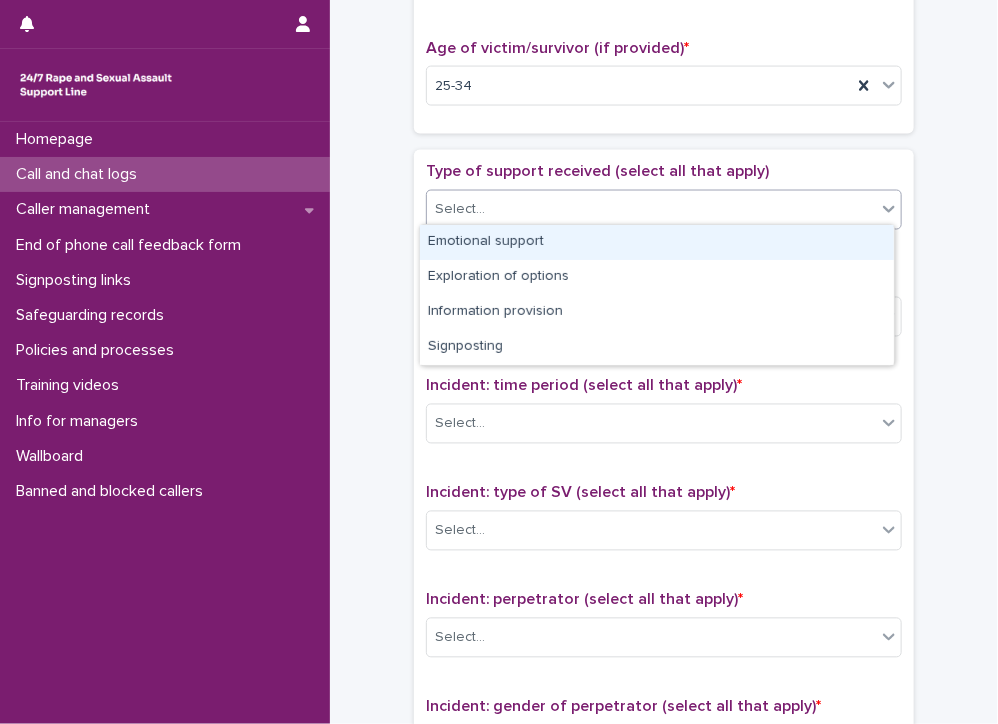 click on "Emotional support" at bounding box center (657, 242) 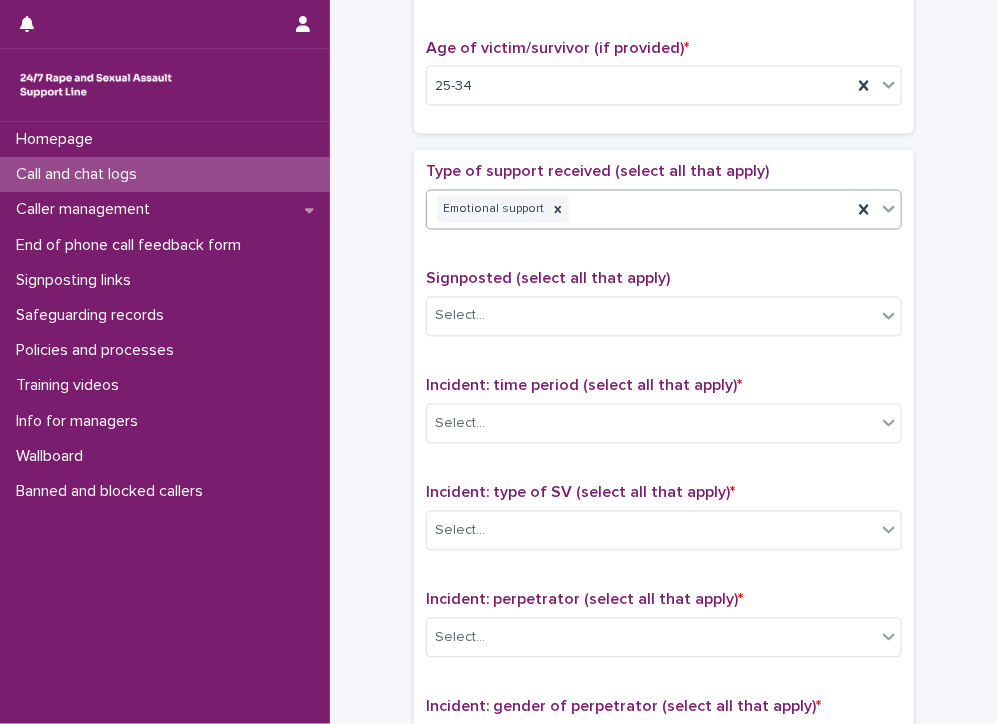 click on "Emotional support" at bounding box center [639, 209] 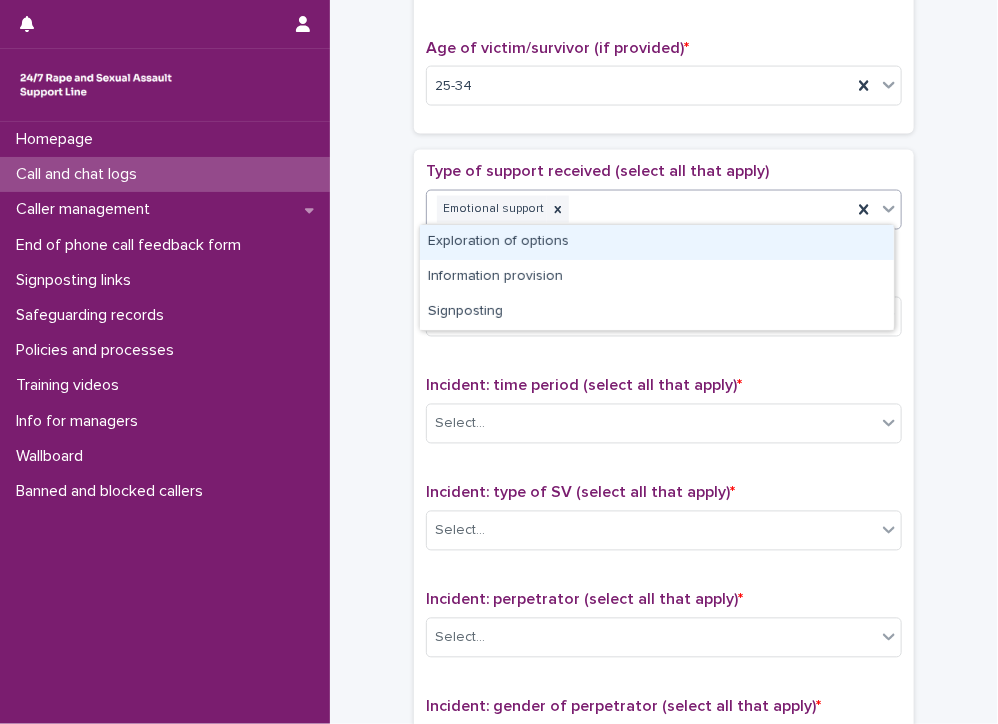 click on "Exploration of options" at bounding box center (657, 242) 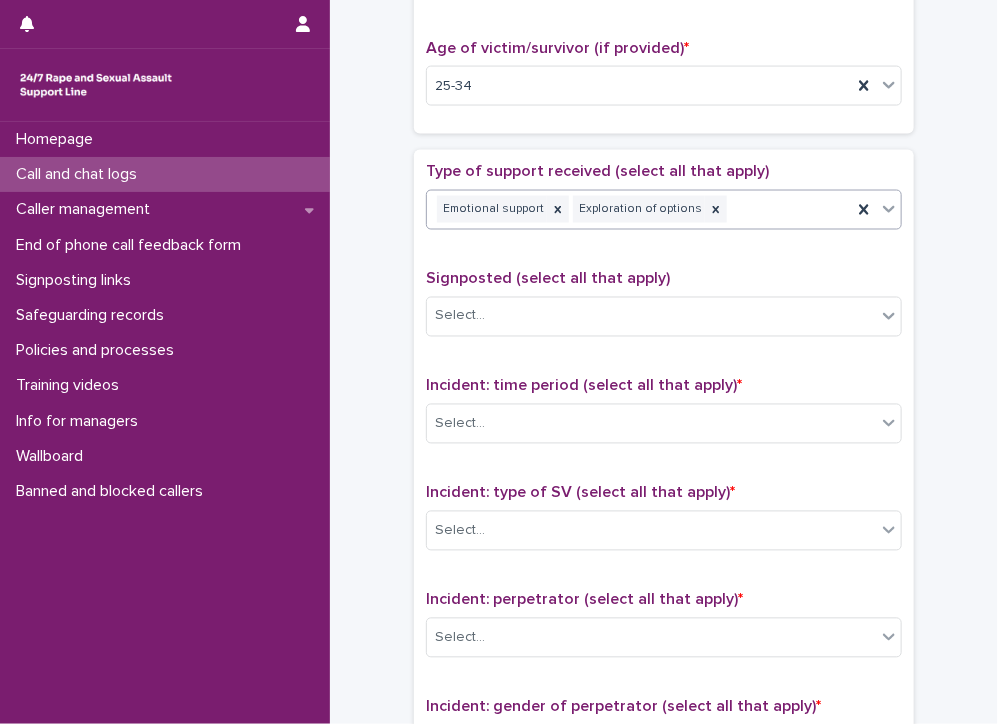 click on "Emotional support Exploration of options" at bounding box center [639, 209] 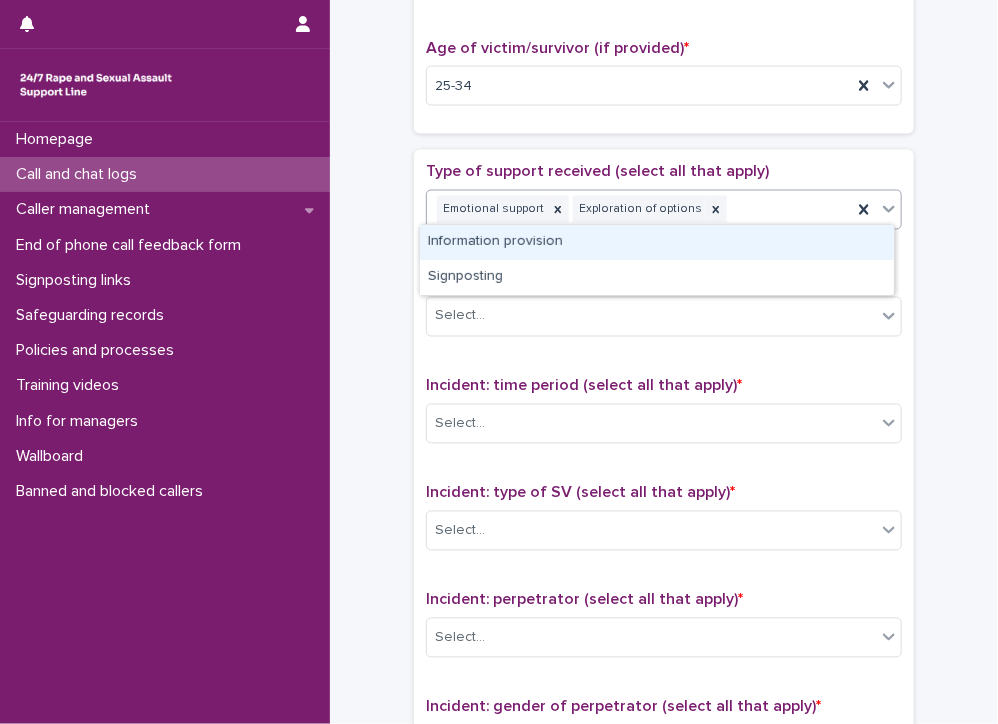 click on "Information provision" at bounding box center [657, 242] 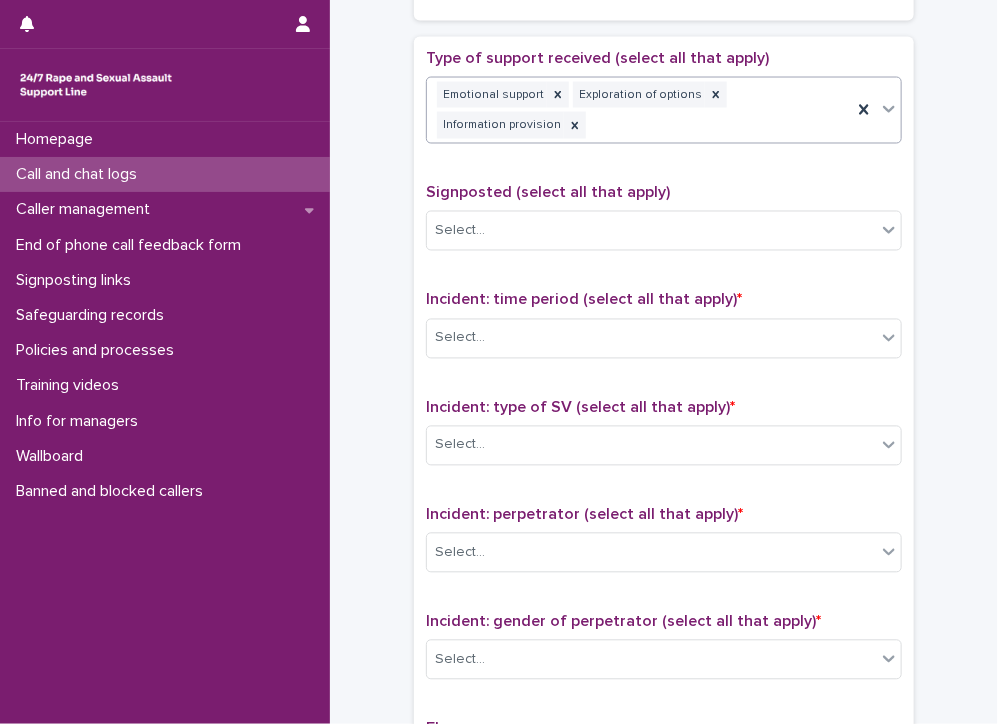 scroll, scrollTop: 1213, scrollLeft: 0, axis: vertical 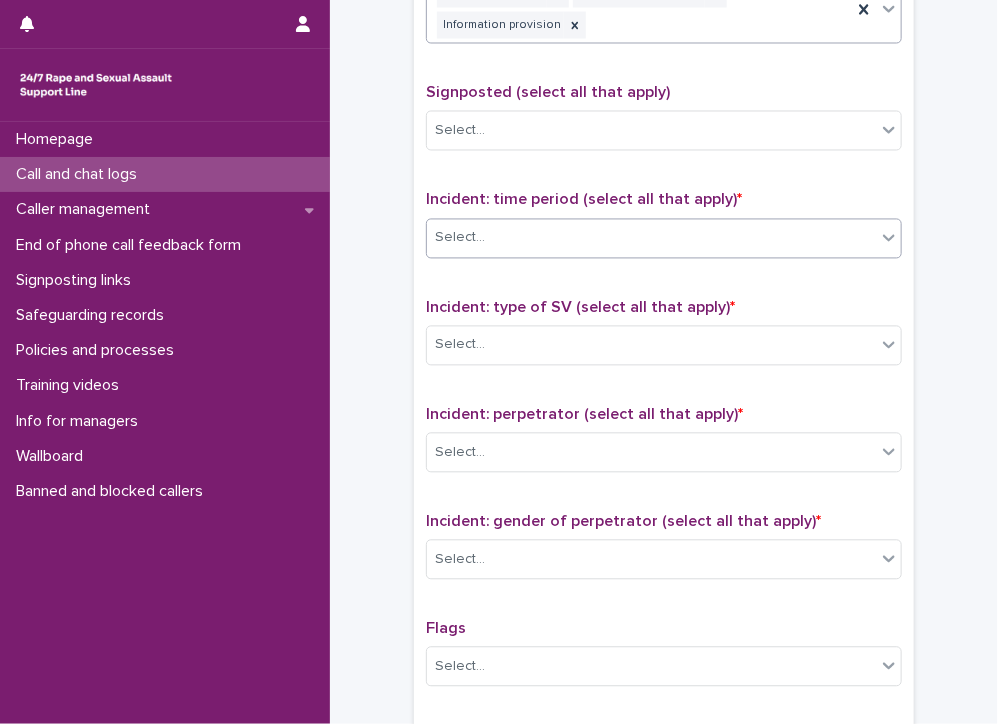 click on "Select..." at bounding box center [651, 238] 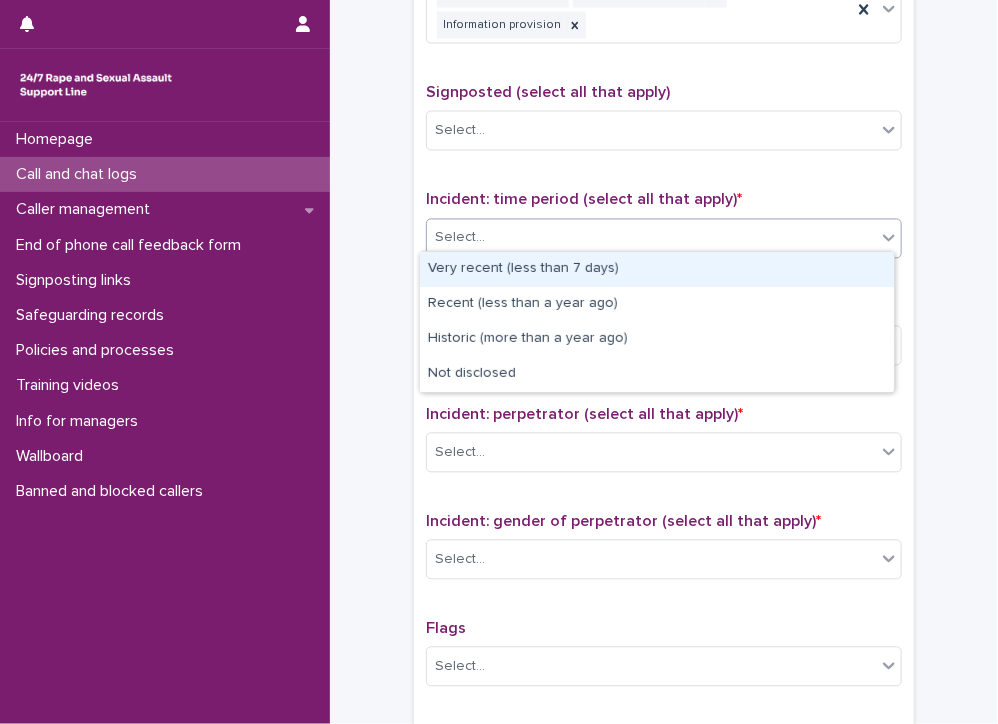 click on "Very recent (less than 7 days)" at bounding box center (657, 269) 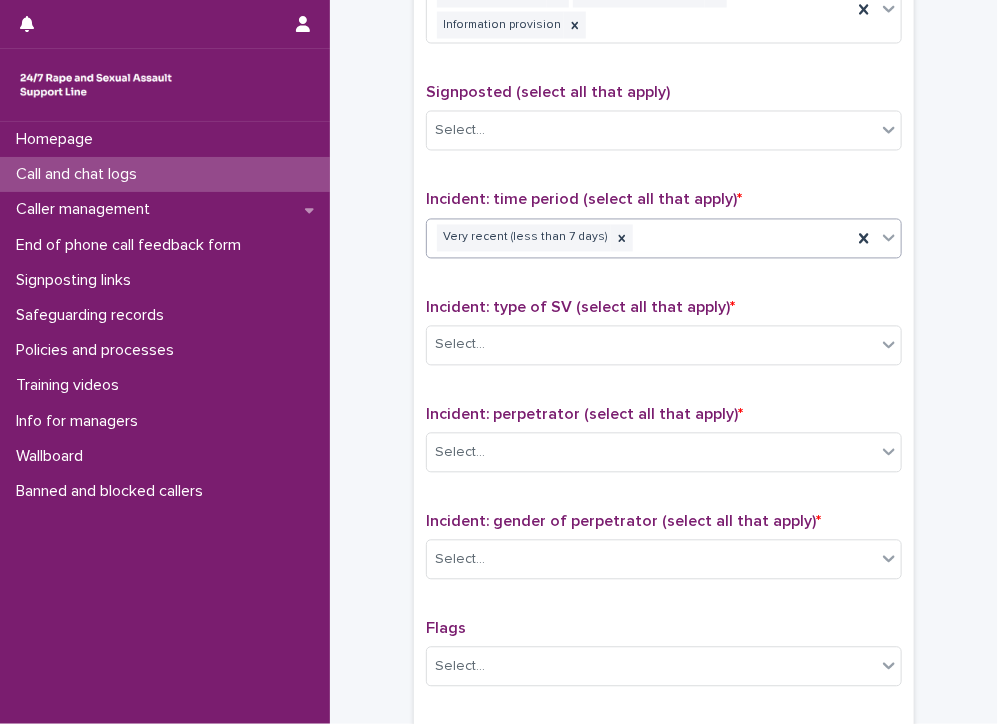 scroll, scrollTop: 1313, scrollLeft: 0, axis: vertical 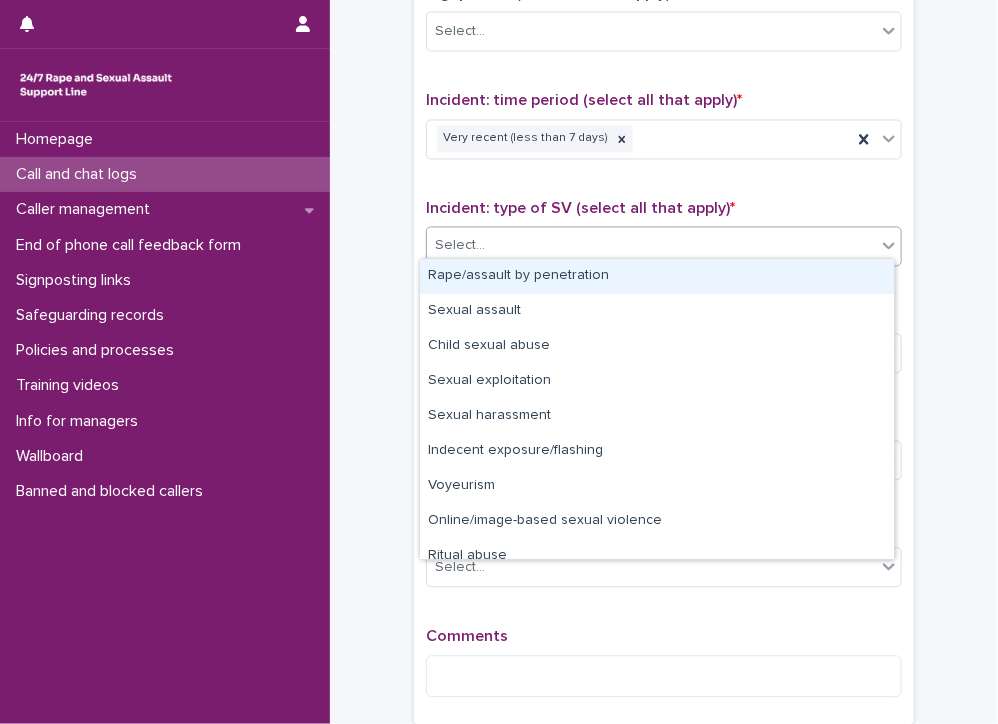 click on "Select..." at bounding box center (651, 245) 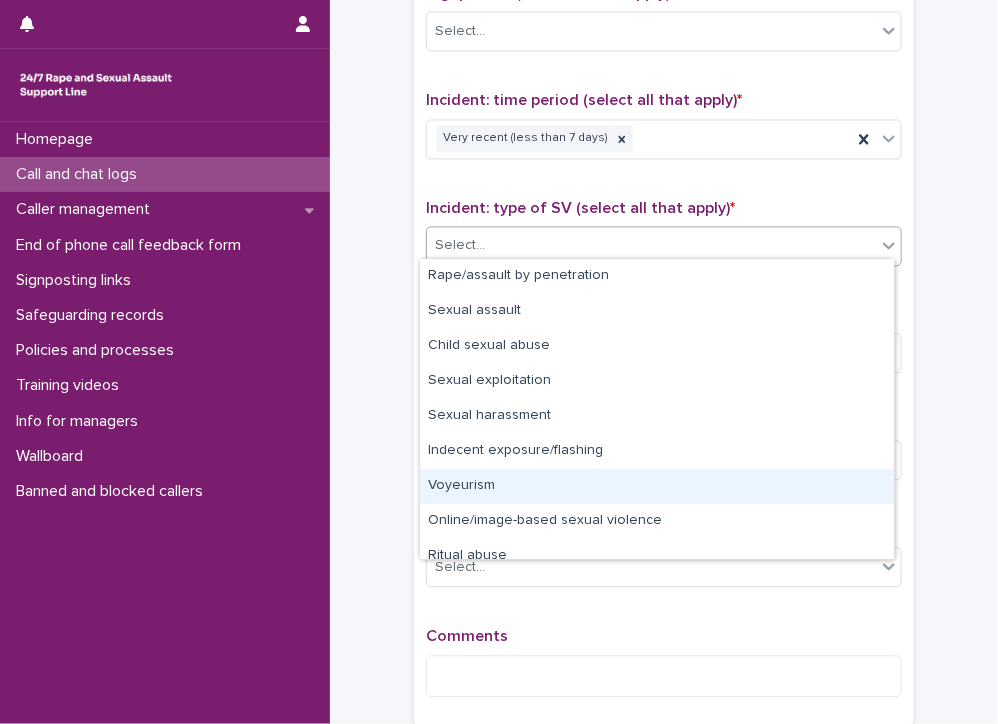 click on "Voyeurism" at bounding box center [657, 486] 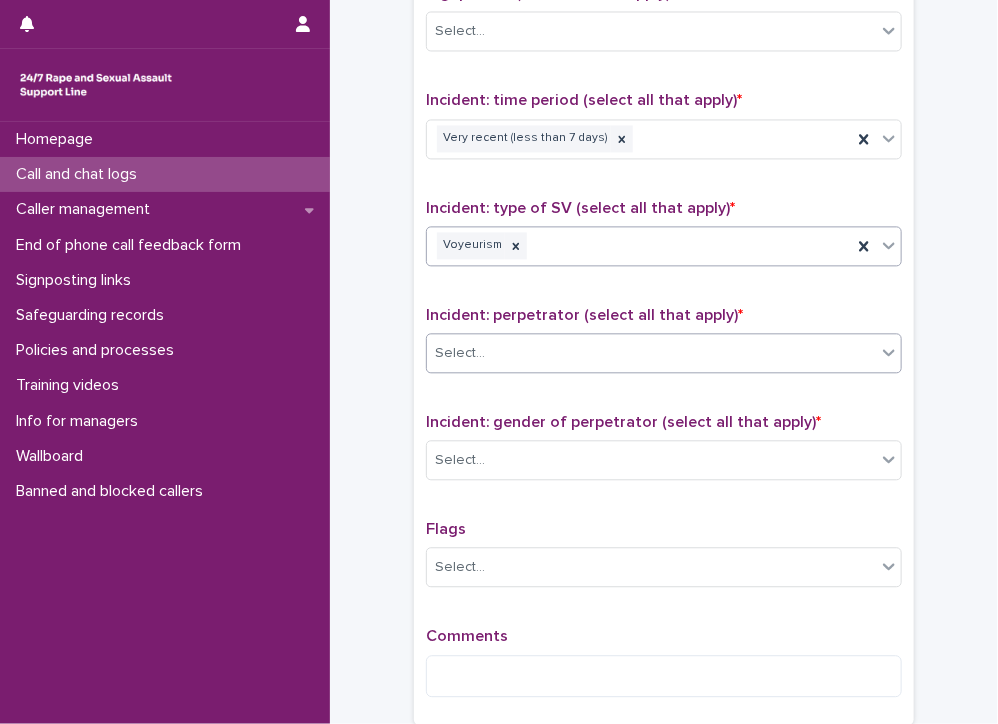 click on "Select..." at bounding box center (651, 353) 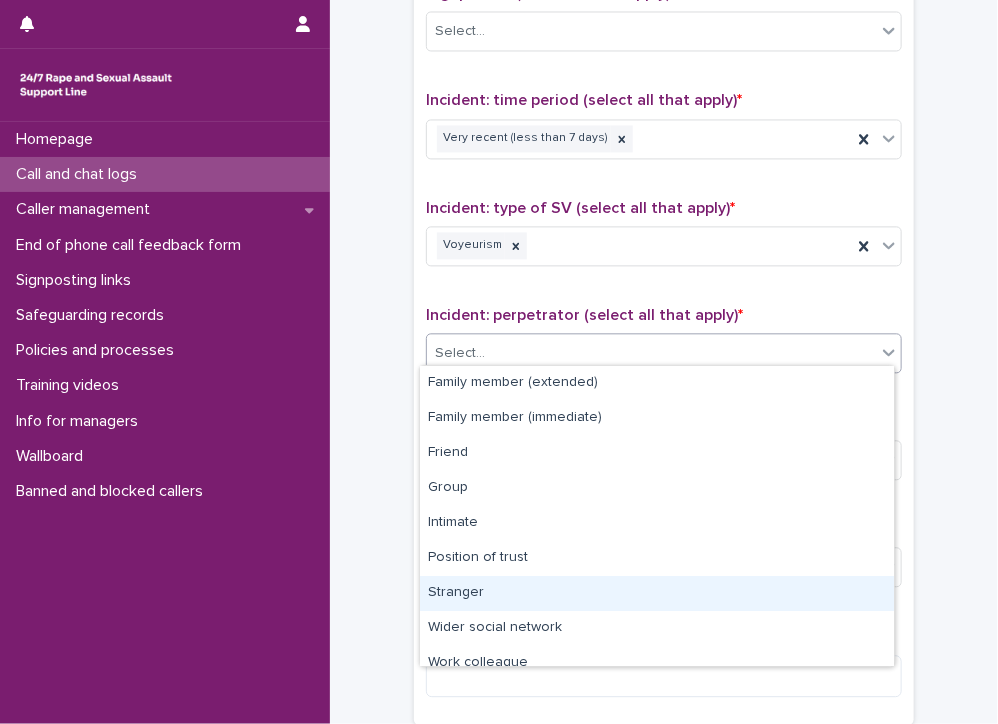 click on "Stranger" at bounding box center [657, 593] 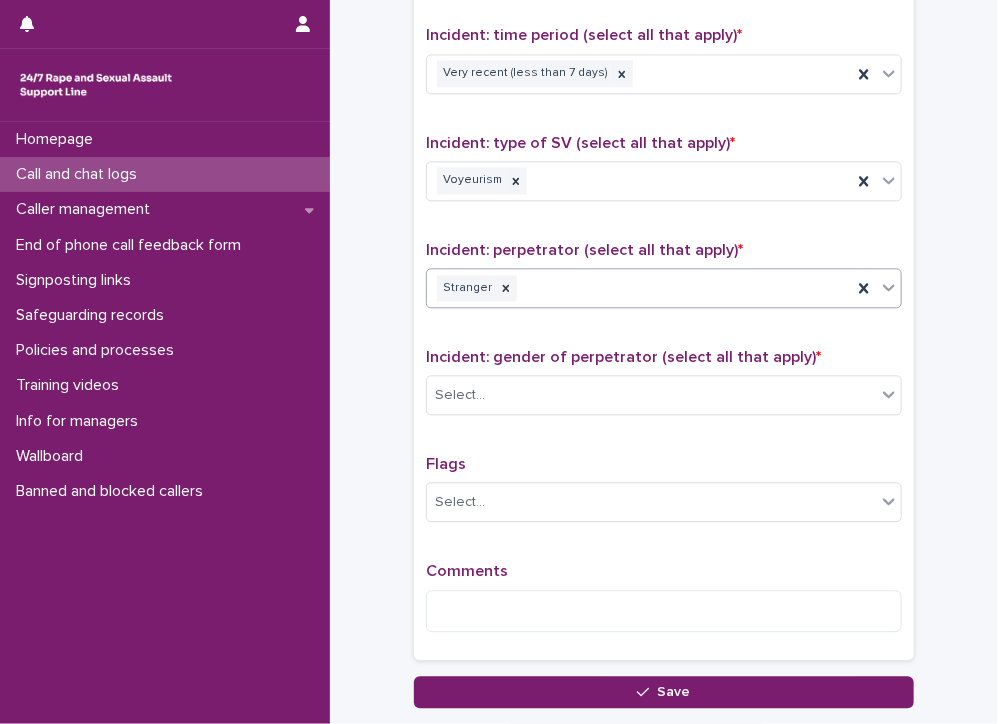 scroll, scrollTop: 1410, scrollLeft: 0, axis: vertical 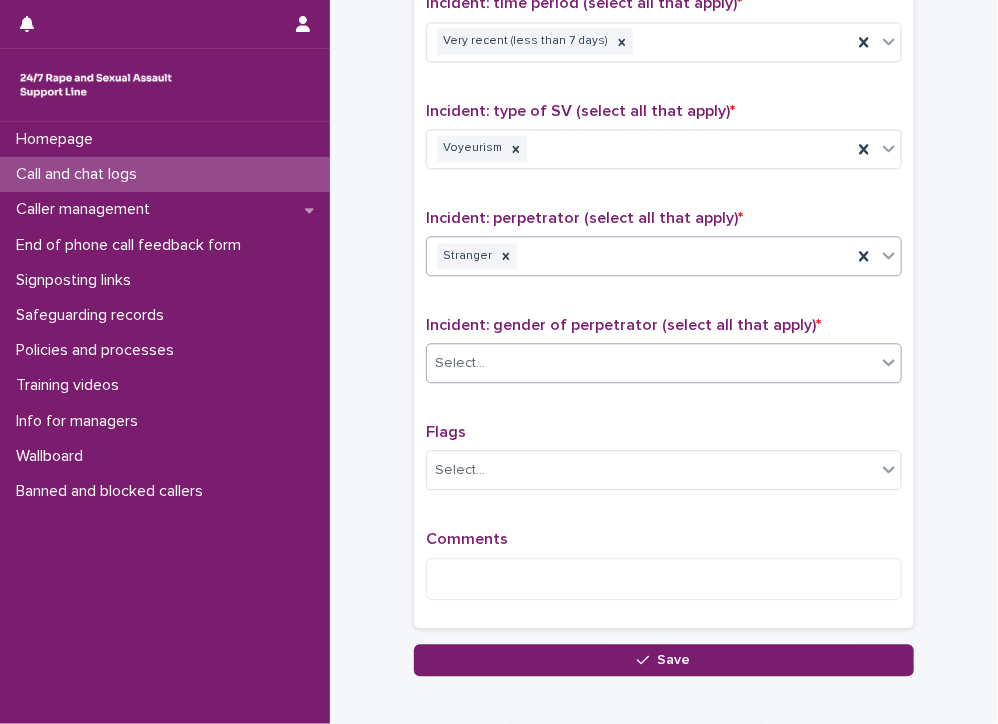 click on "Select..." at bounding box center (651, 363) 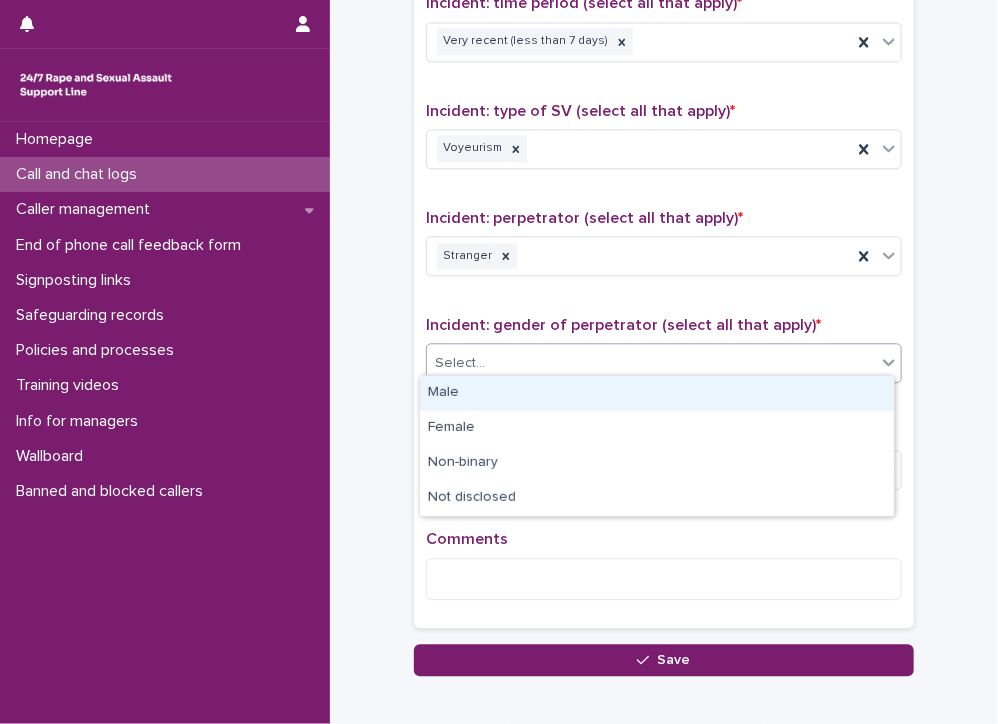 click on "Male" at bounding box center [657, 393] 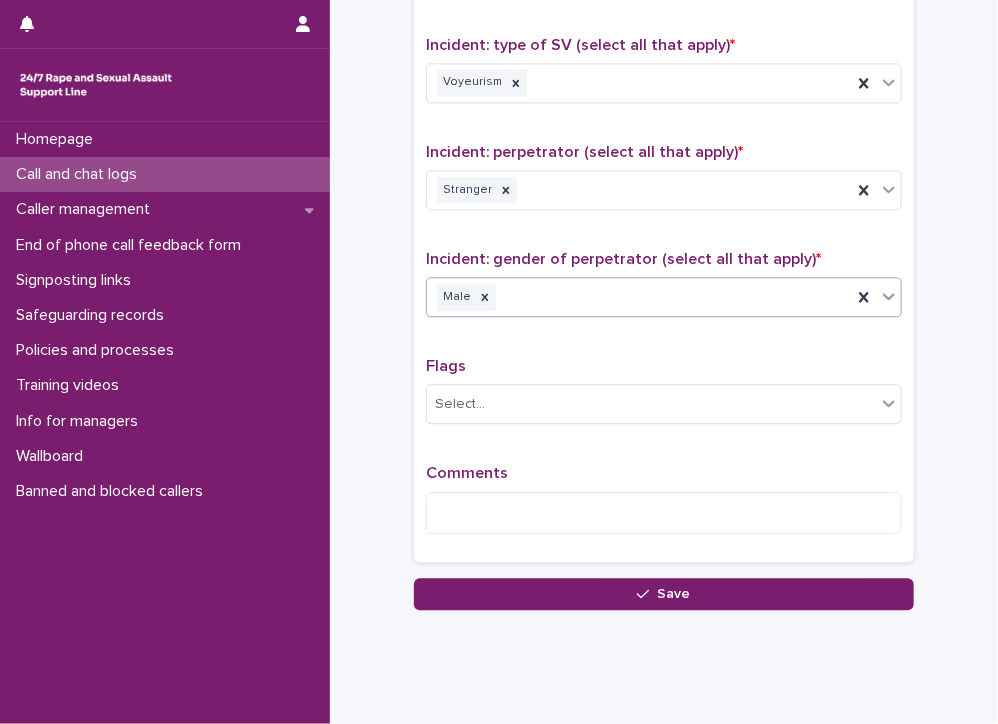 scroll, scrollTop: 1510, scrollLeft: 0, axis: vertical 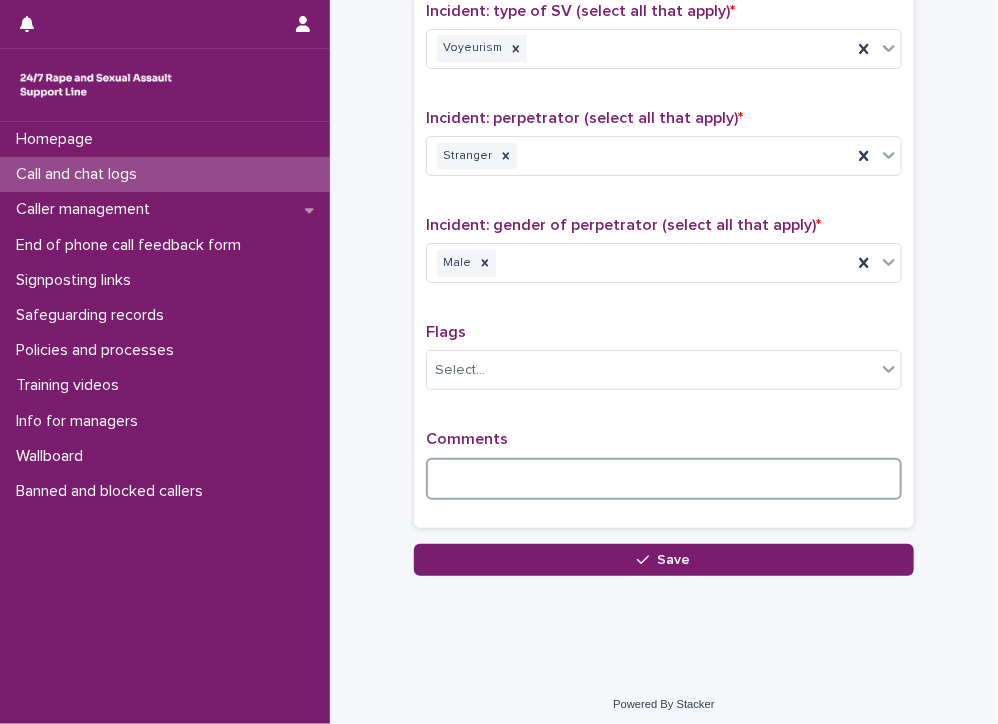 click at bounding box center [664, 479] 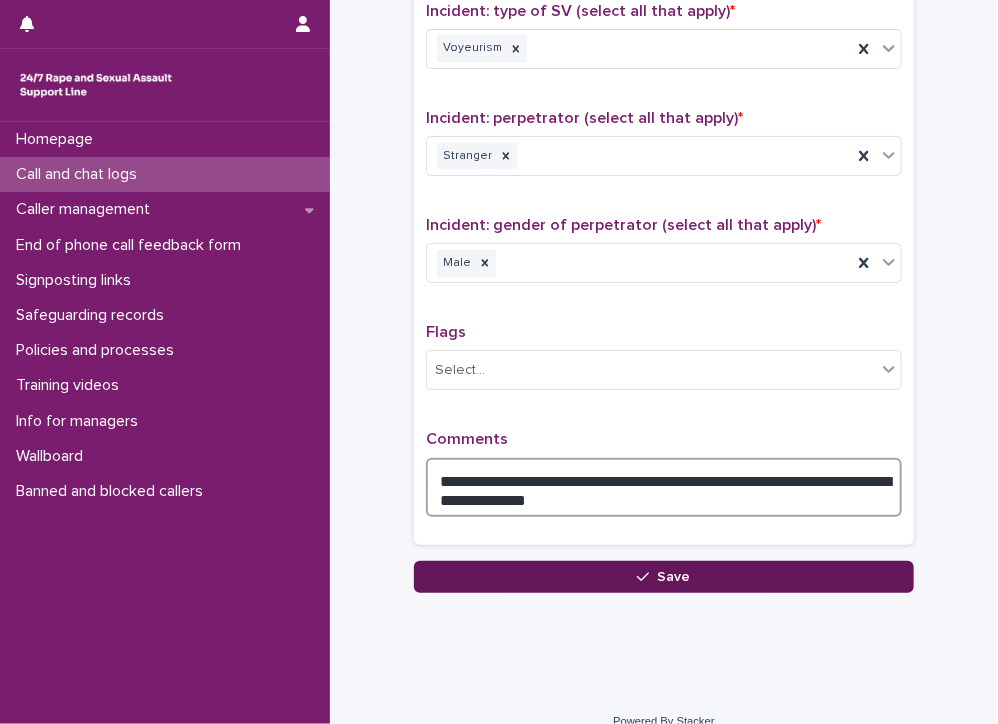 type on "**********" 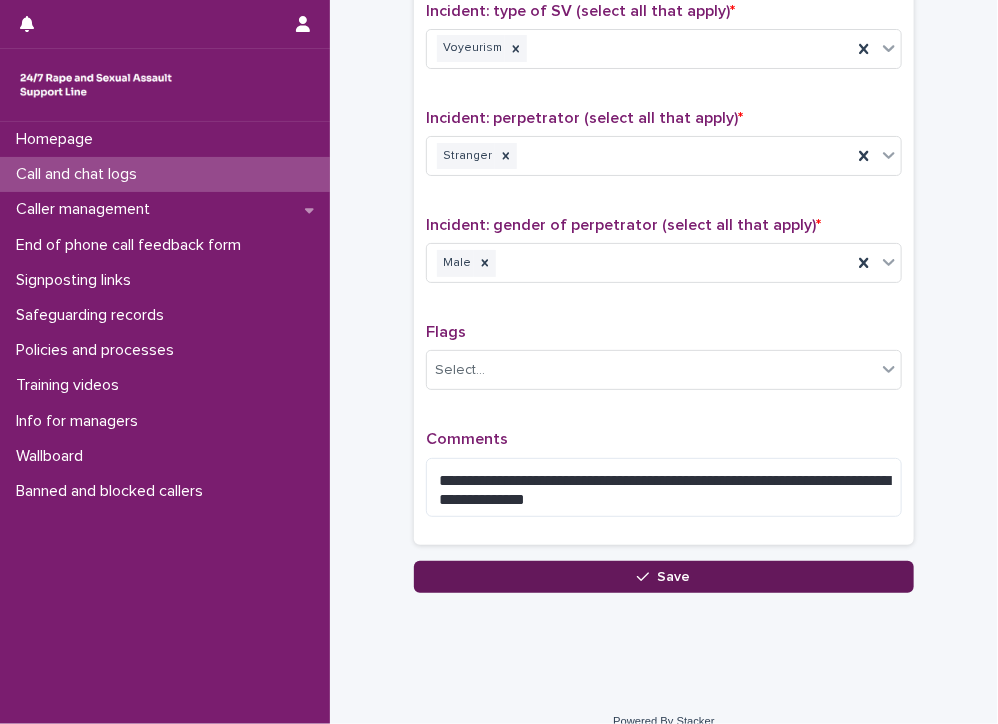click on "Save" at bounding box center [664, 577] 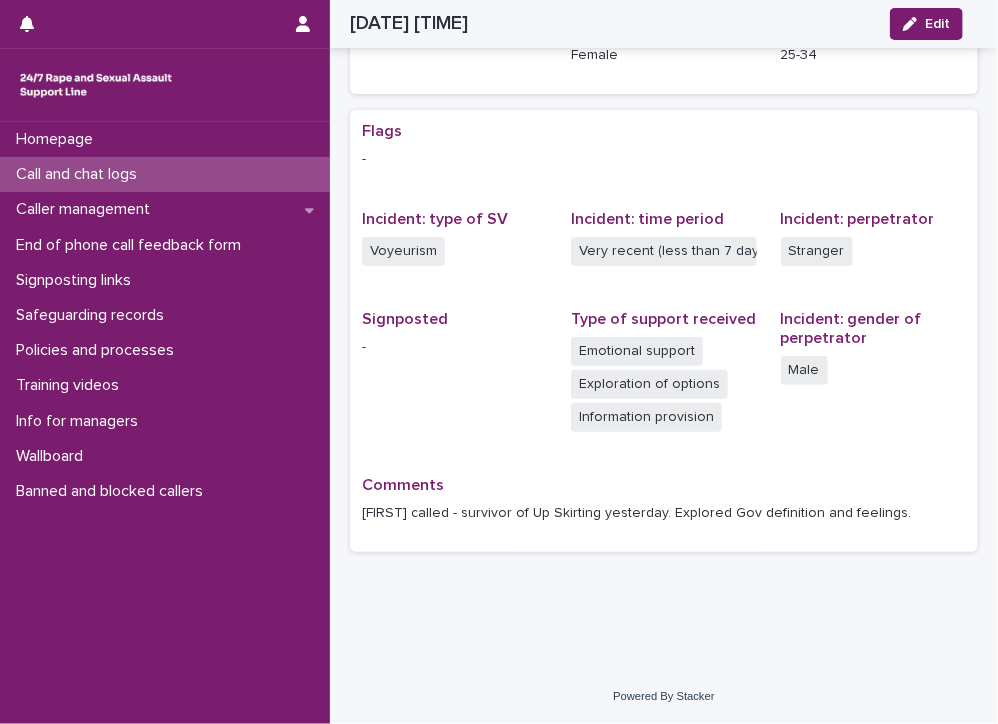 scroll, scrollTop: 344, scrollLeft: 0, axis: vertical 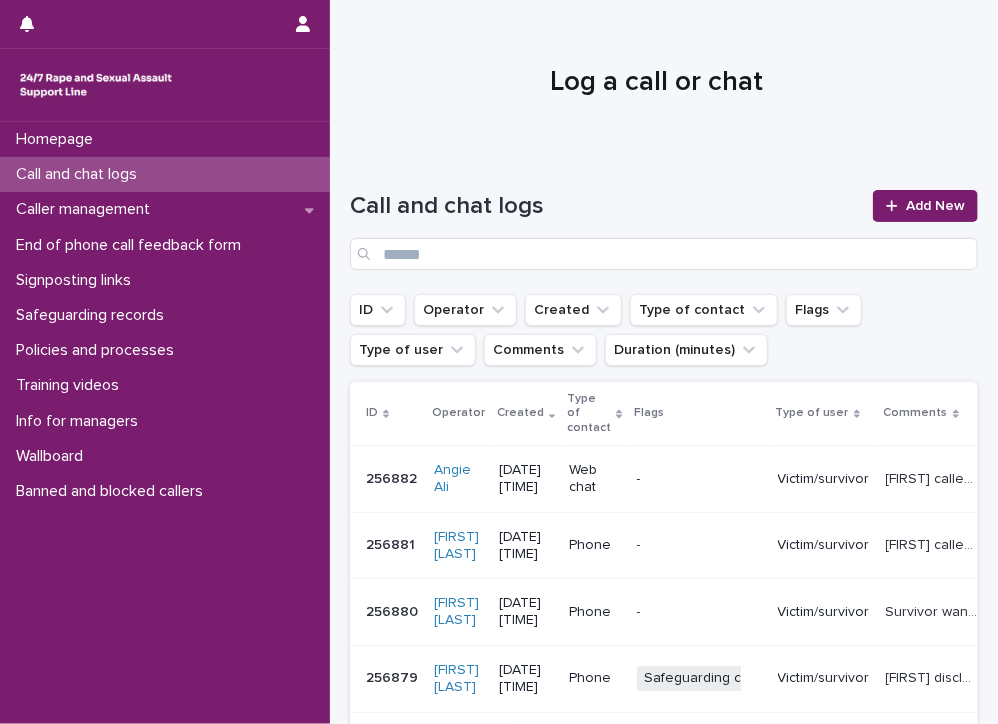 click on "Call and chat logs" at bounding box center (80, 174) 